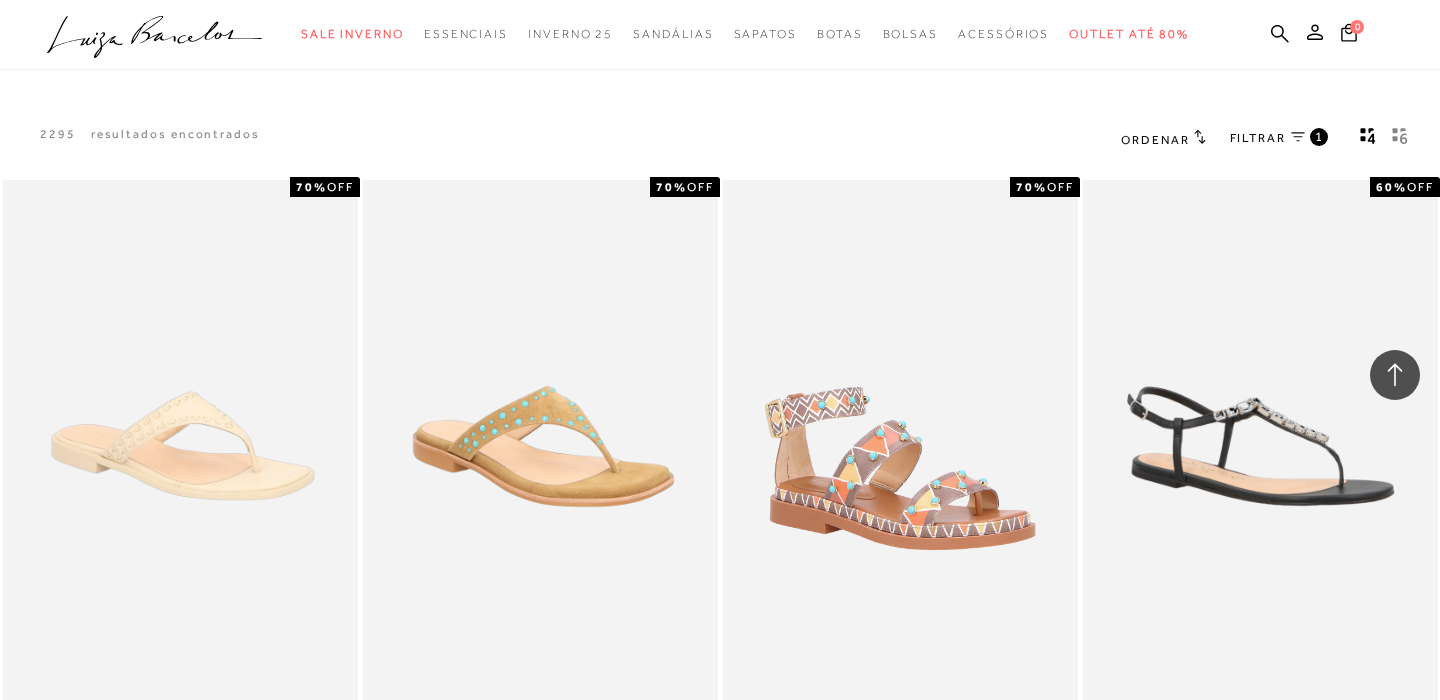 scroll, scrollTop: 33903, scrollLeft: 0, axis: vertical 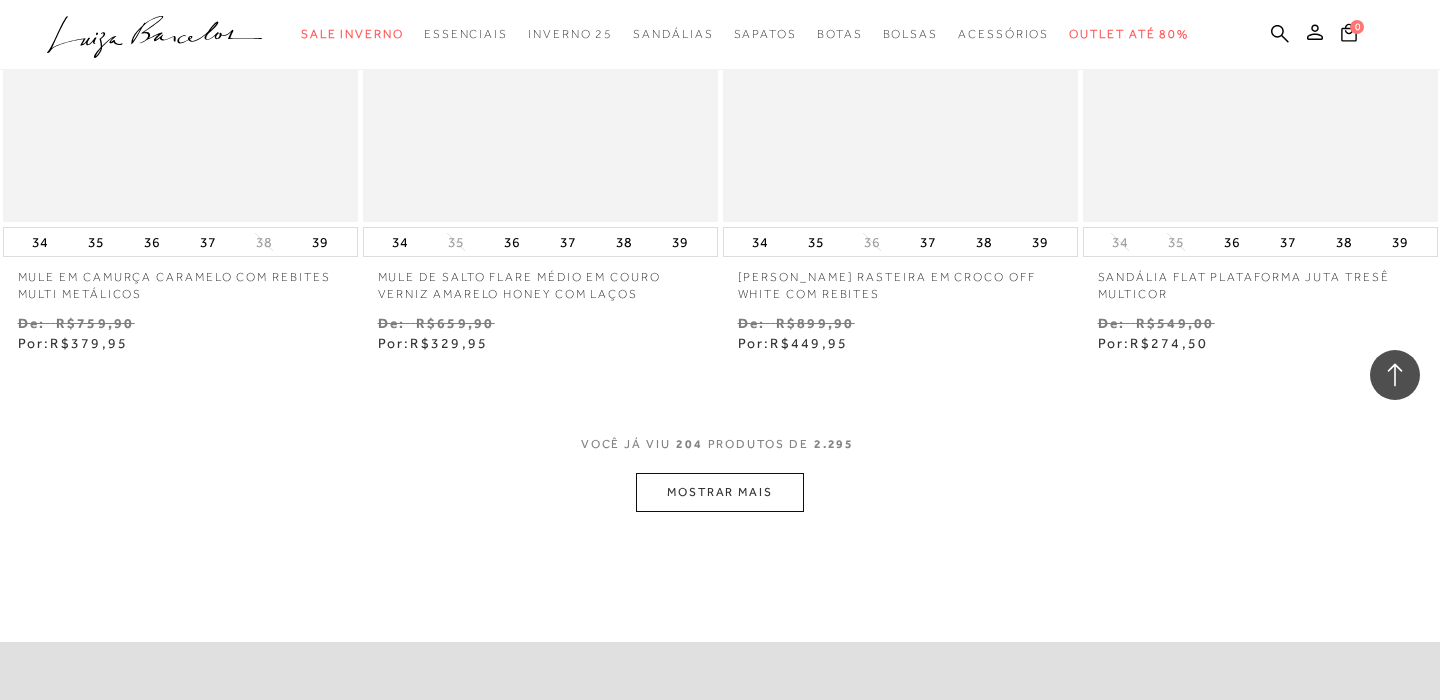 click on "MOSTRAR MAIS" at bounding box center [720, 492] 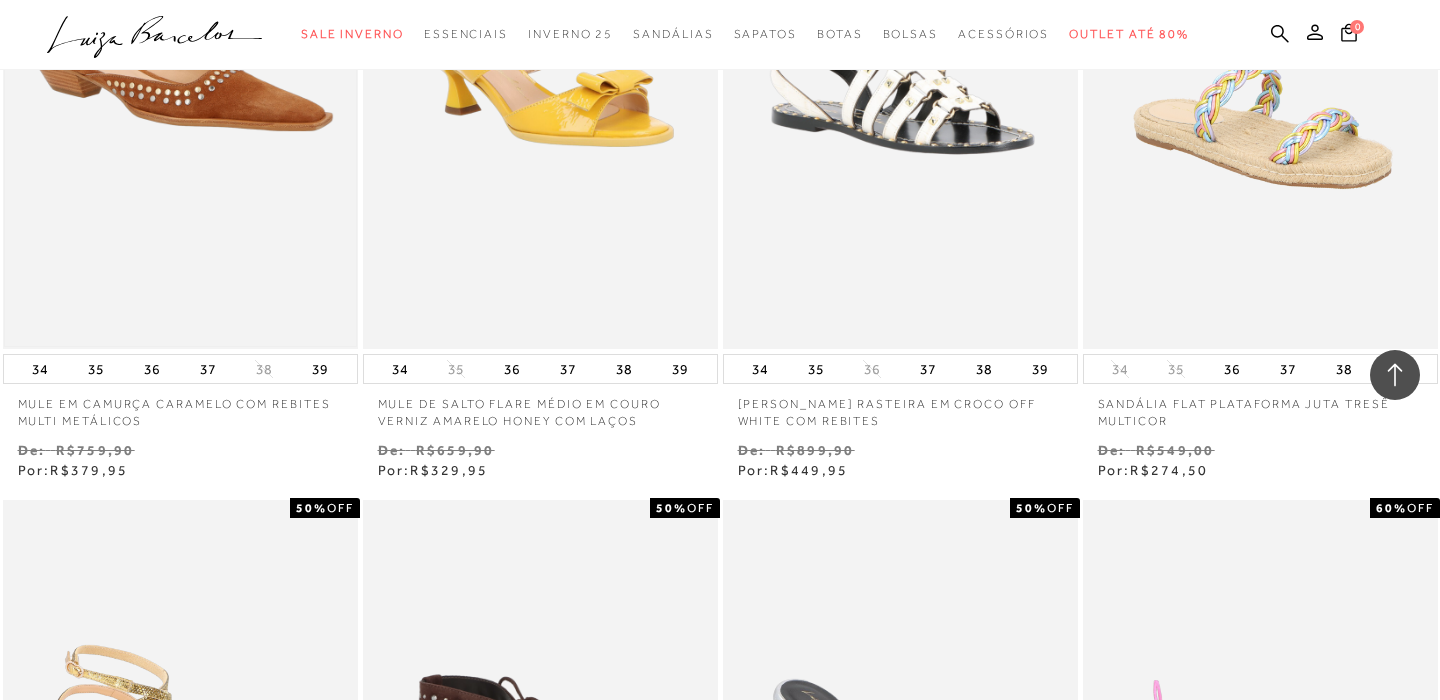 scroll, scrollTop: 34475, scrollLeft: 0, axis: vertical 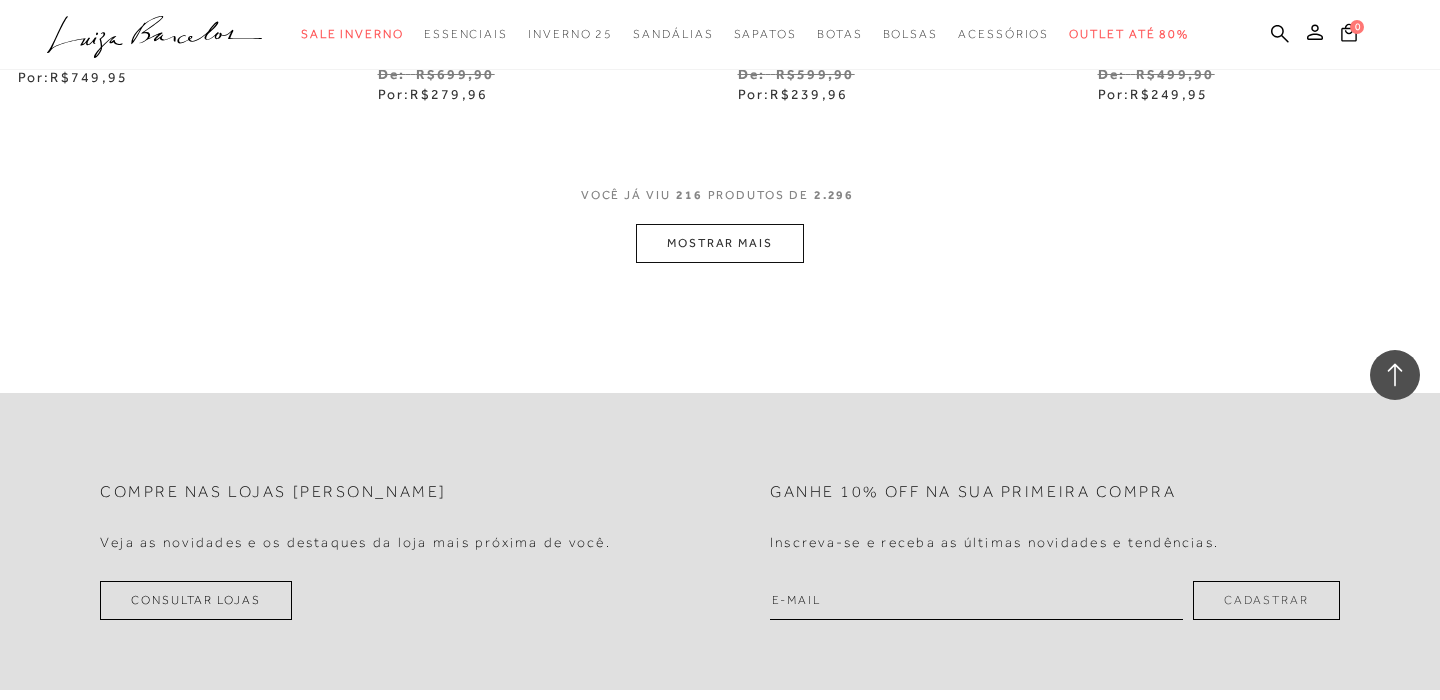 click on "MOSTRAR MAIS" at bounding box center [720, 243] 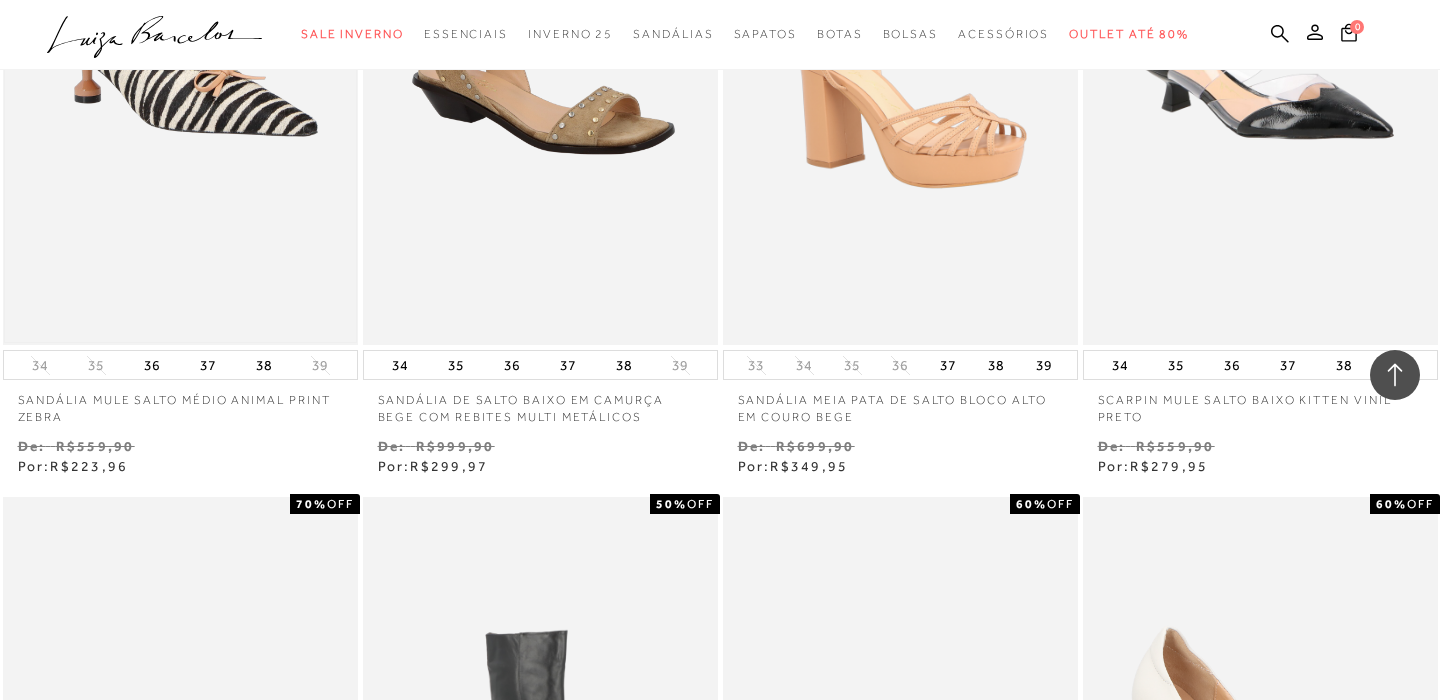 scroll, scrollTop: 38427, scrollLeft: 0, axis: vertical 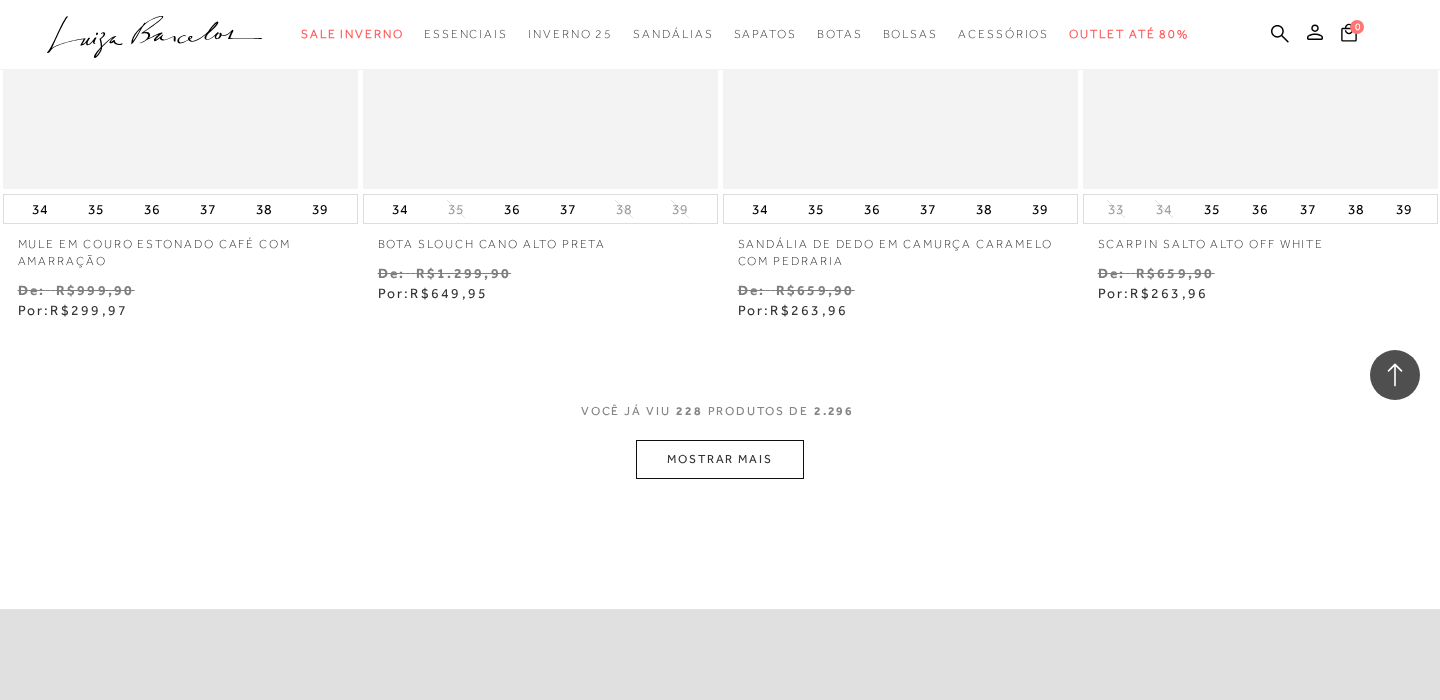 click on "MOSTRAR MAIS" at bounding box center [720, 459] 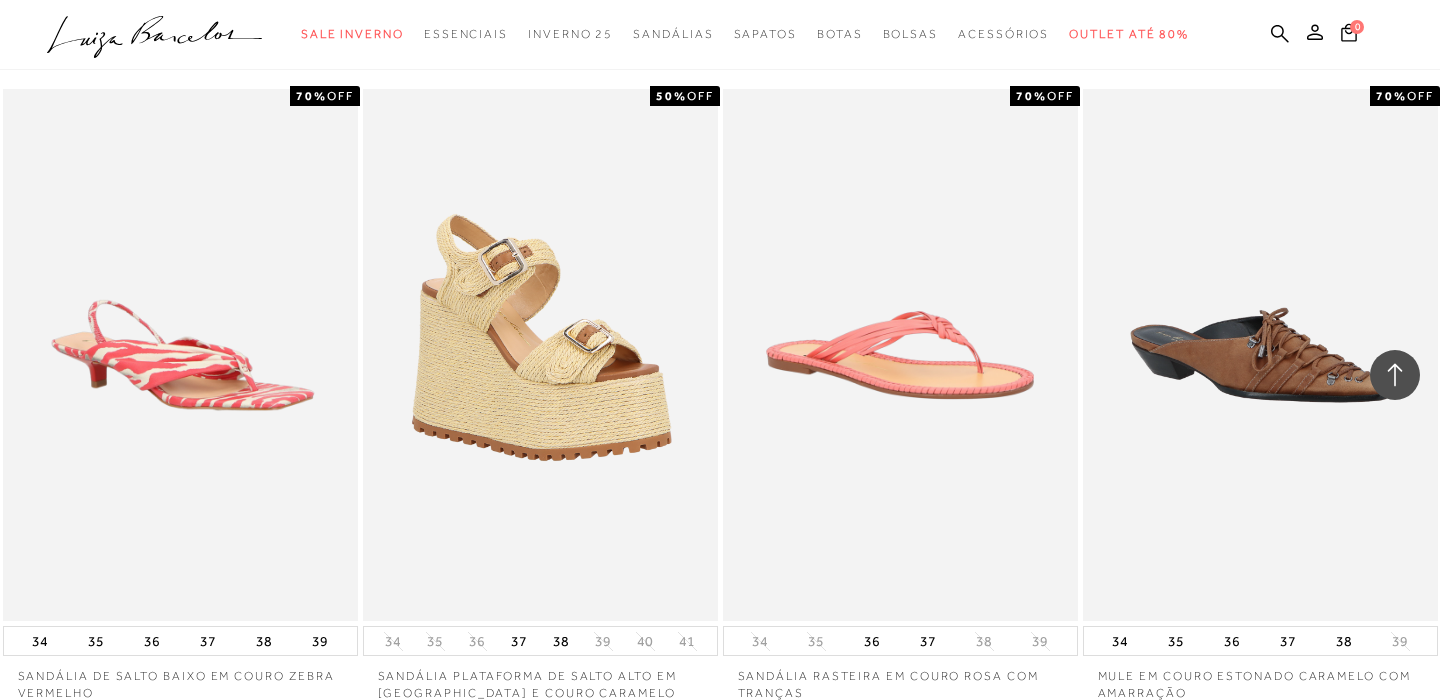 scroll, scrollTop: 40462, scrollLeft: 0, axis: vertical 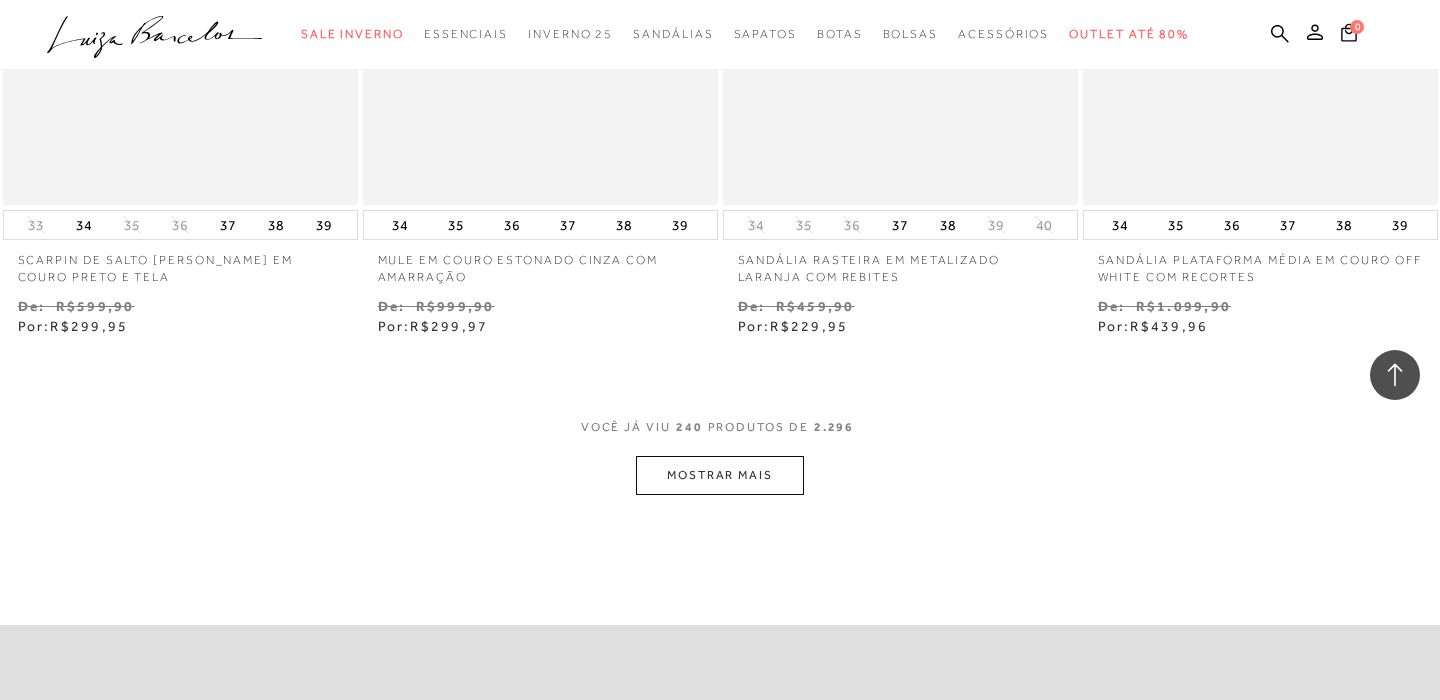 click on "MOSTRAR MAIS" at bounding box center (720, 475) 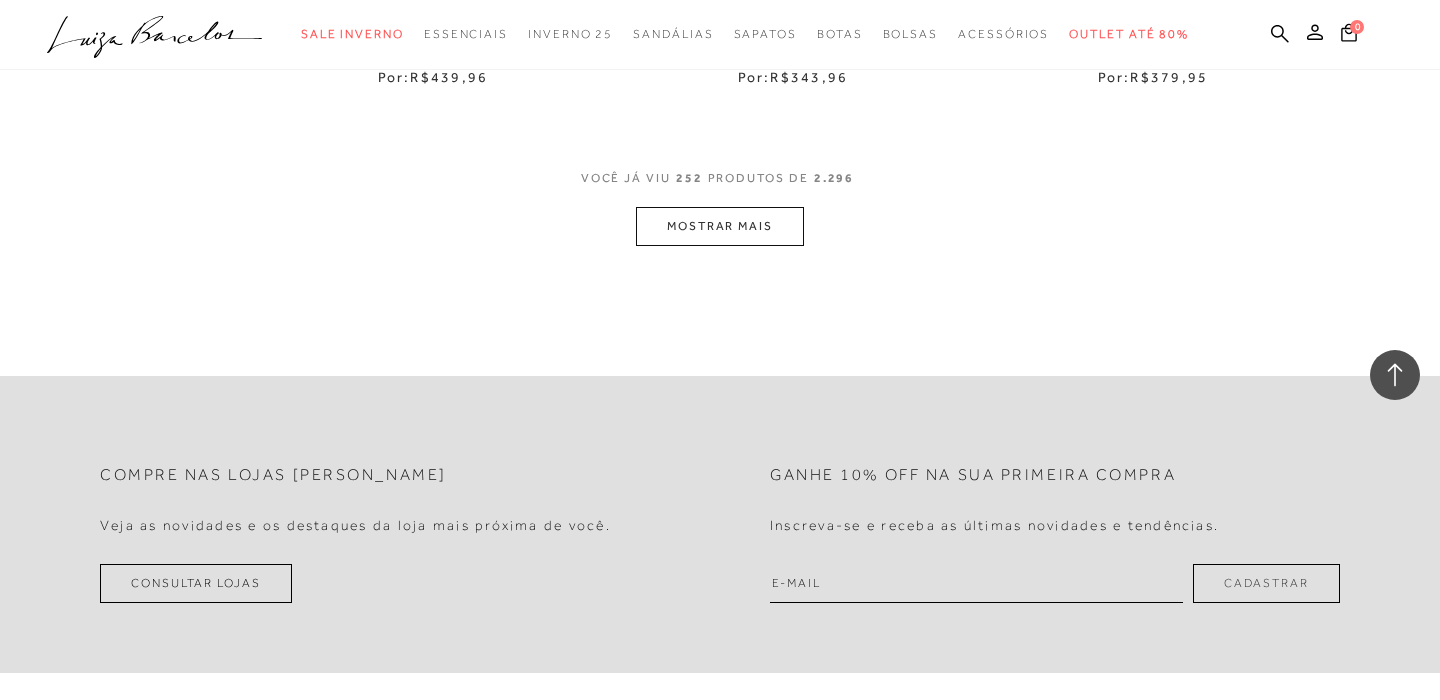 click on "MOSTRAR MAIS" at bounding box center [720, 226] 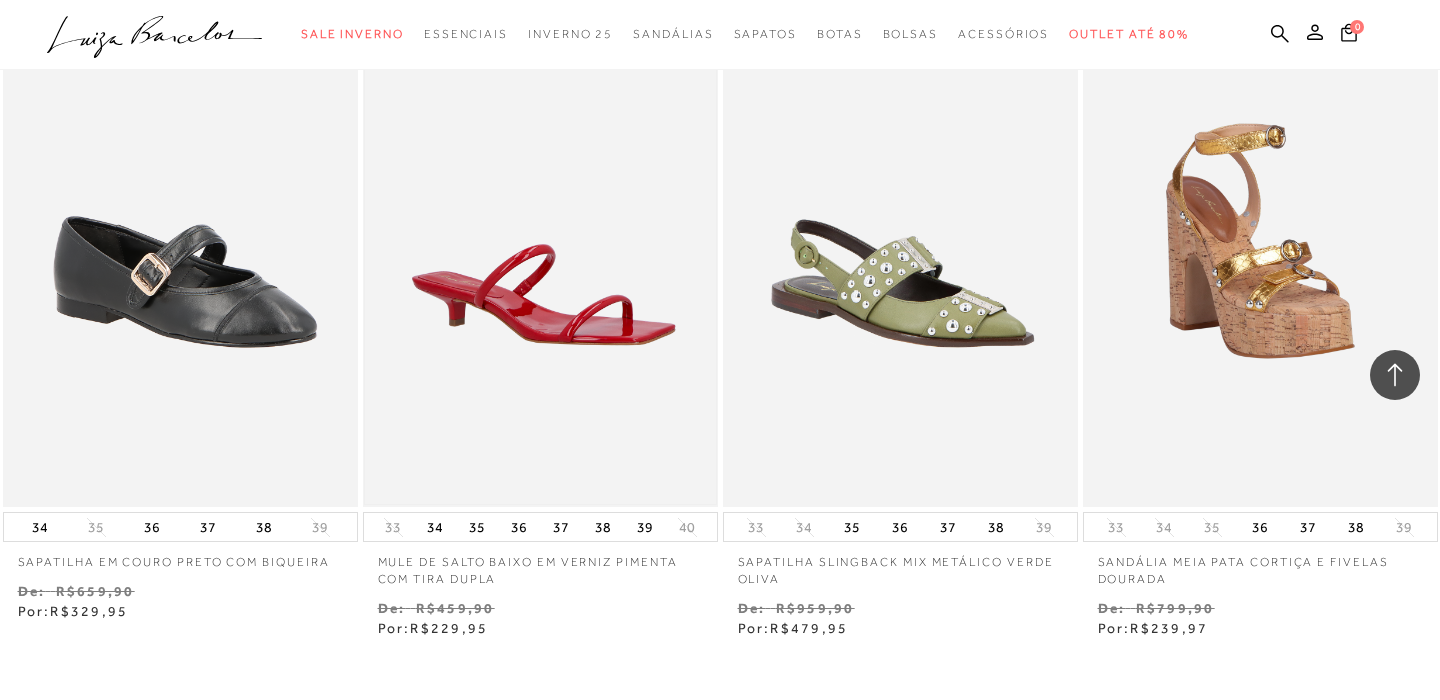 scroll, scrollTop: 45362, scrollLeft: 0, axis: vertical 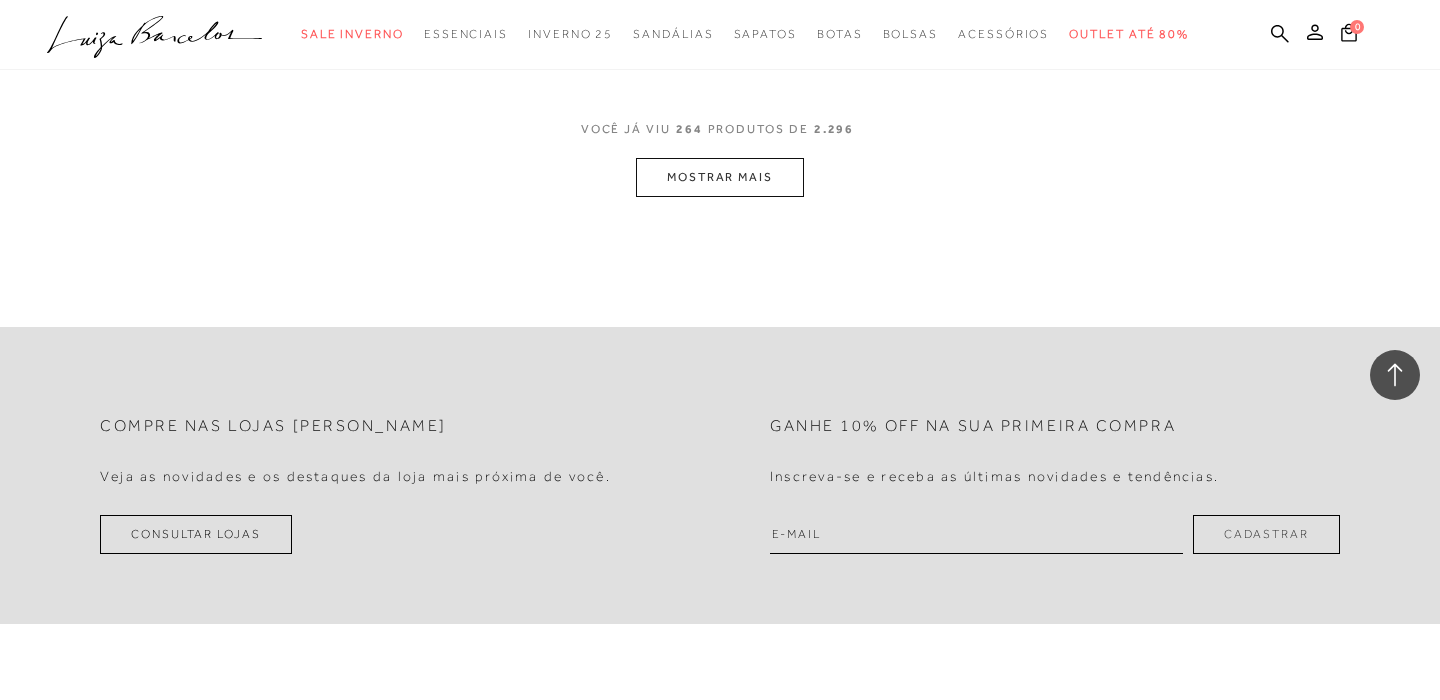 click on "MOSTRAR MAIS" at bounding box center [720, 177] 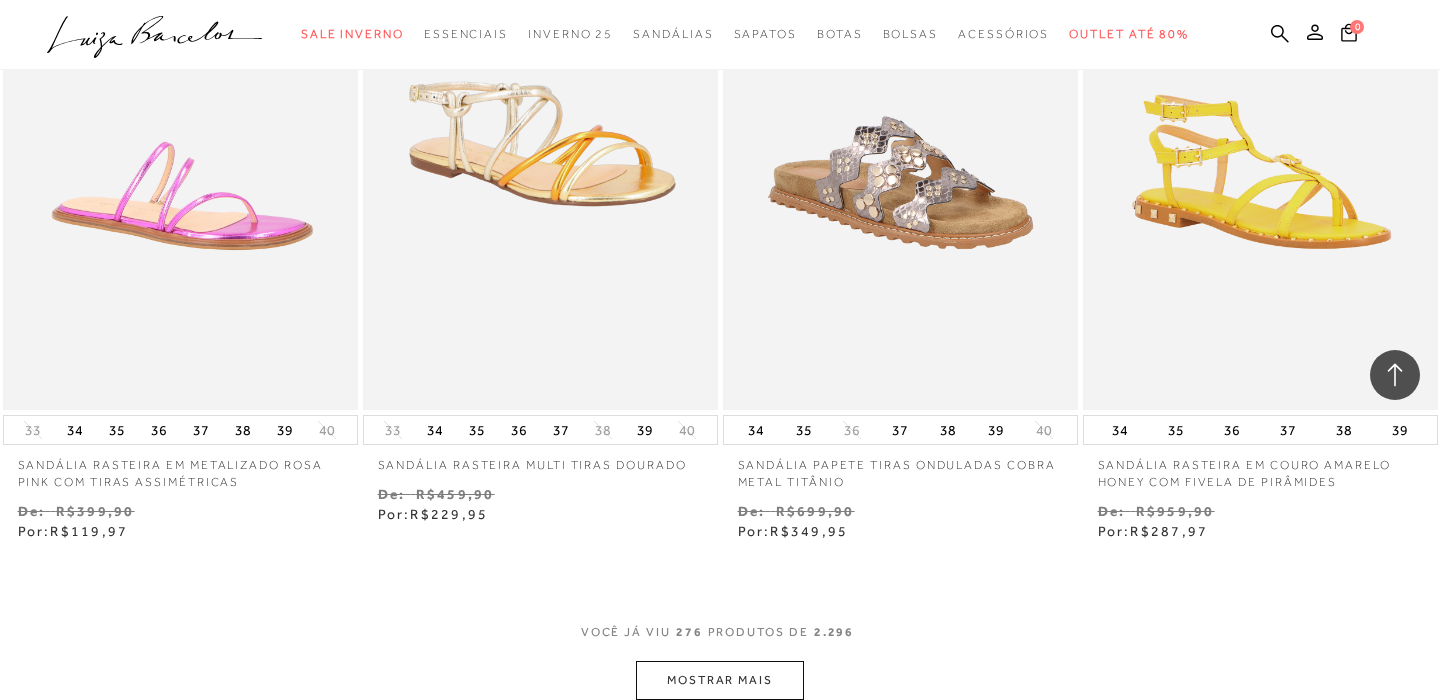 scroll, scrollTop: 47262, scrollLeft: 0, axis: vertical 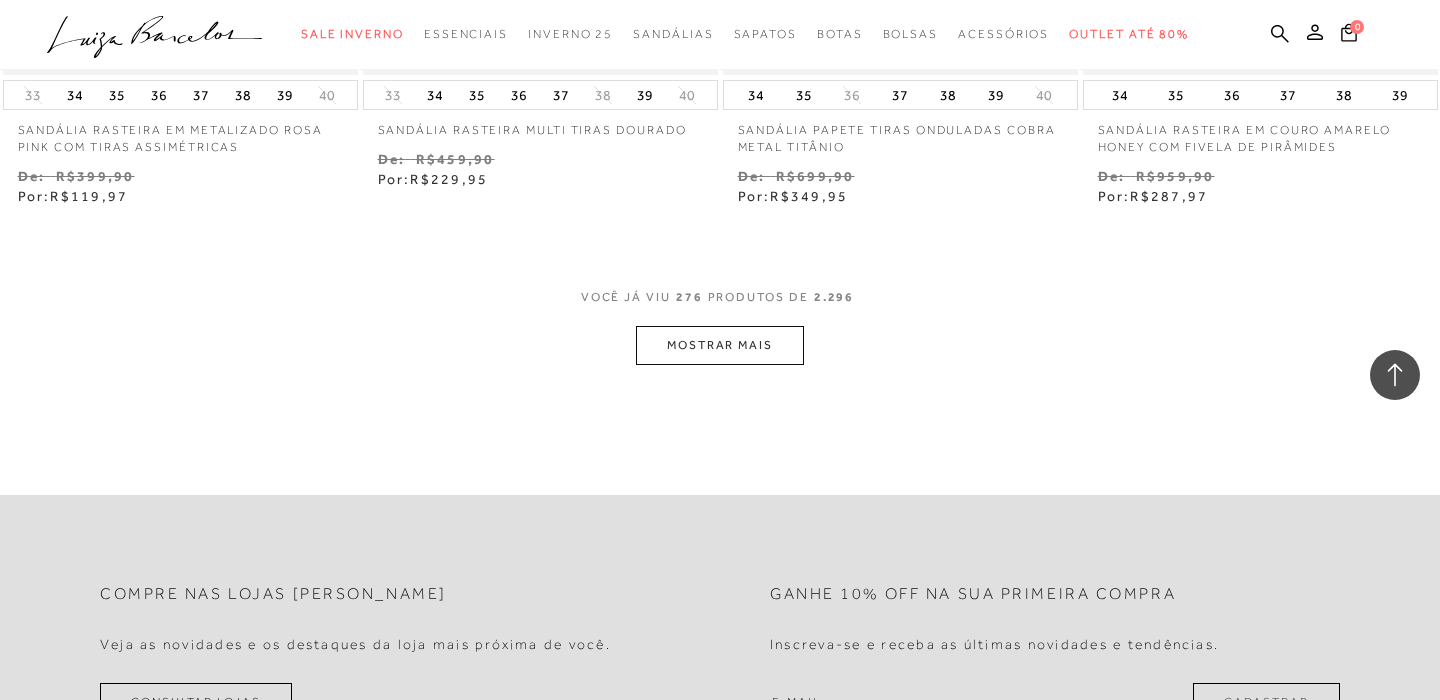 click on "MOSTRAR MAIS" at bounding box center (720, 345) 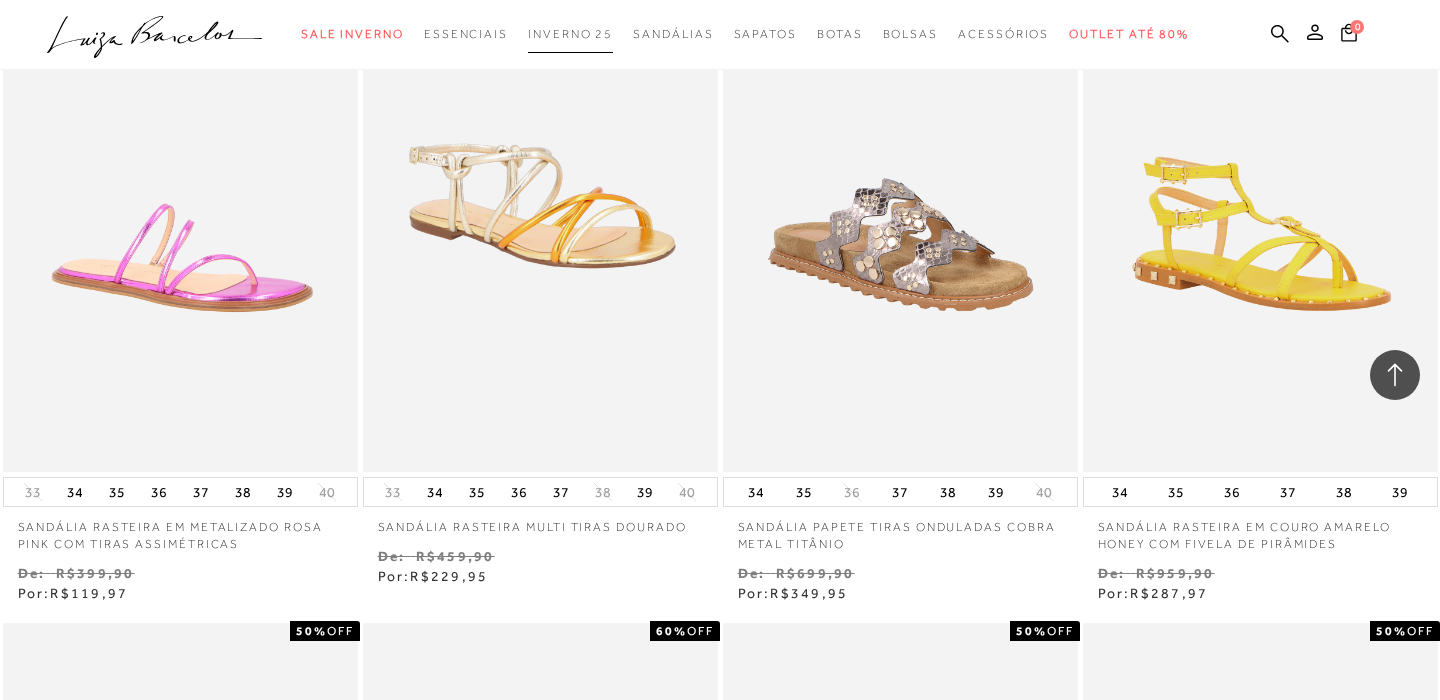 scroll, scrollTop: 46462, scrollLeft: 0, axis: vertical 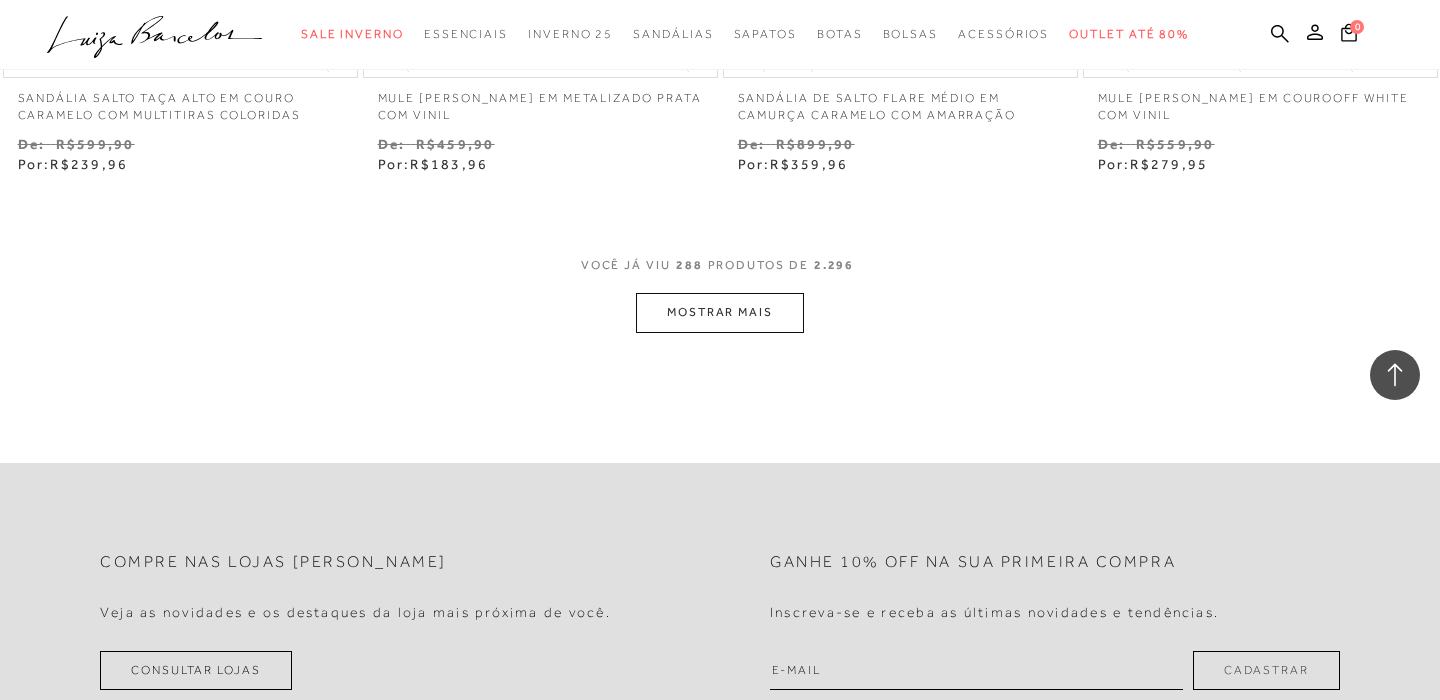 click on "MOSTRAR MAIS" at bounding box center (720, 312) 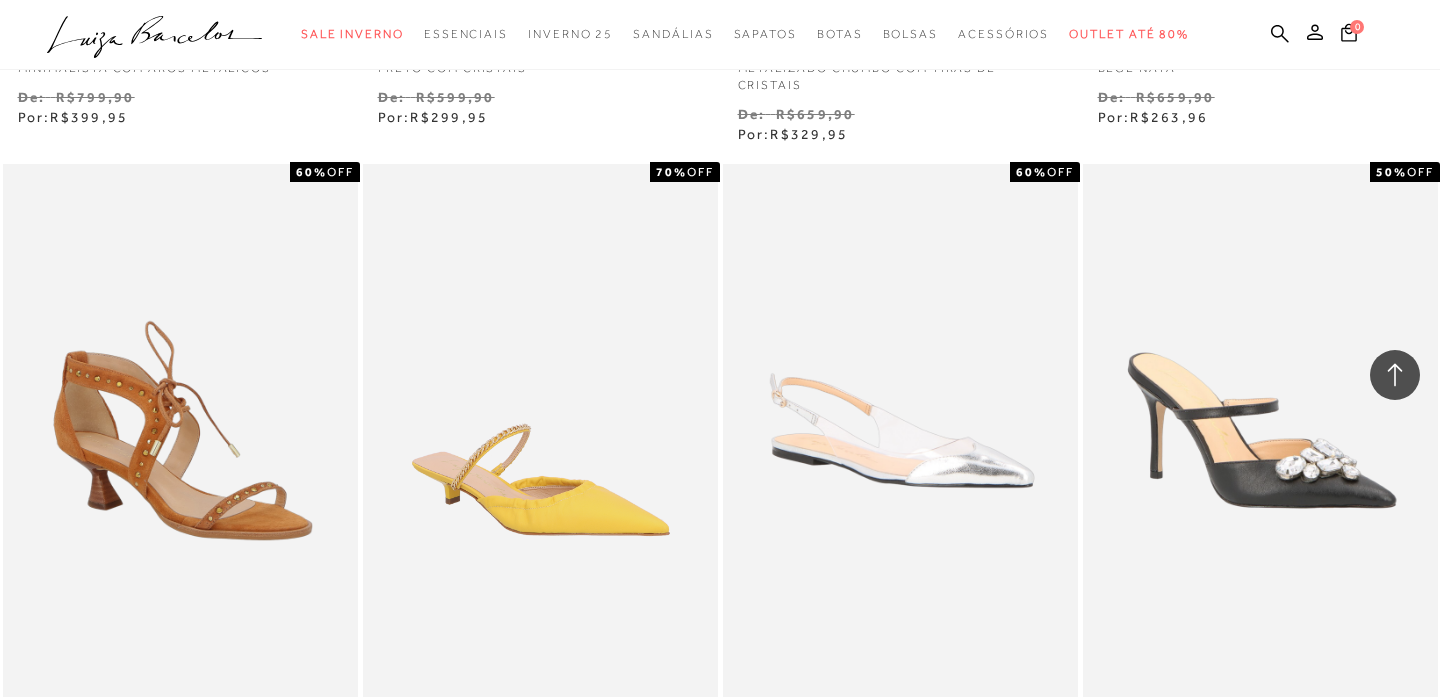 scroll, scrollTop: 50838, scrollLeft: 0, axis: vertical 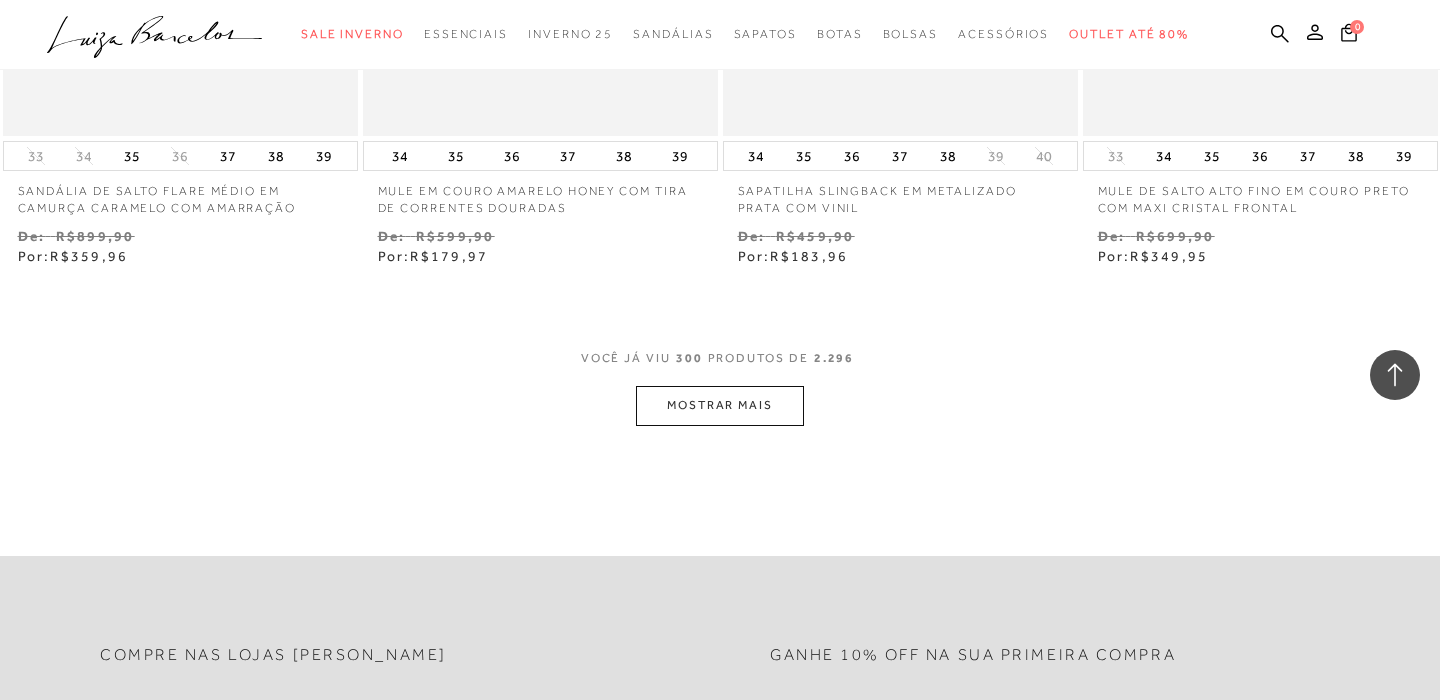 click on "MOSTRAR MAIS" at bounding box center (720, 405) 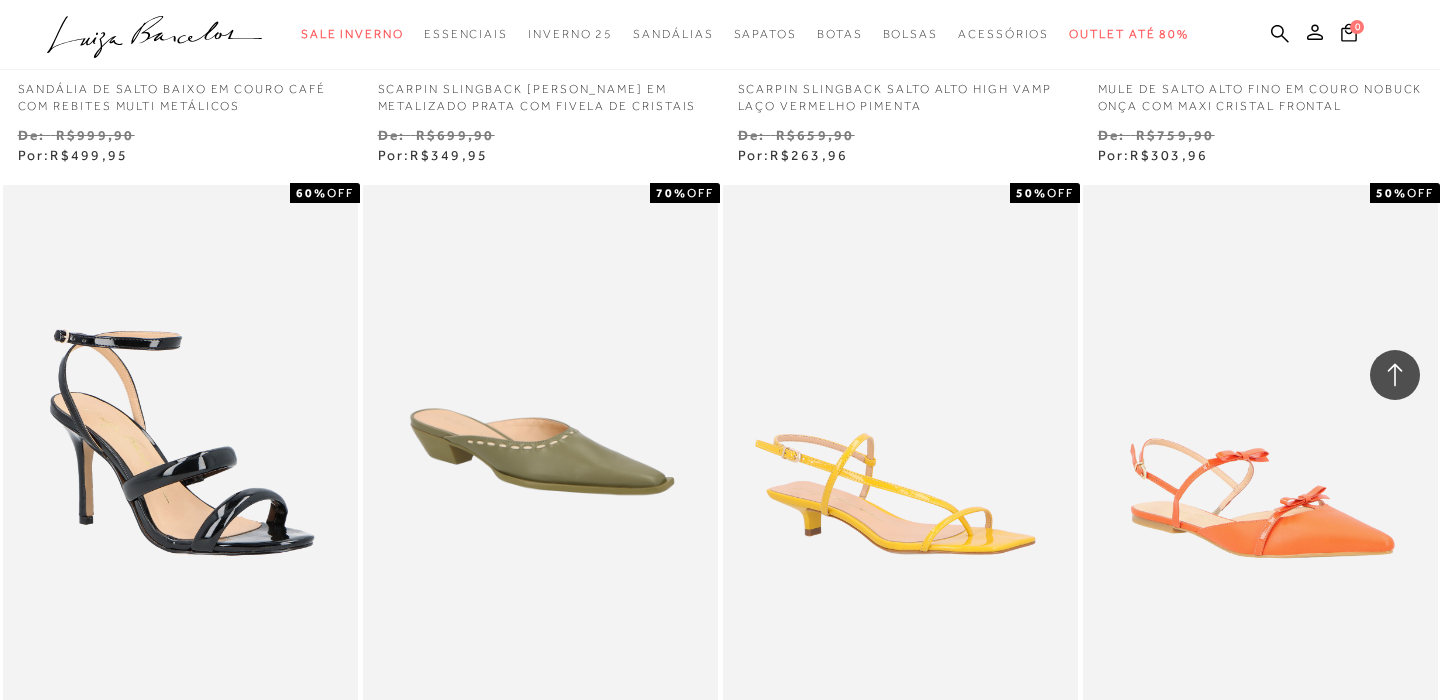 scroll, scrollTop: 52838, scrollLeft: 0, axis: vertical 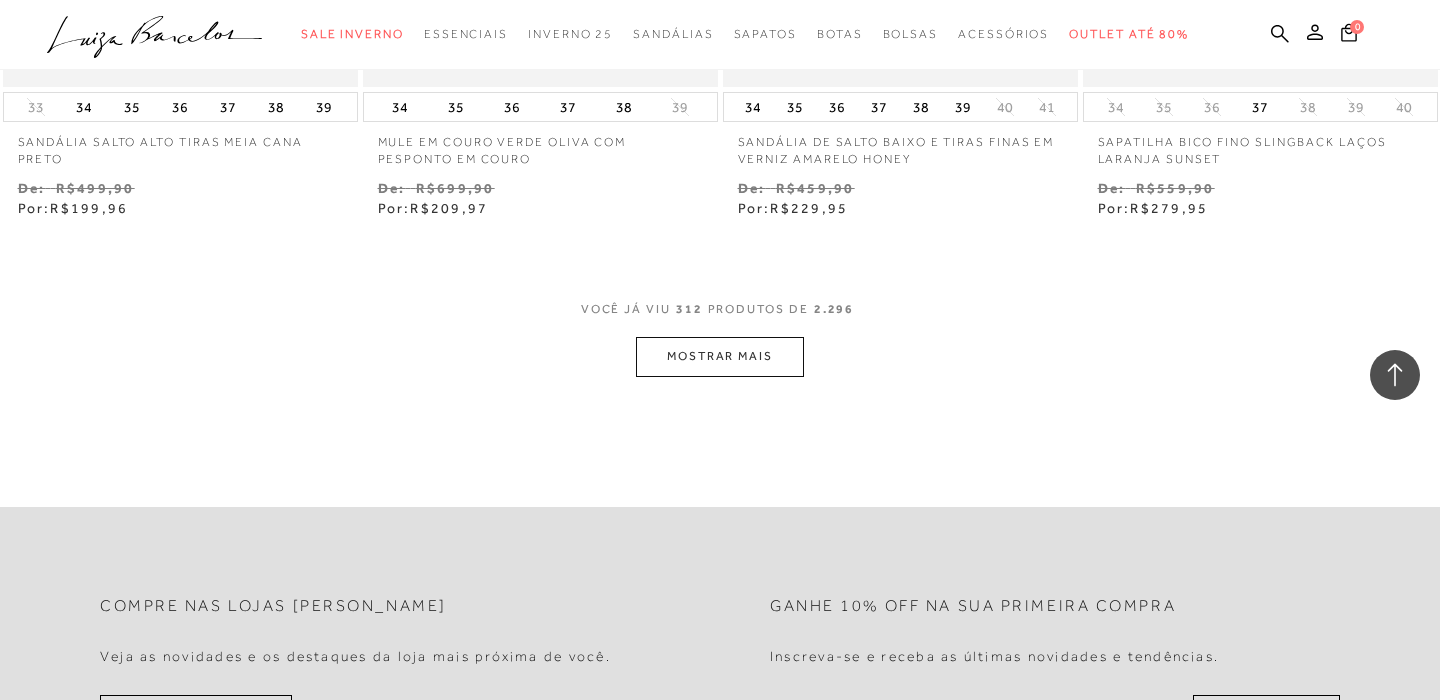 click on "MOSTRAR MAIS" at bounding box center [720, 356] 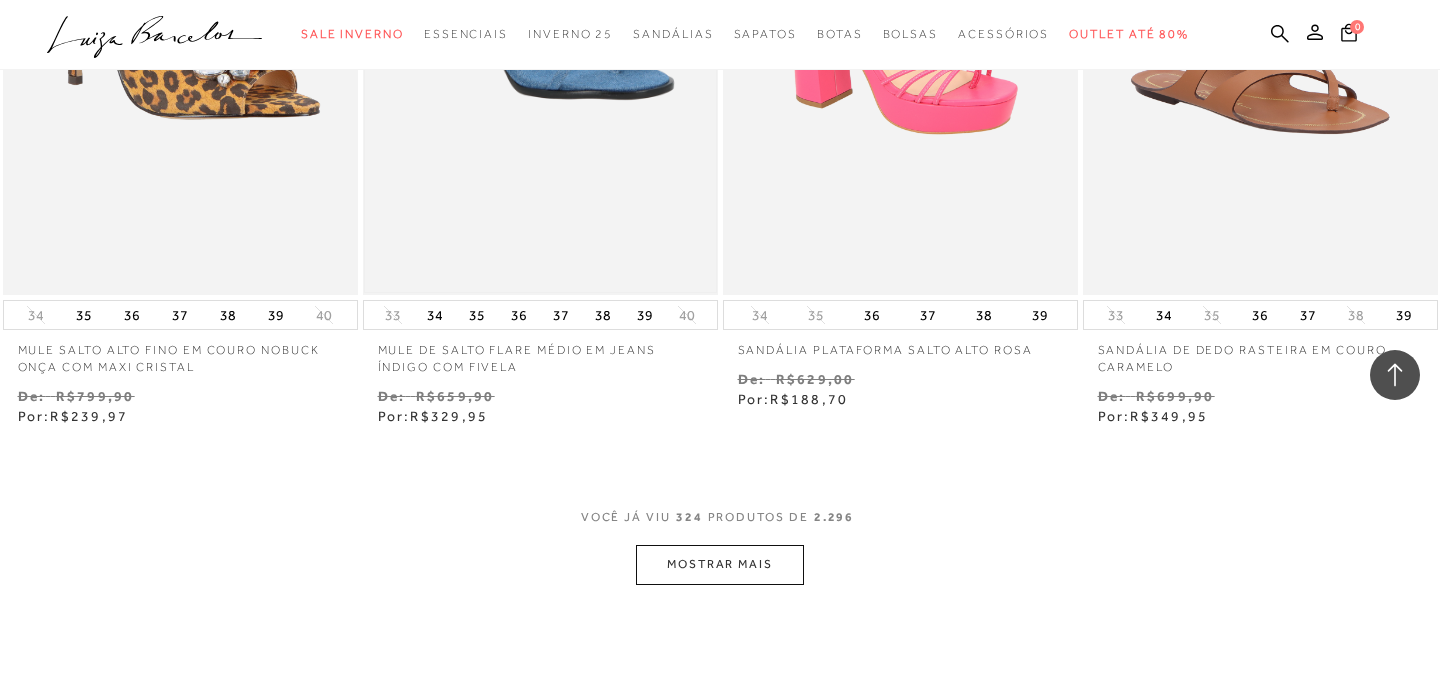 scroll, scrollTop: 55437, scrollLeft: 0, axis: vertical 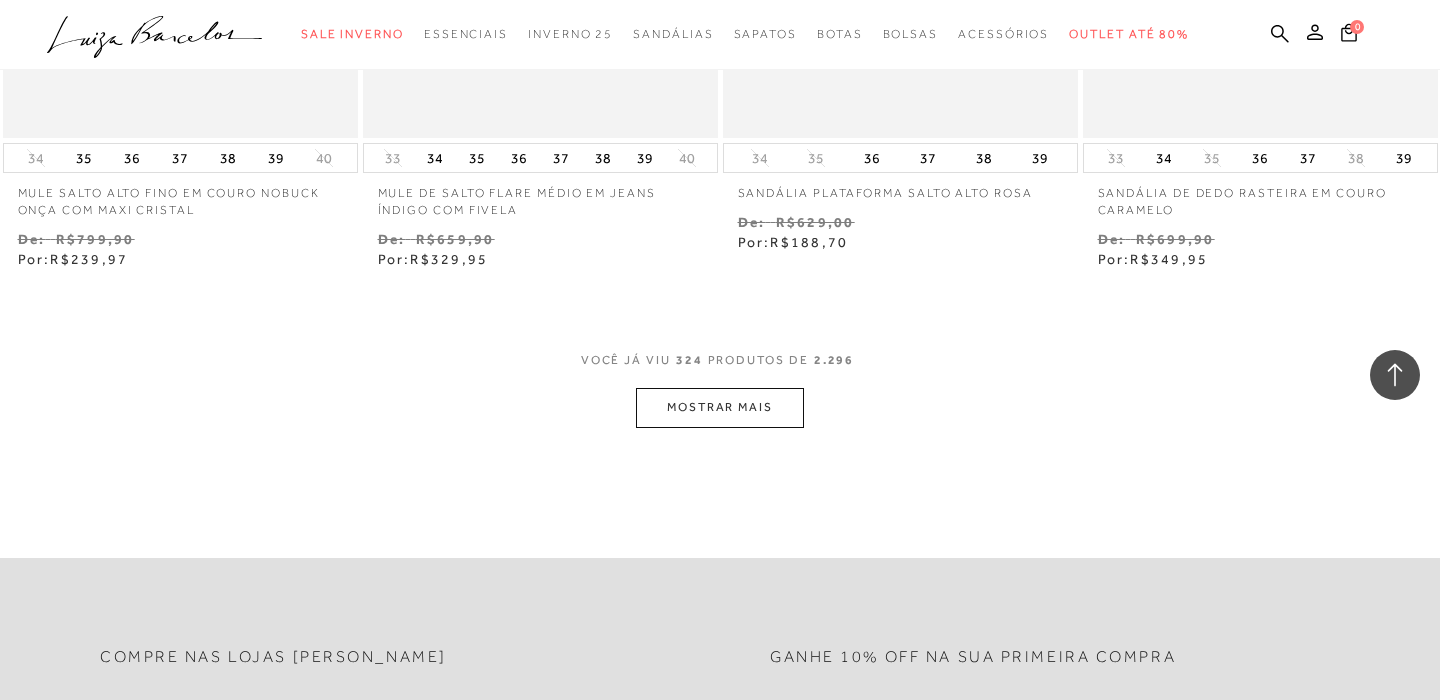 click on "MOSTRAR MAIS" at bounding box center [720, 407] 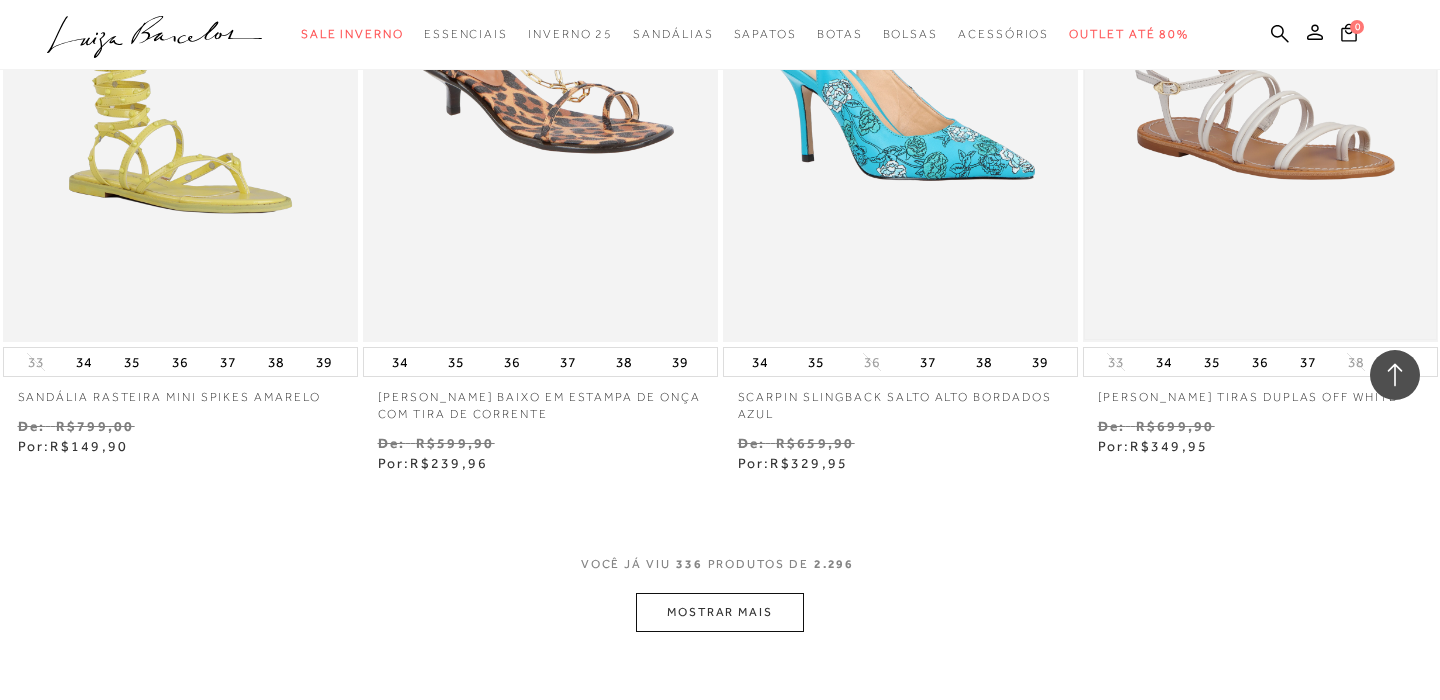 scroll, scrollTop: 57437, scrollLeft: 0, axis: vertical 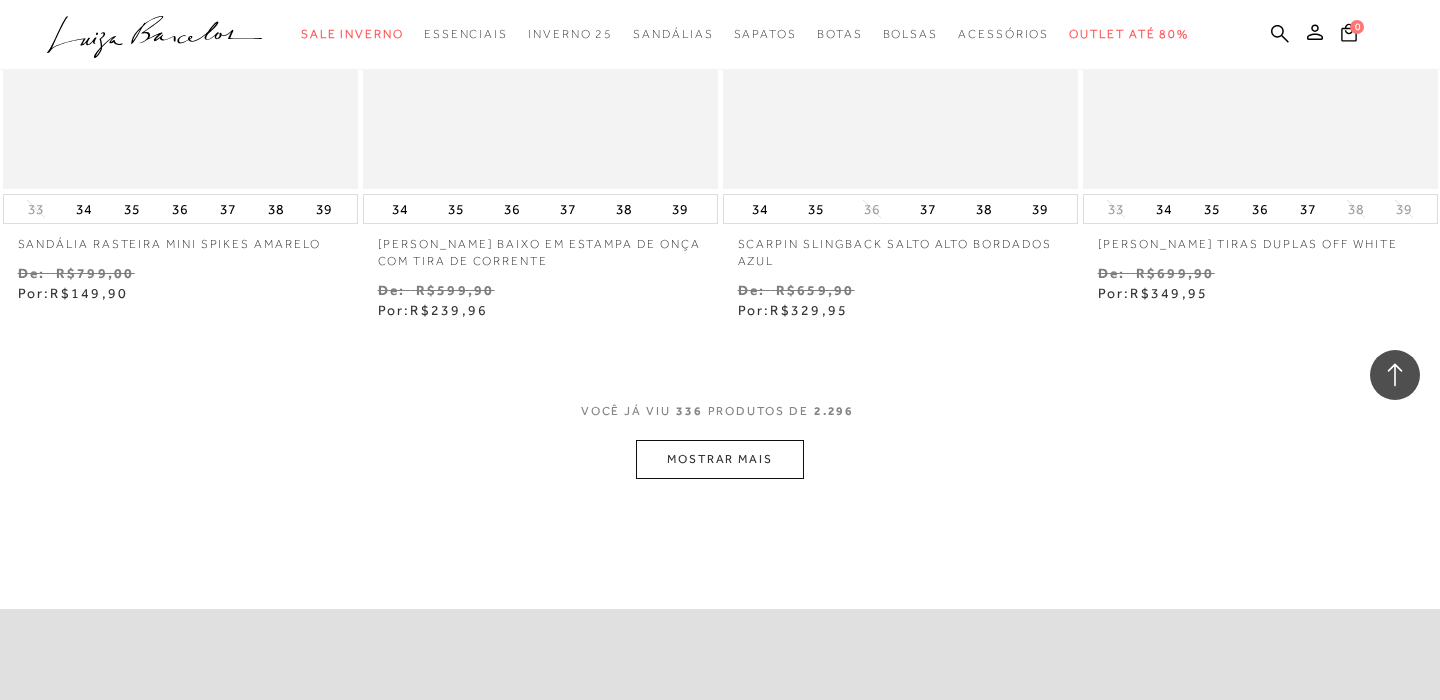 click on "MOSTRAR MAIS" at bounding box center [720, 459] 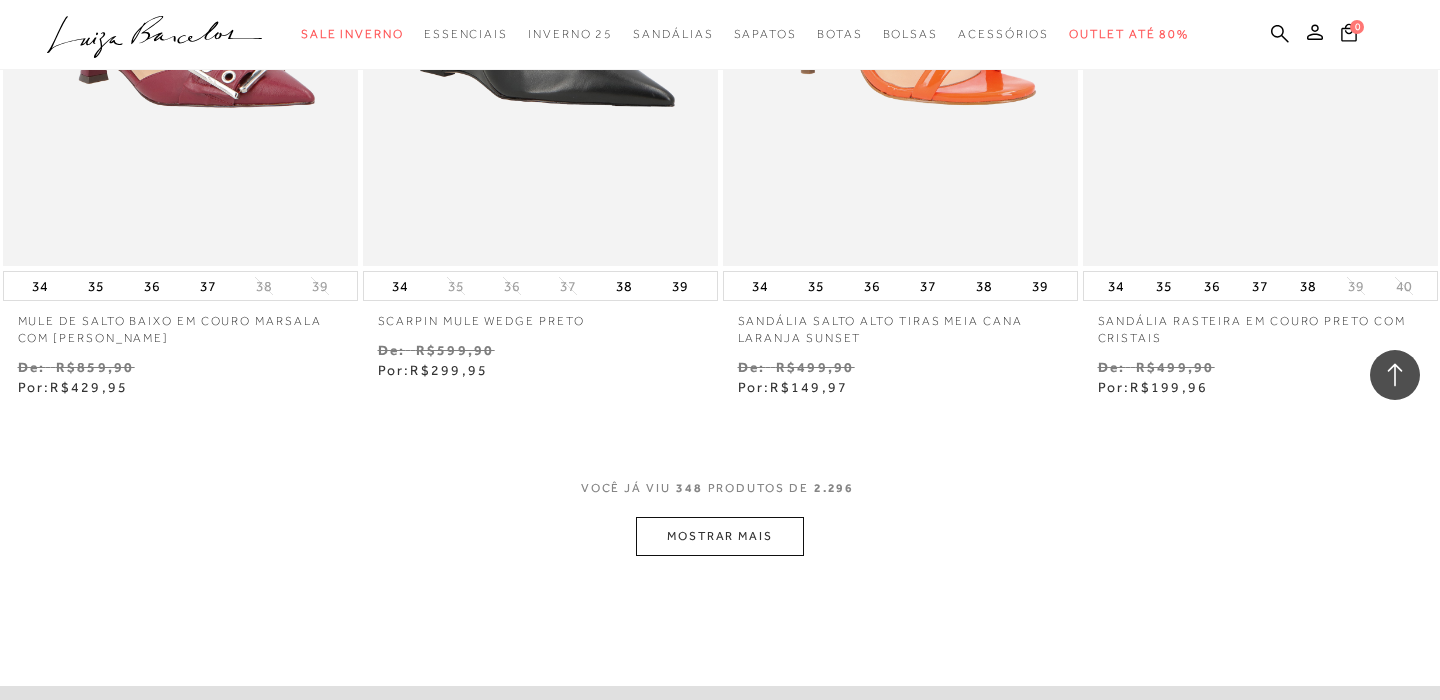 scroll, scrollTop: 59612, scrollLeft: 0, axis: vertical 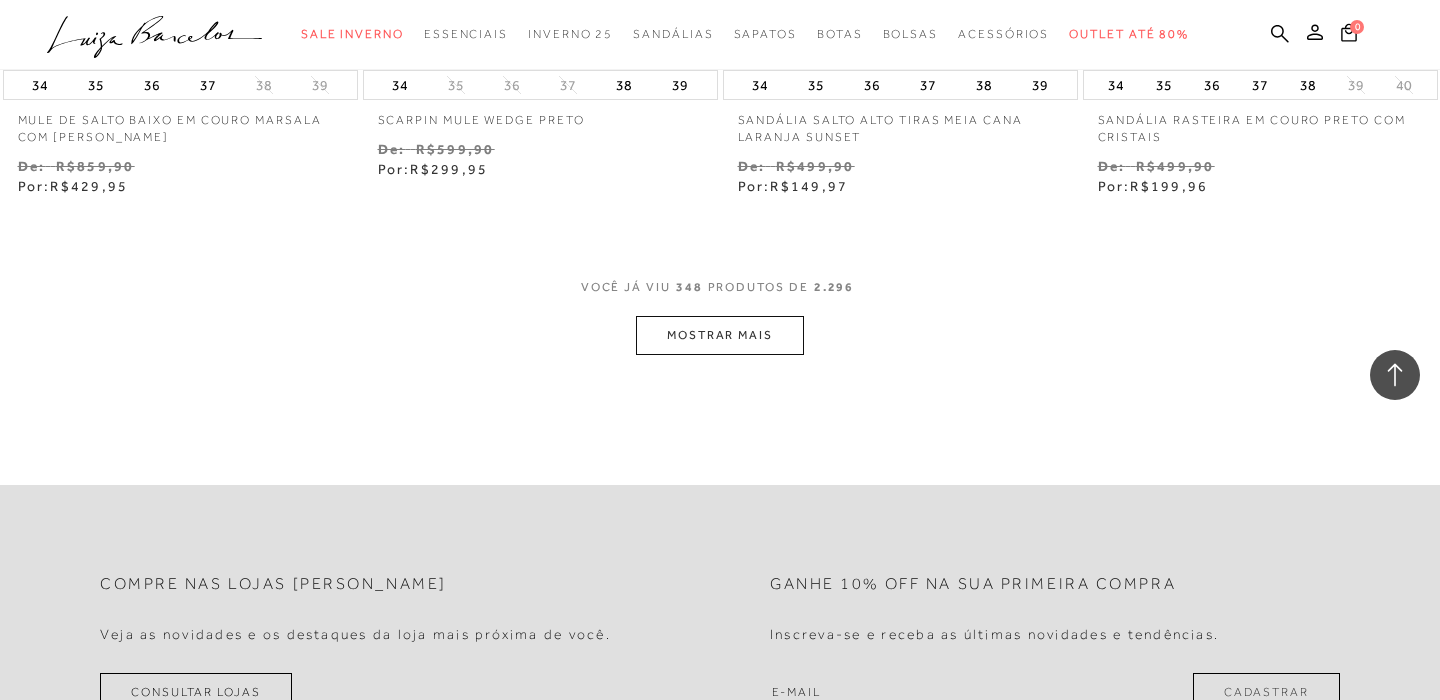 click on "MOSTRAR MAIS" at bounding box center [720, 335] 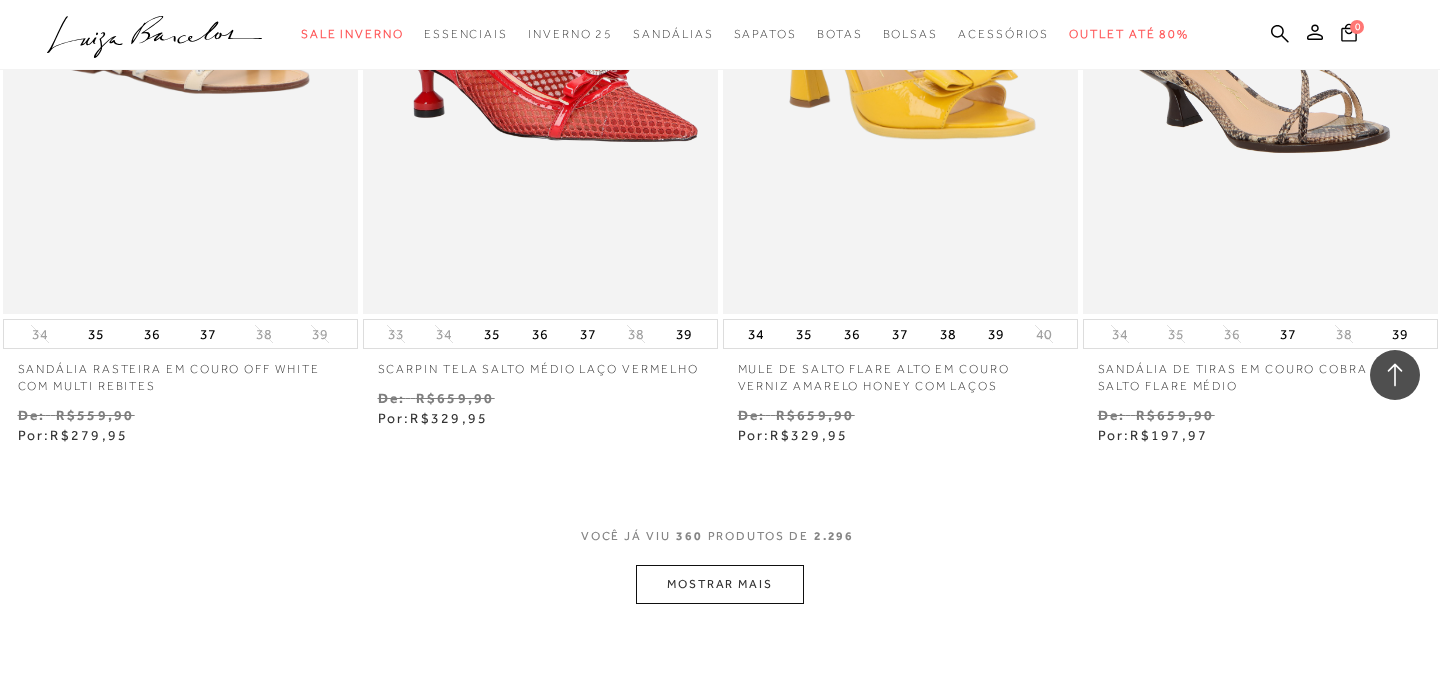 scroll, scrollTop: 61612, scrollLeft: 0, axis: vertical 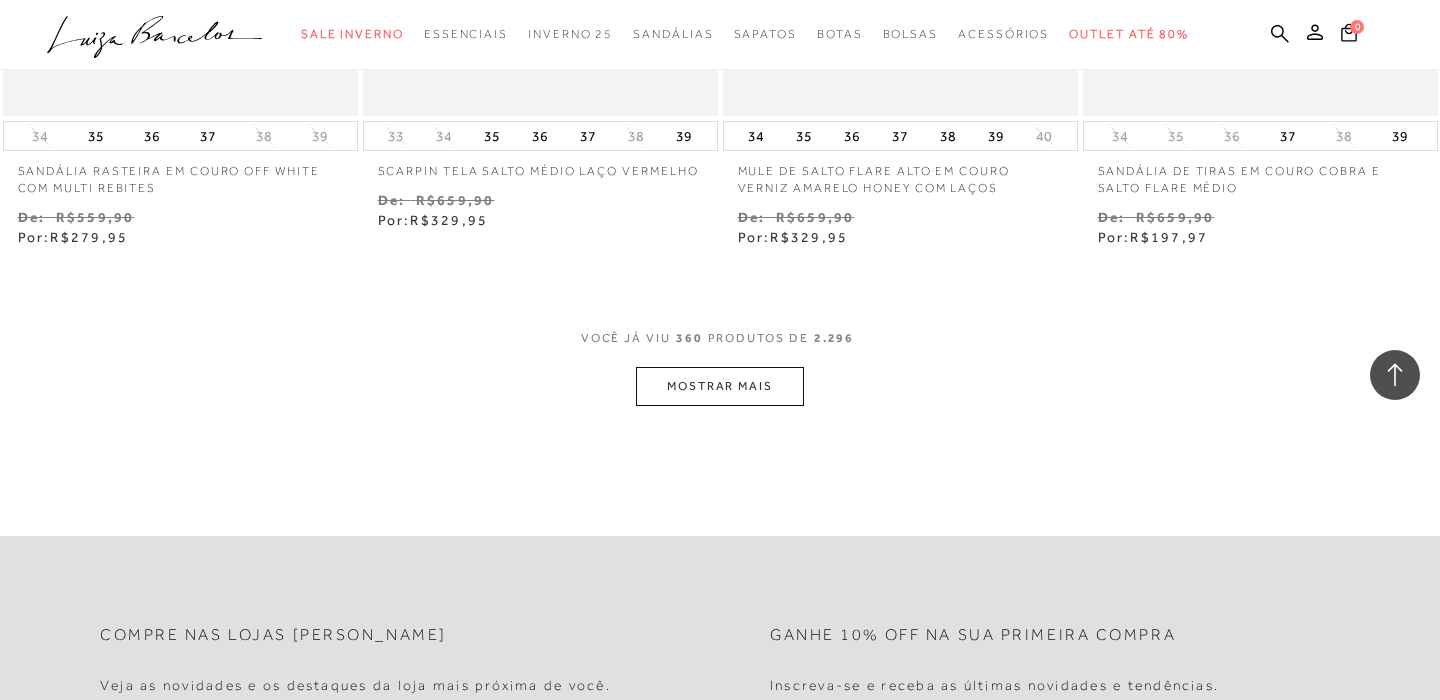 click on "MOSTRAR MAIS" at bounding box center (720, 386) 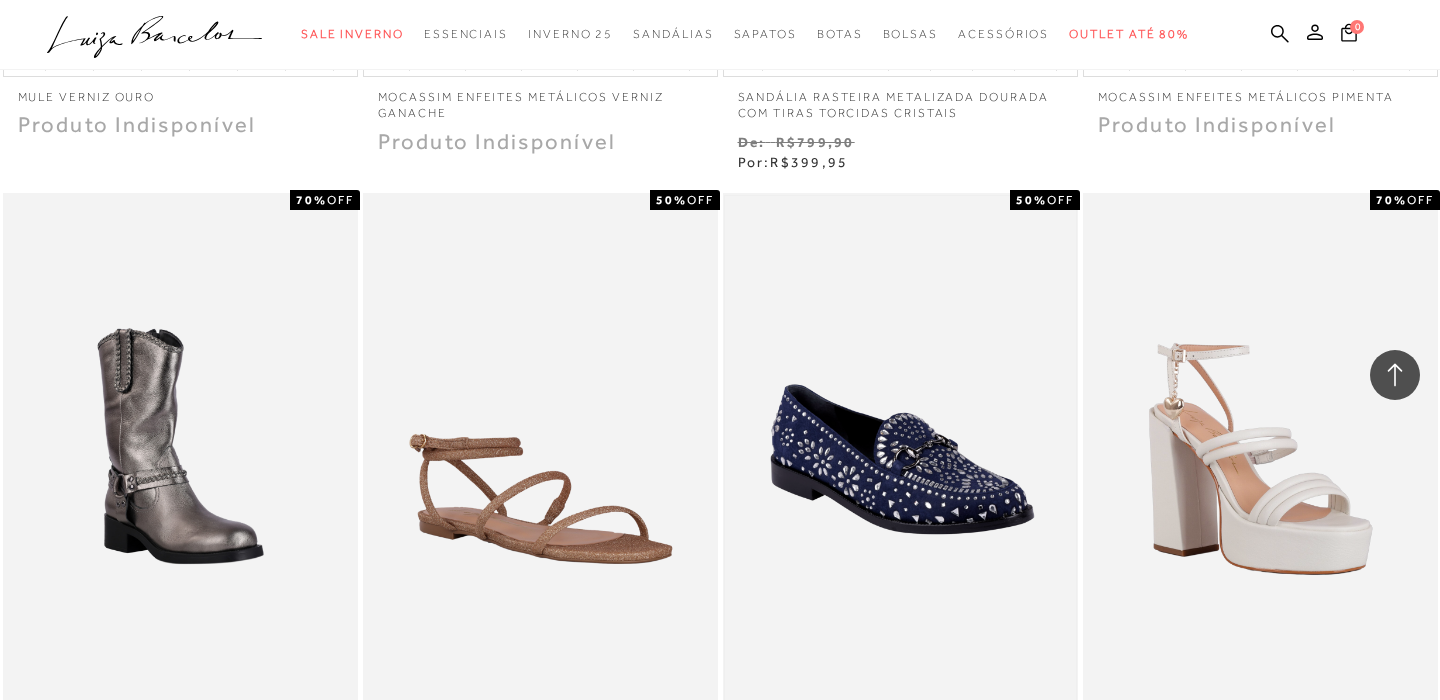 scroll, scrollTop: 63088, scrollLeft: 0, axis: vertical 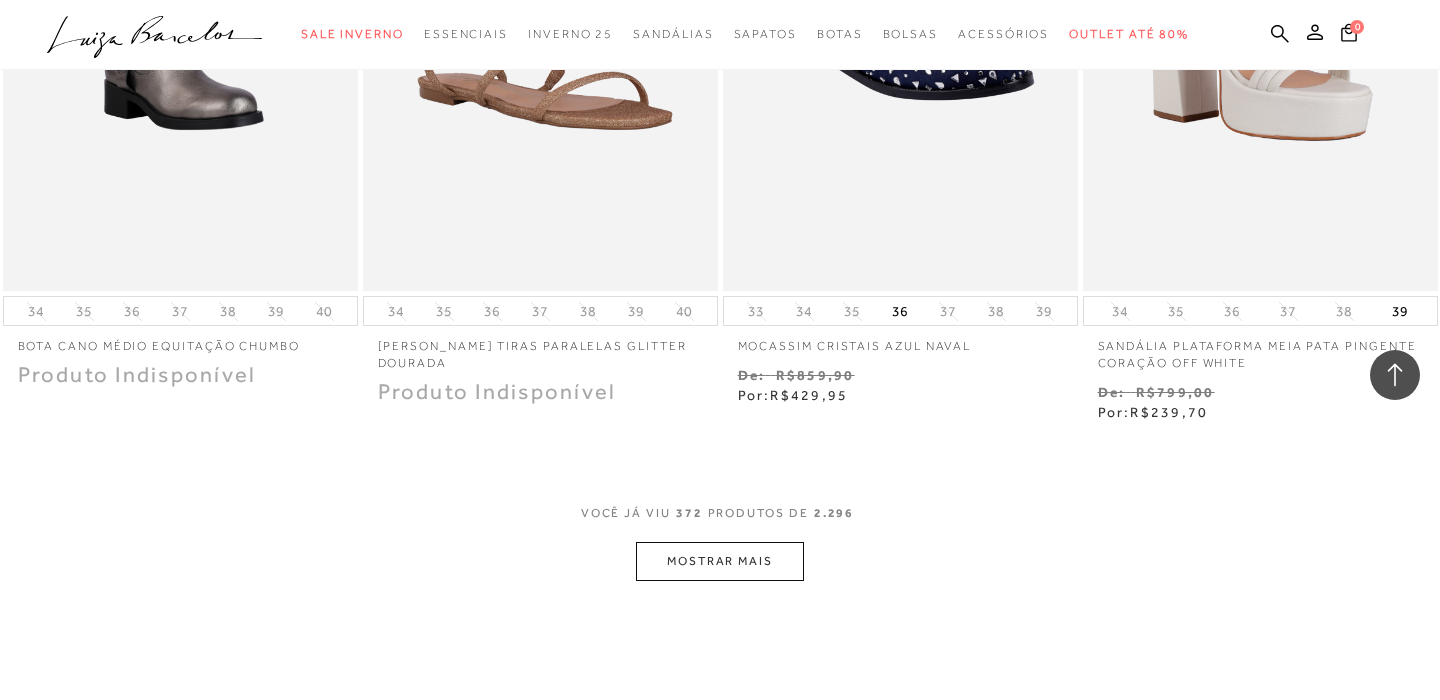 click on "MOSTRAR MAIS" at bounding box center (720, 561) 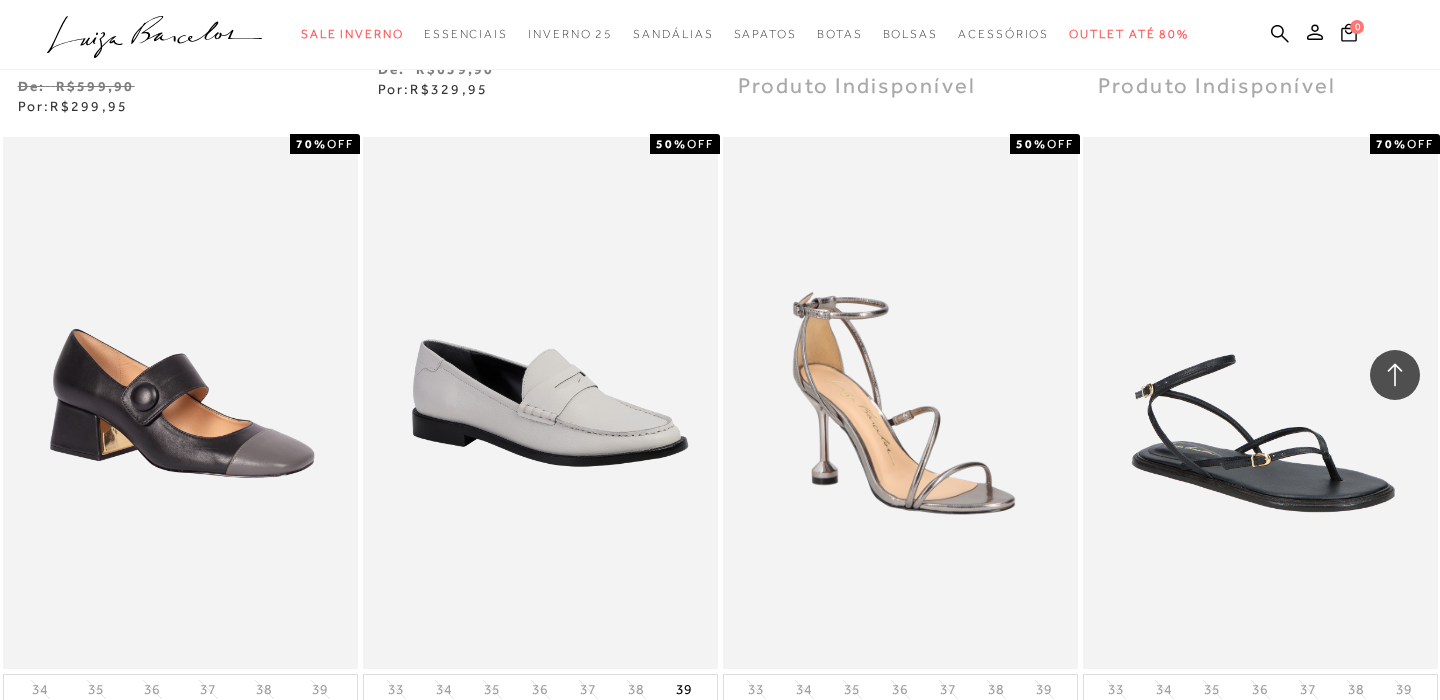 scroll, scrollTop: 65164, scrollLeft: 0, axis: vertical 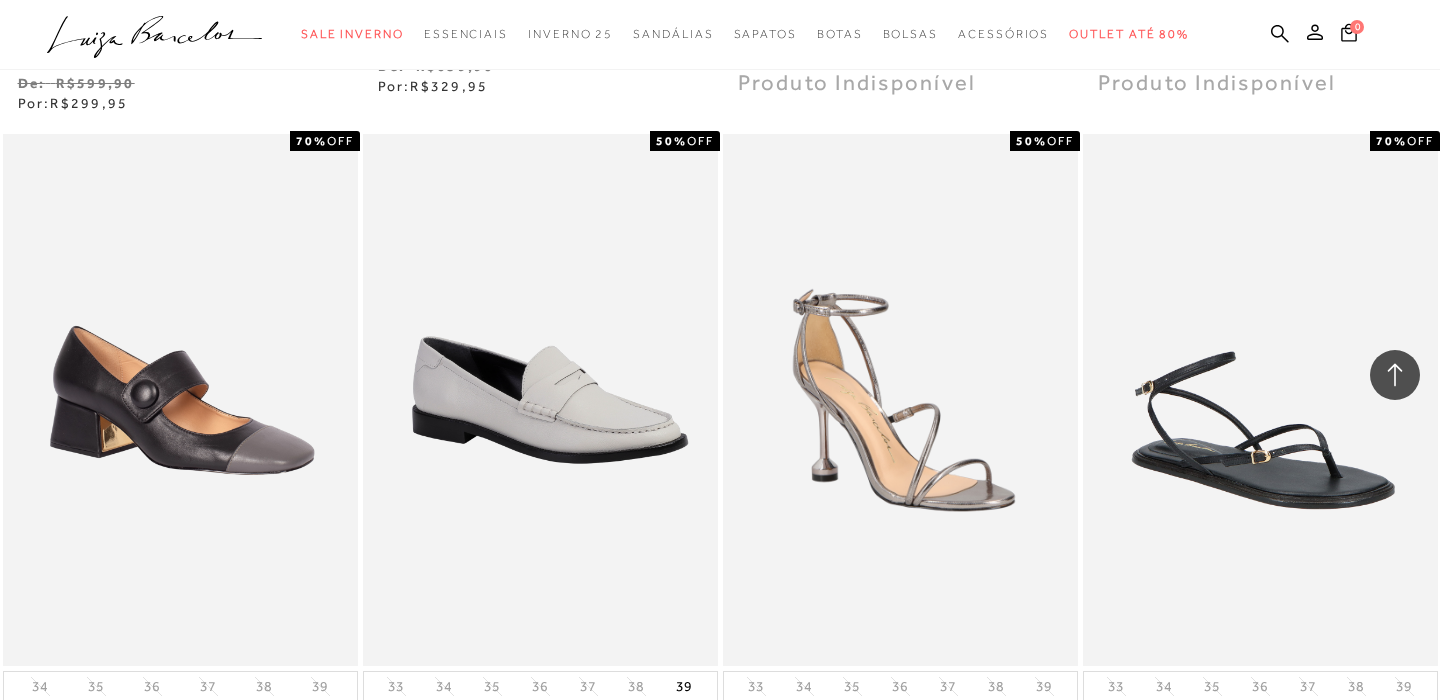 type 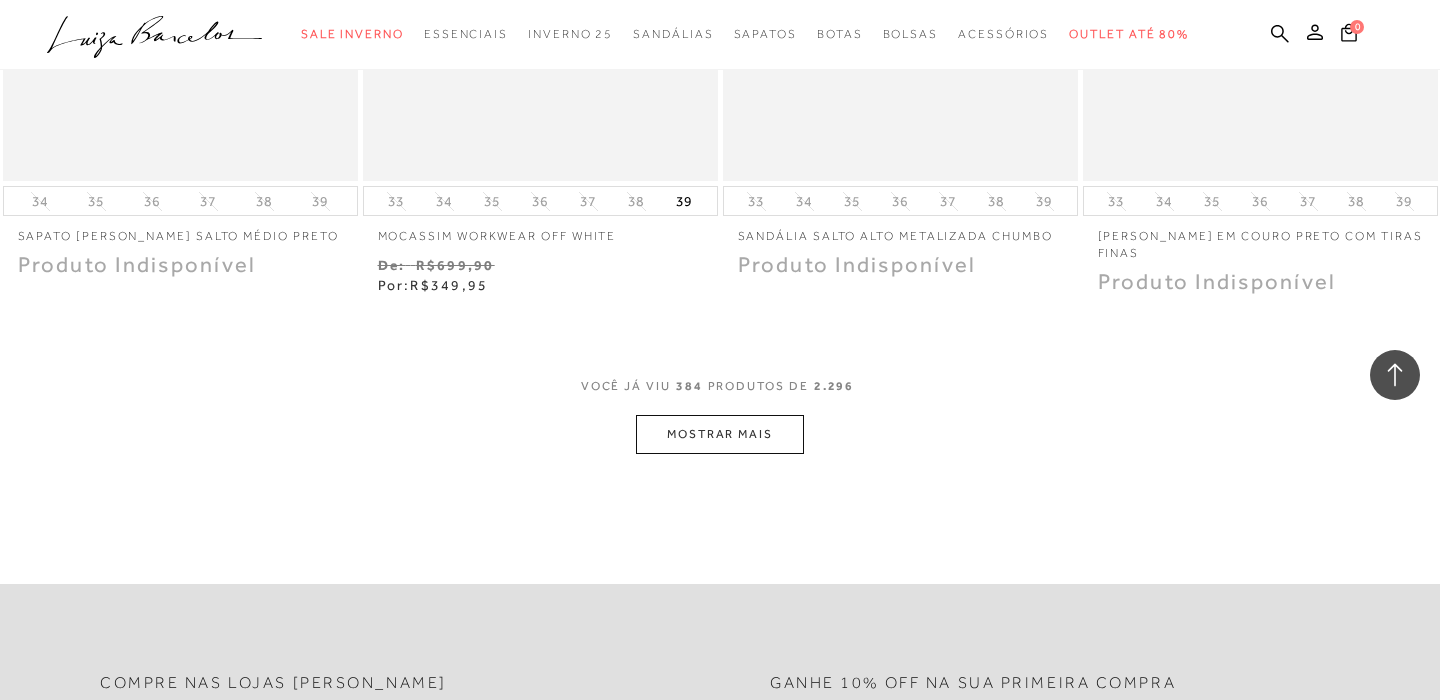 scroll, scrollTop: 65763, scrollLeft: 0, axis: vertical 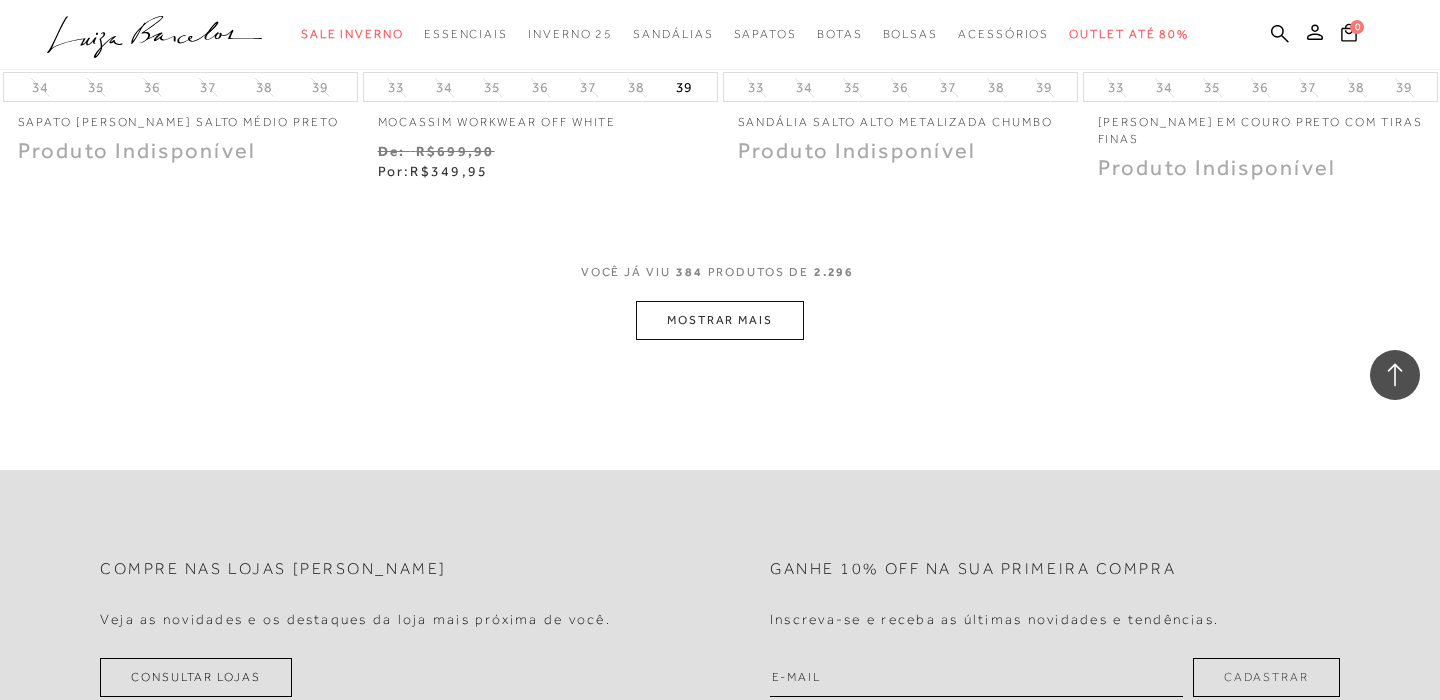 click on "MOSTRAR MAIS" at bounding box center (720, 320) 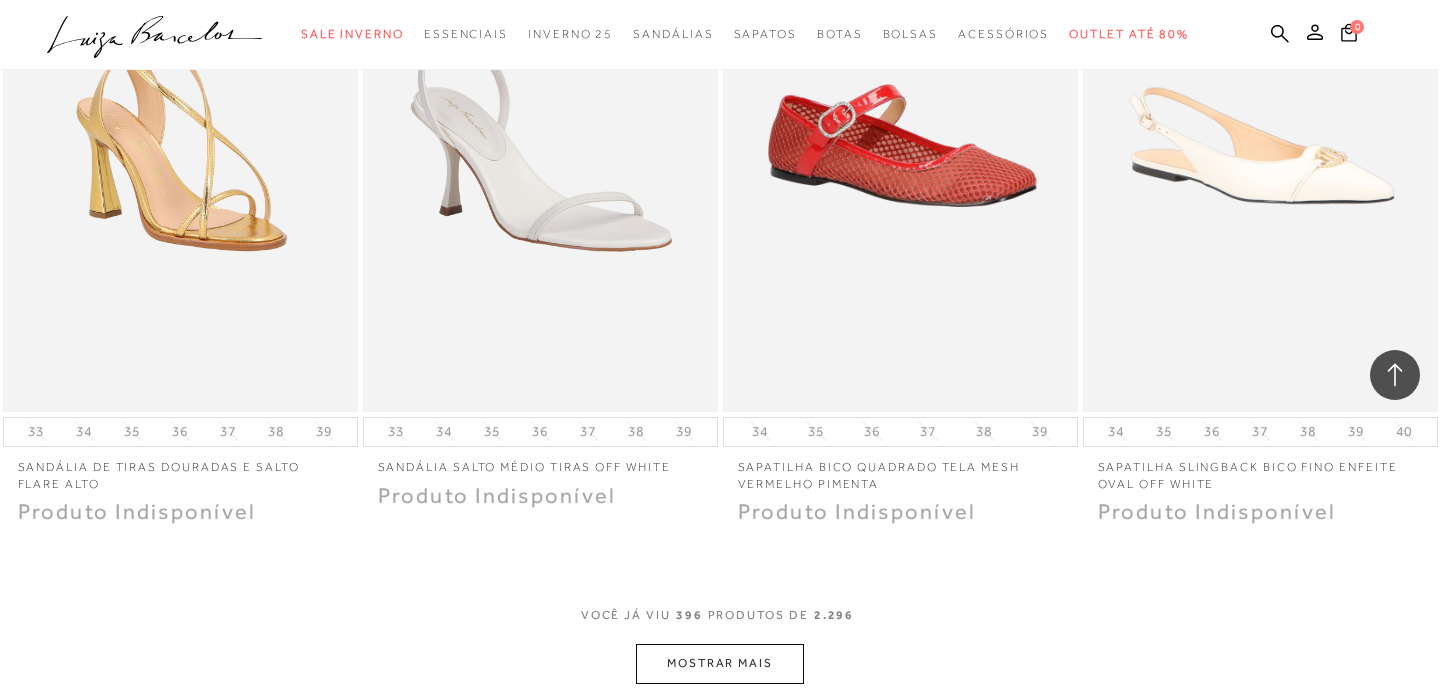 scroll, scrollTop: 67739, scrollLeft: 0, axis: vertical 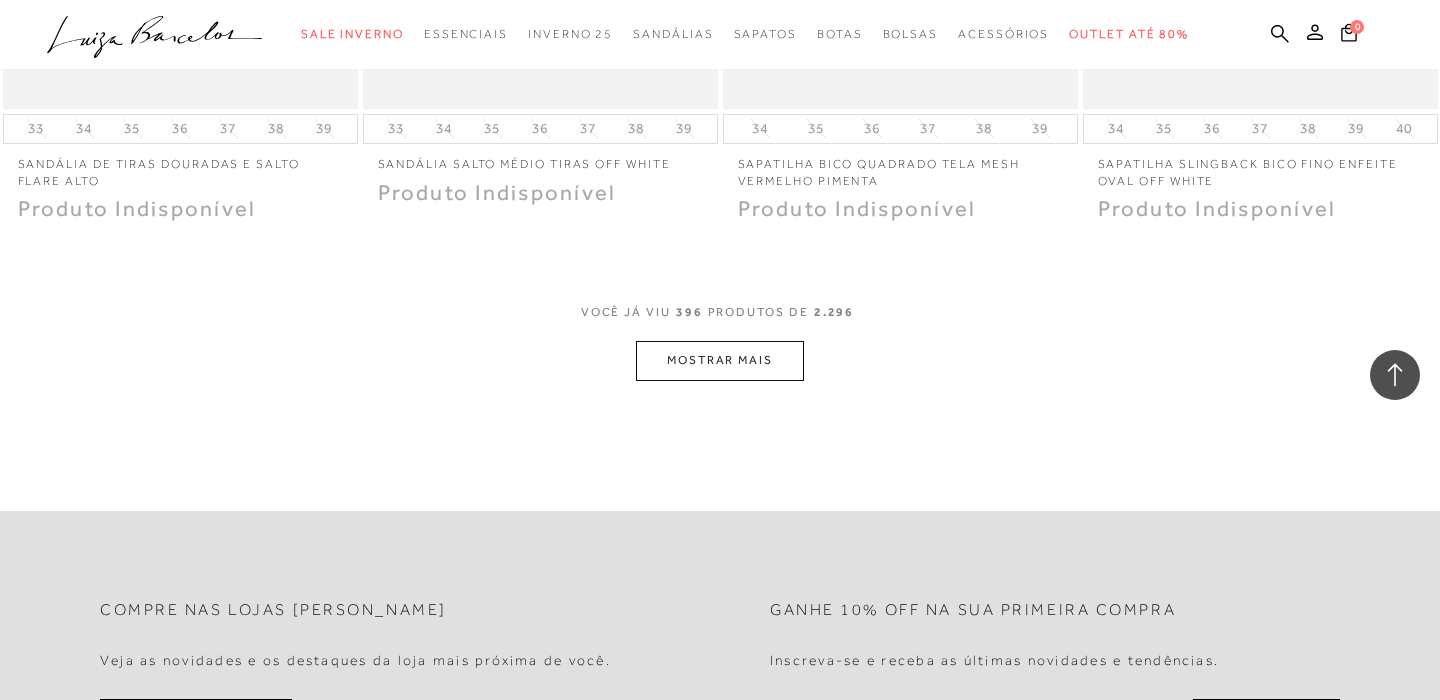 click on "MOSTRAR MAIS" at bounding box center [720, 360] 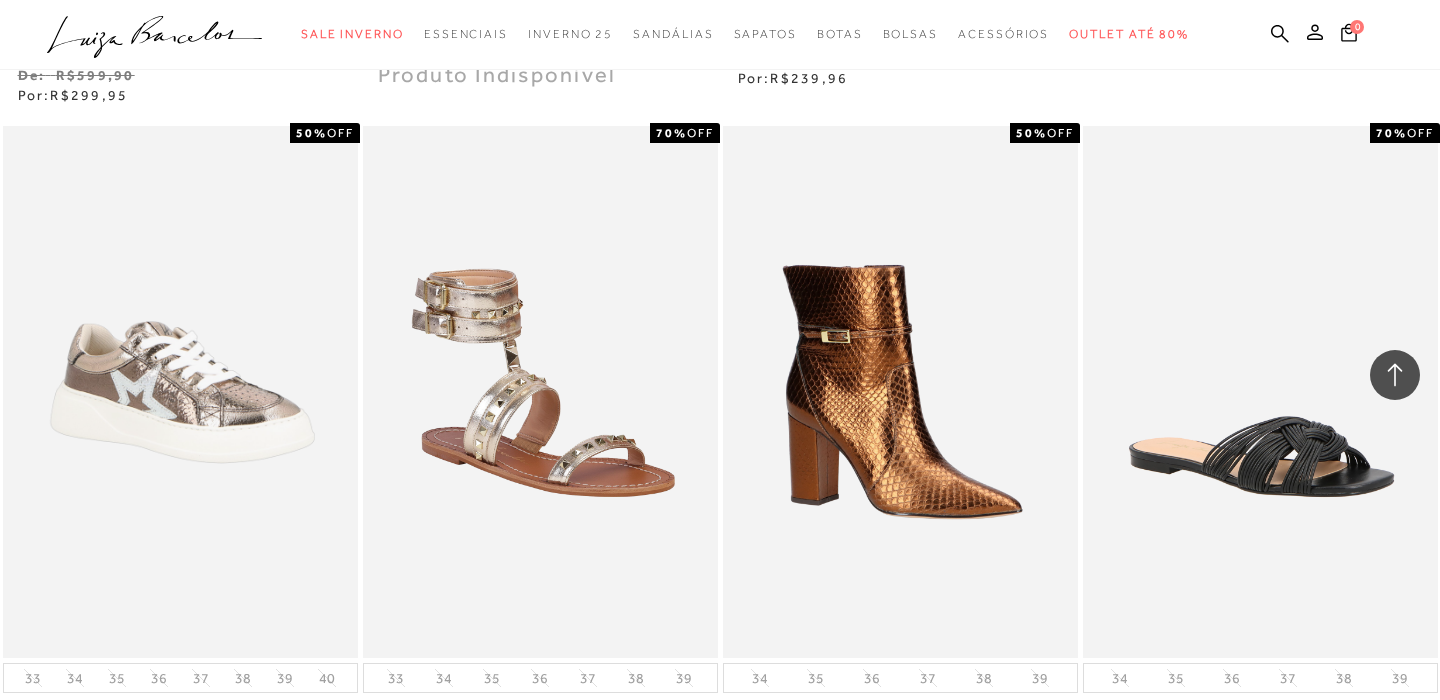 scroll, scrollTop: 69239, scrollLeft: 0, axis: vertical 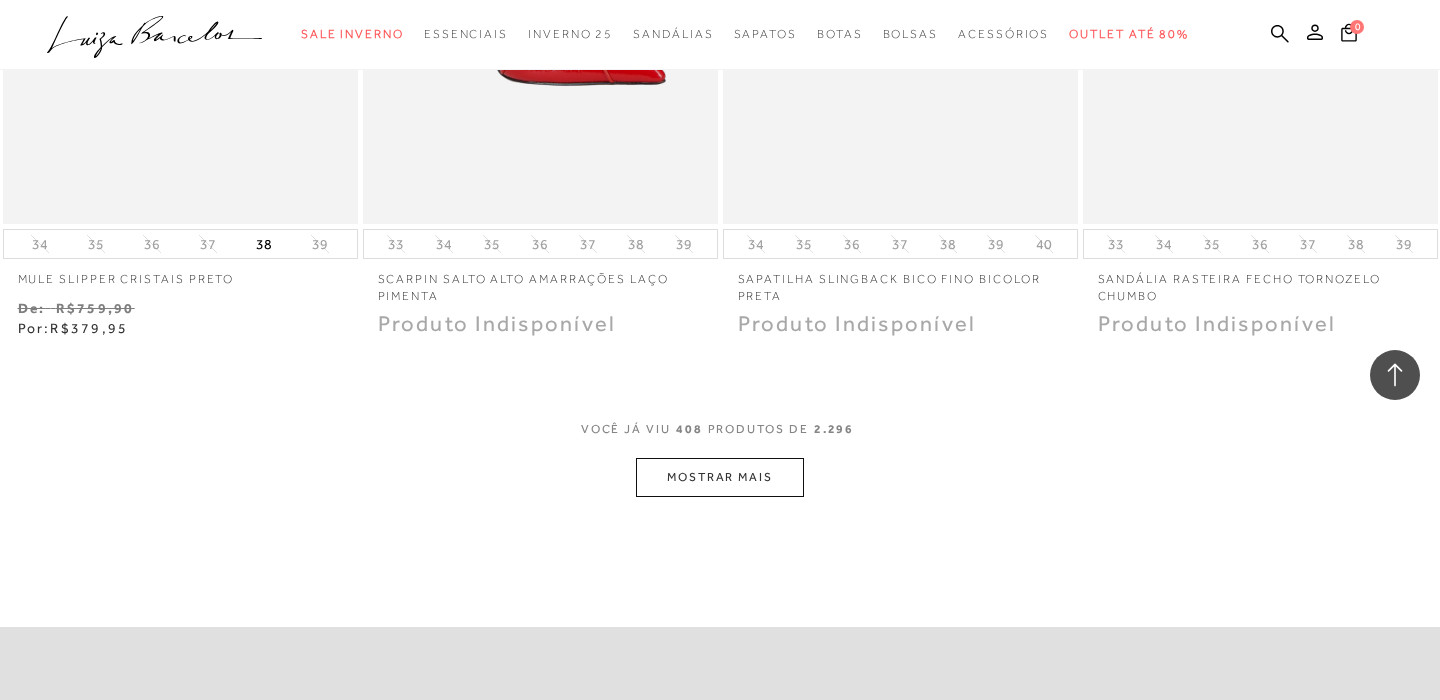 click on "Resultados da pesquisa
Outlet até 80%
Resultados: 397 - 408 (de 2.296)
Opções de exibição
2296
resultados encontrados
Ordenar Padrão 1 70%" at bounding box center [720, -34531] 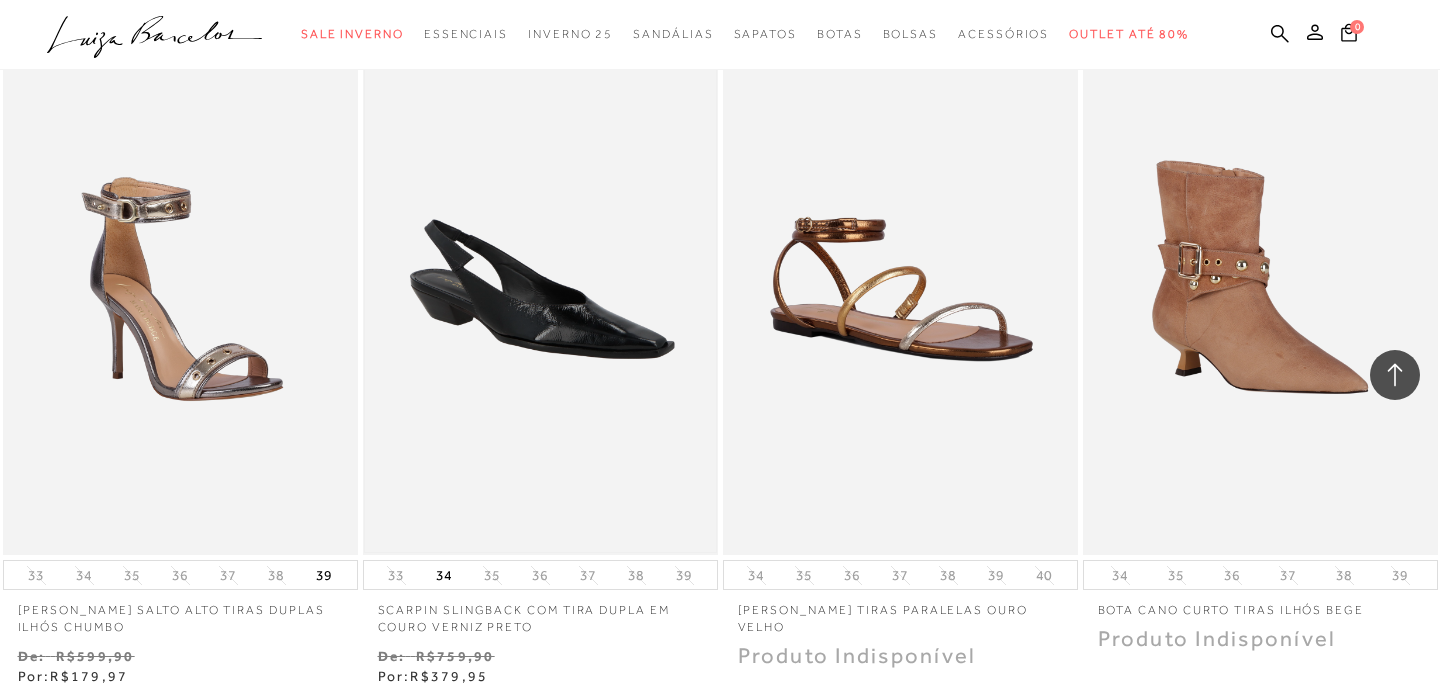 scroll, scrollTop: 70639, scrollLeft: 0, axis: vertical 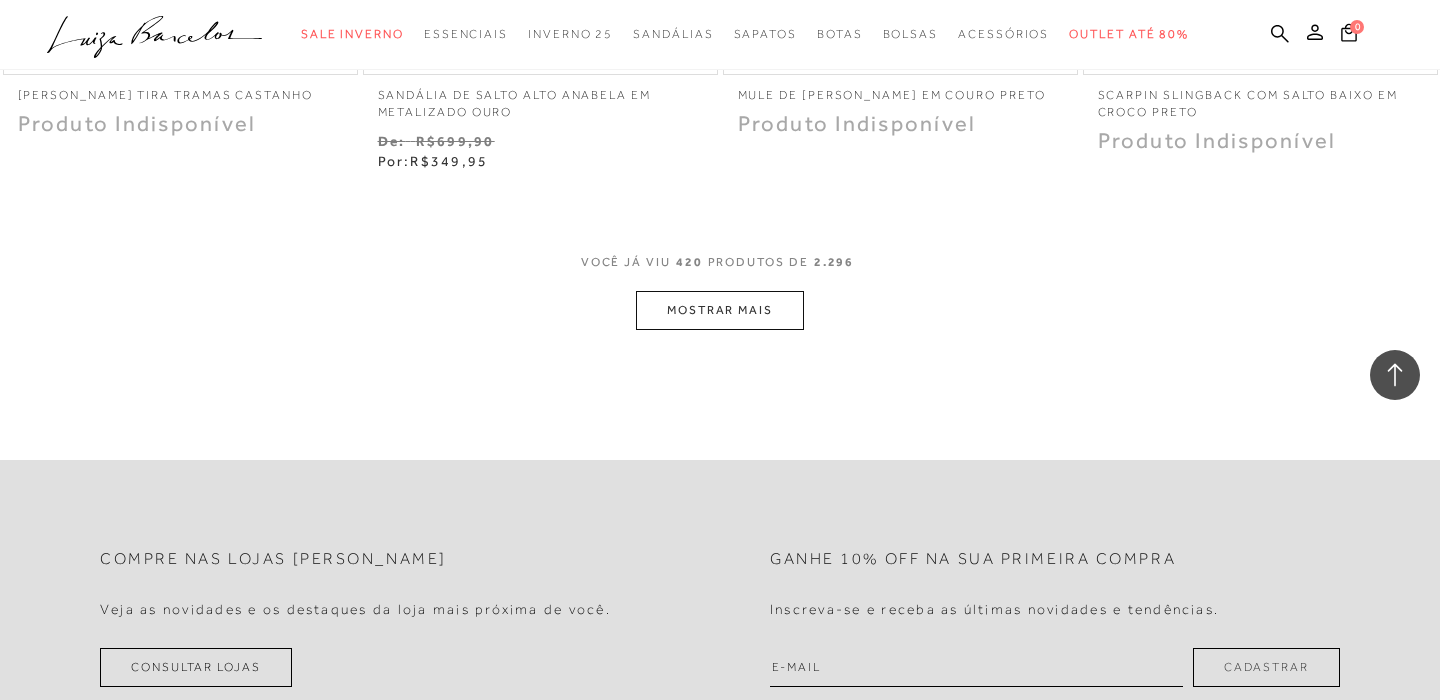 click on "MOSTRAR MAIS" at bounding box center [720, 310] 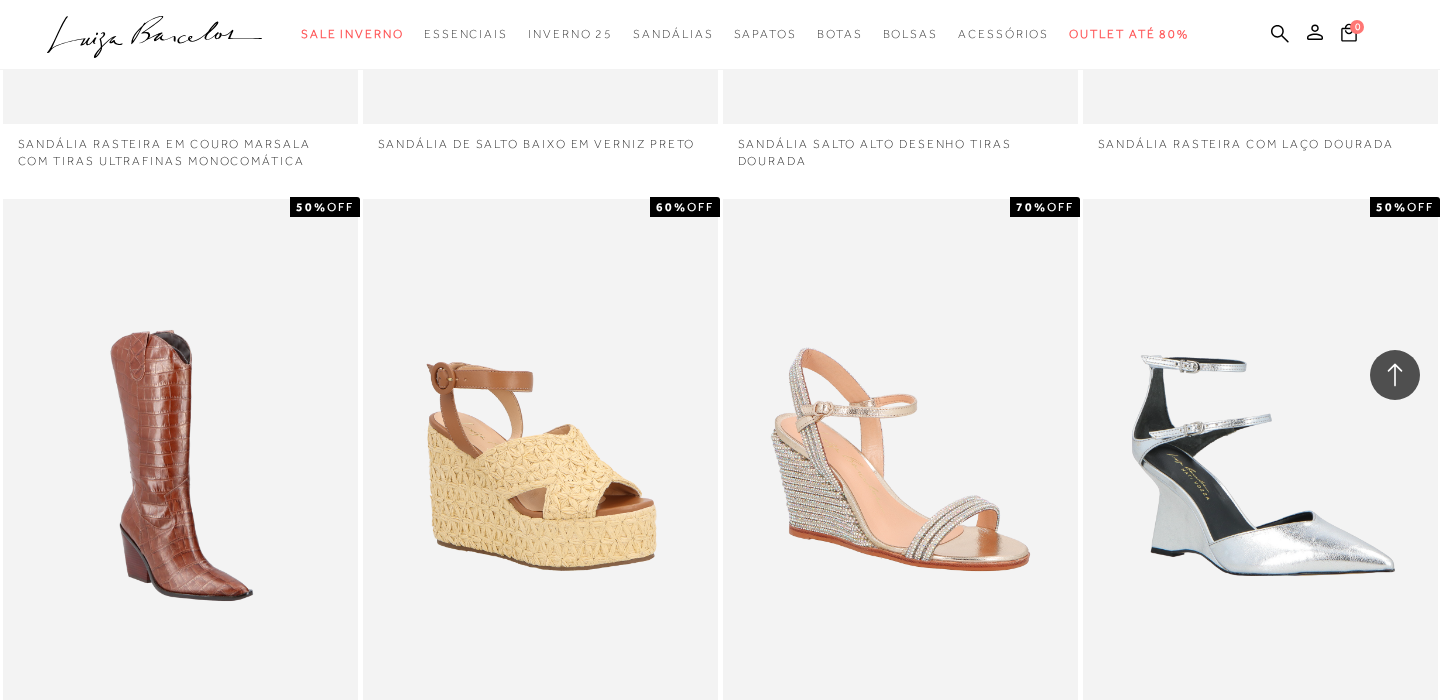scroll, scrollTop: 72539, scrollLeft: 0, axis: vertical 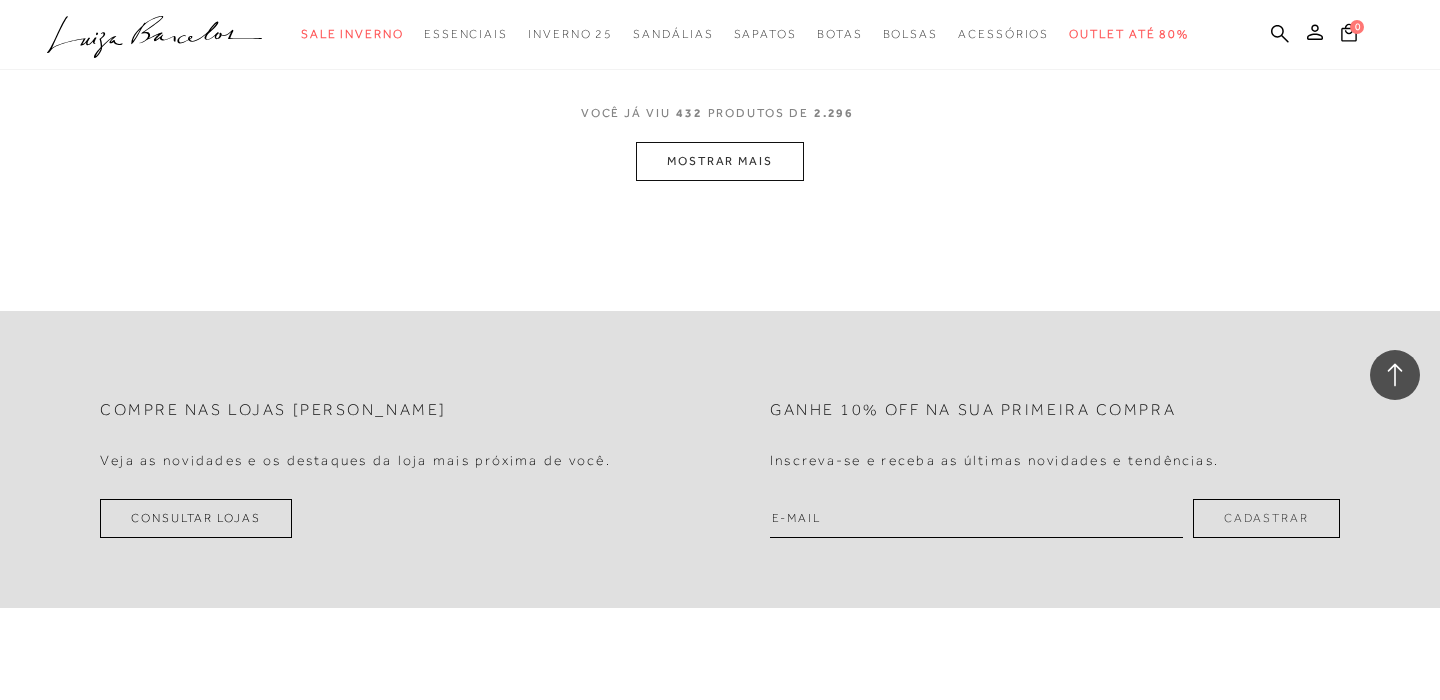 click on "MOSTRAR MAIS" at bounding box center (720, 161) 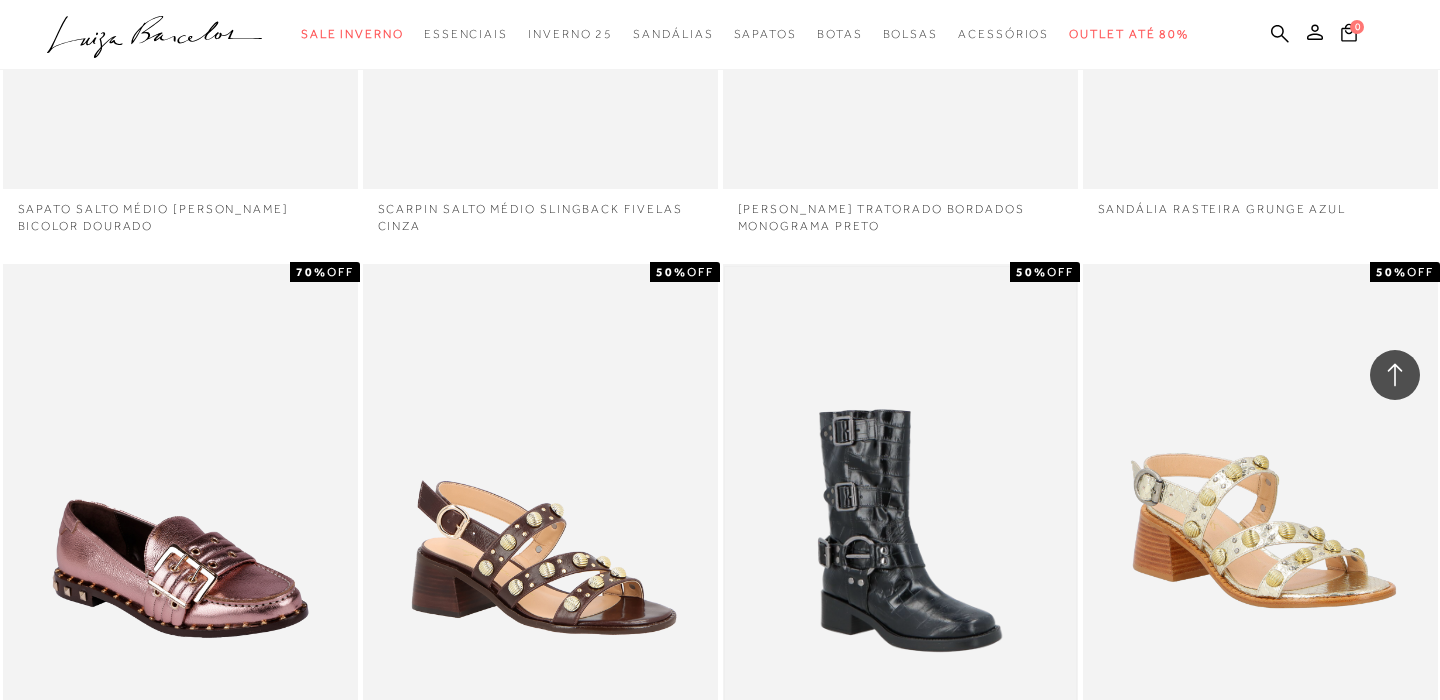 scroll, scrollTop: 74639, scrollLeft: 0, axis: vertical 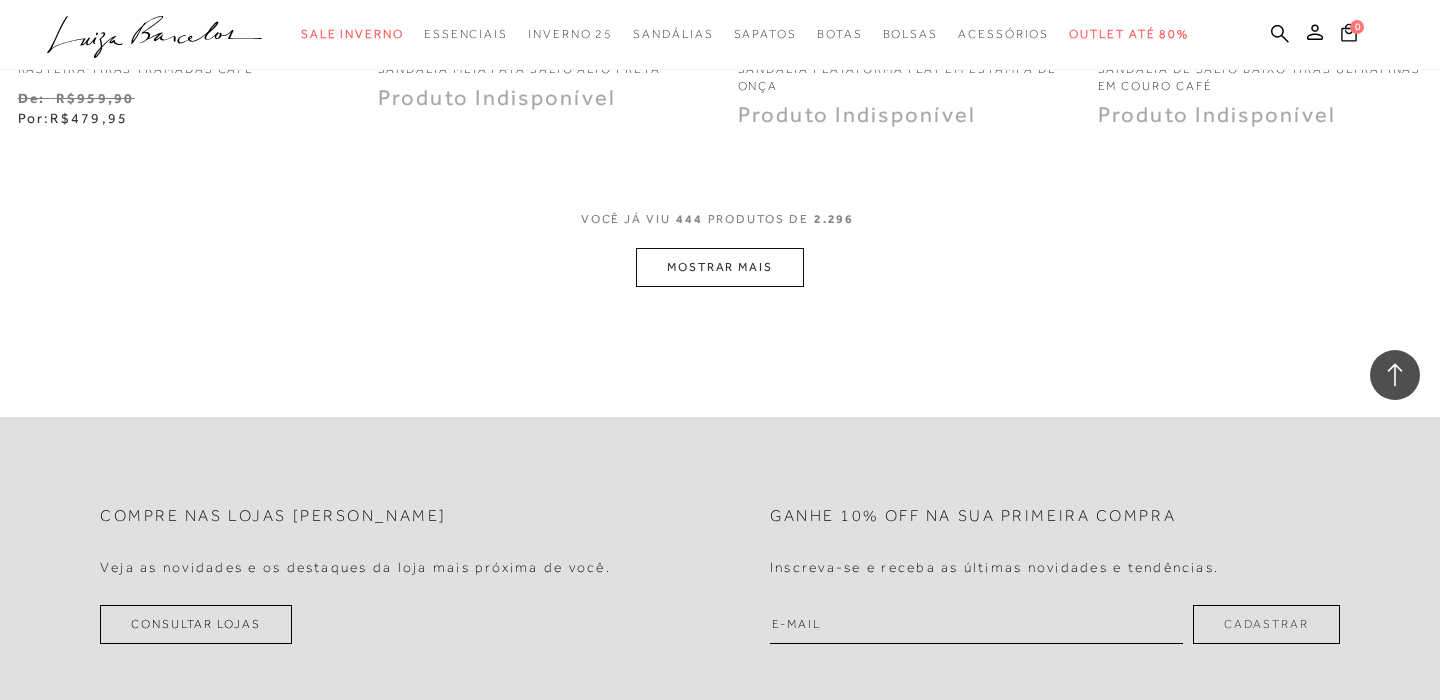 click on "MOSTRAR MAIS" at bounding box center [720, 267] 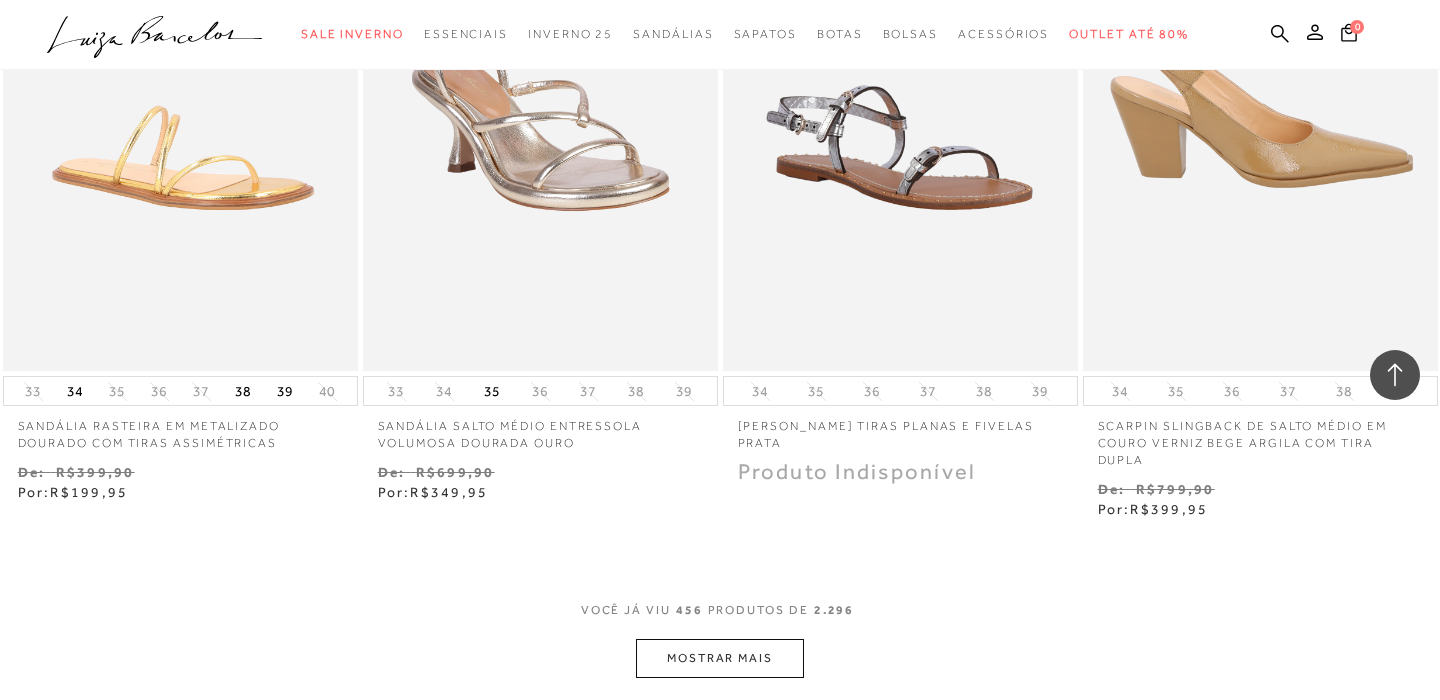 scroll, scrollTop: 78108, scrollLeft: 0, axis: vertical 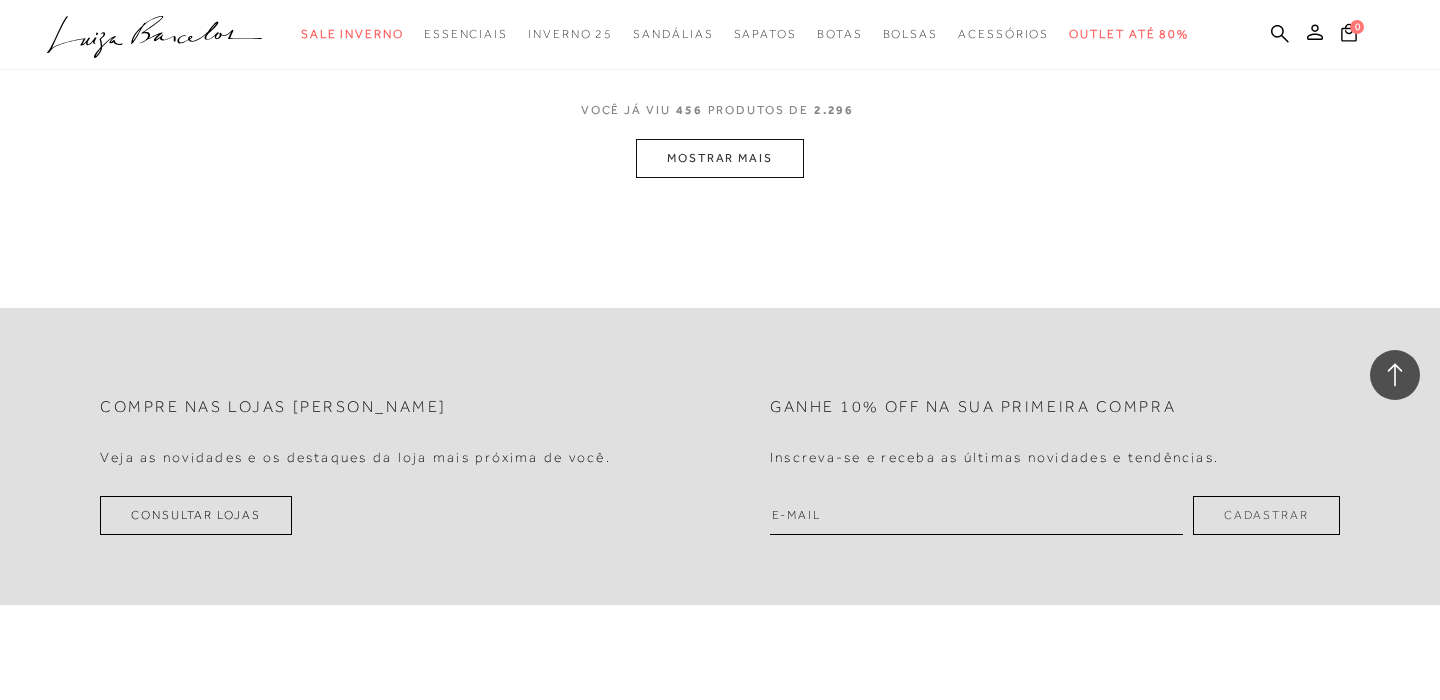 click on "MOSTRAR MAIS" at bounding box center (720, 158) 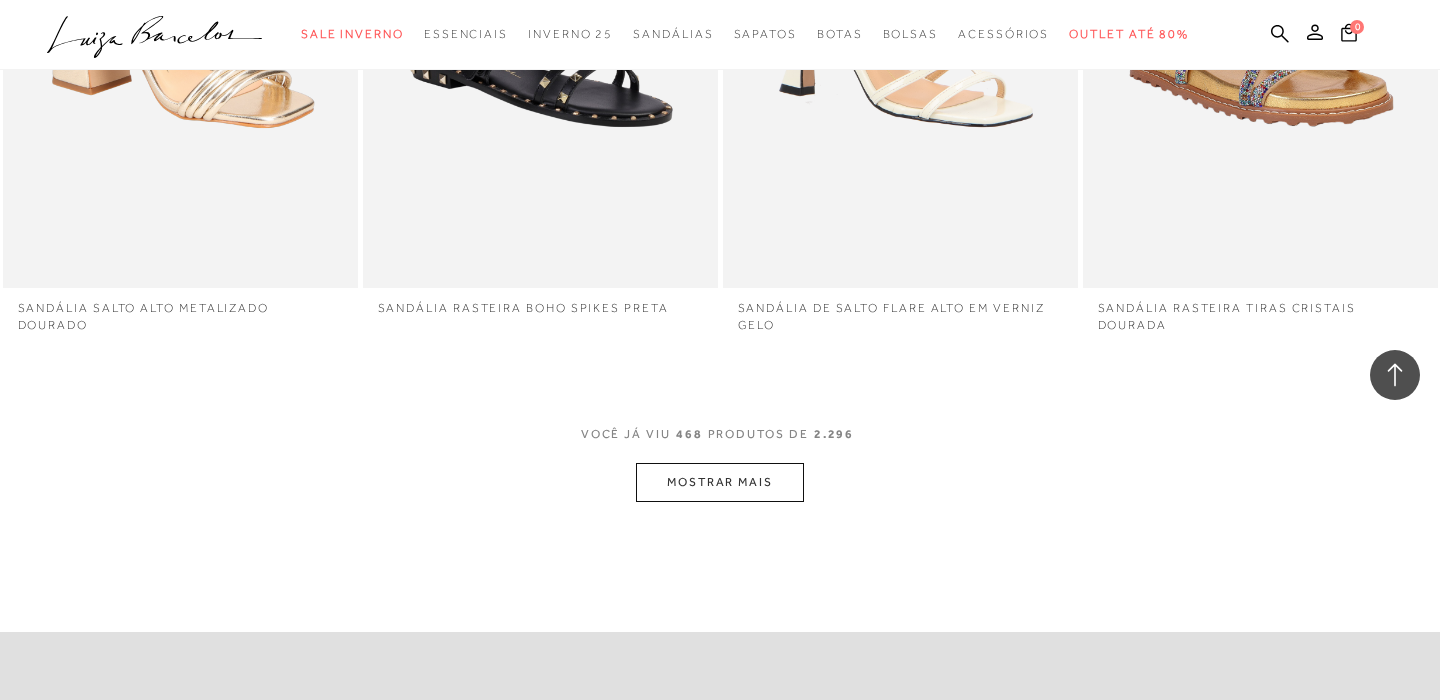 click on "Resultados da pesquisa
Outlet até 80%
Resultados: 457 - 468 (de 2.296)
Opções de exibição
2296
resultados encontrados
Ordenar Padrão" at bounding box center [720, -39503] 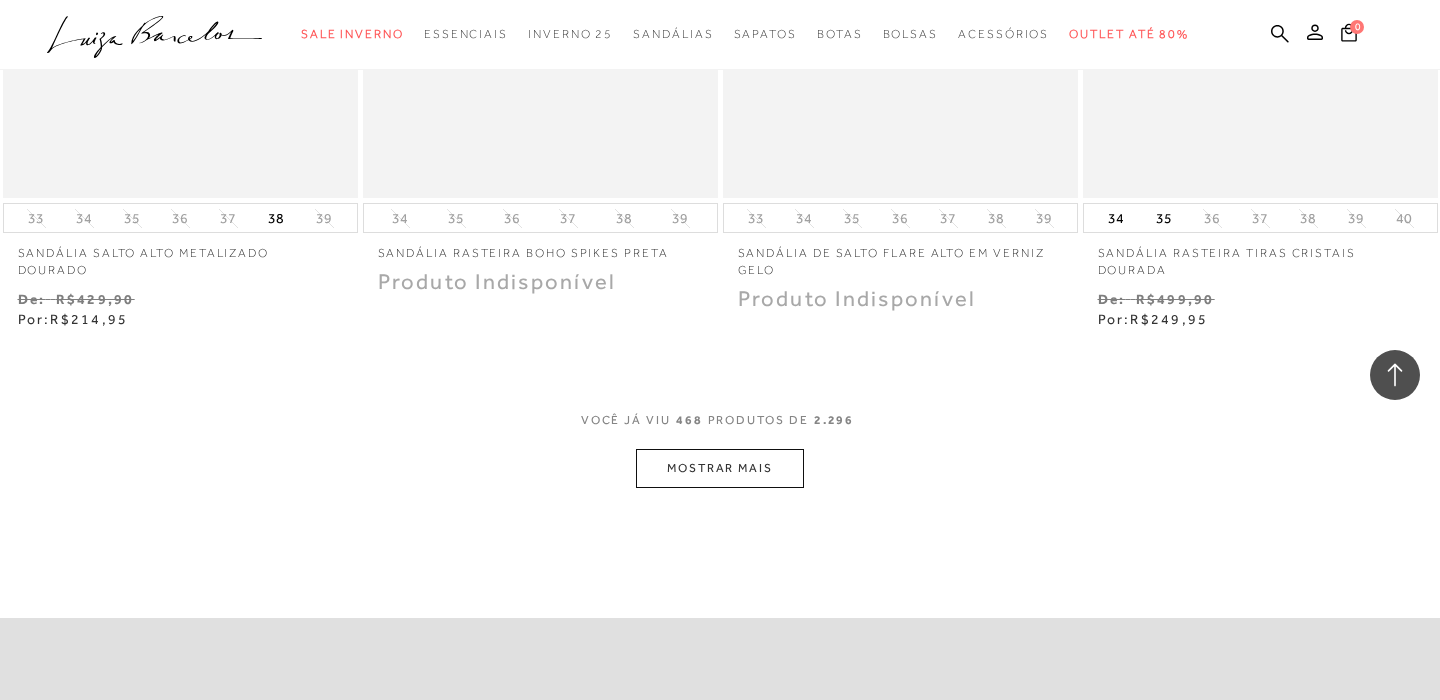 scroll, scrollTop: 79860, scrollLeft: 0, axis: vertical 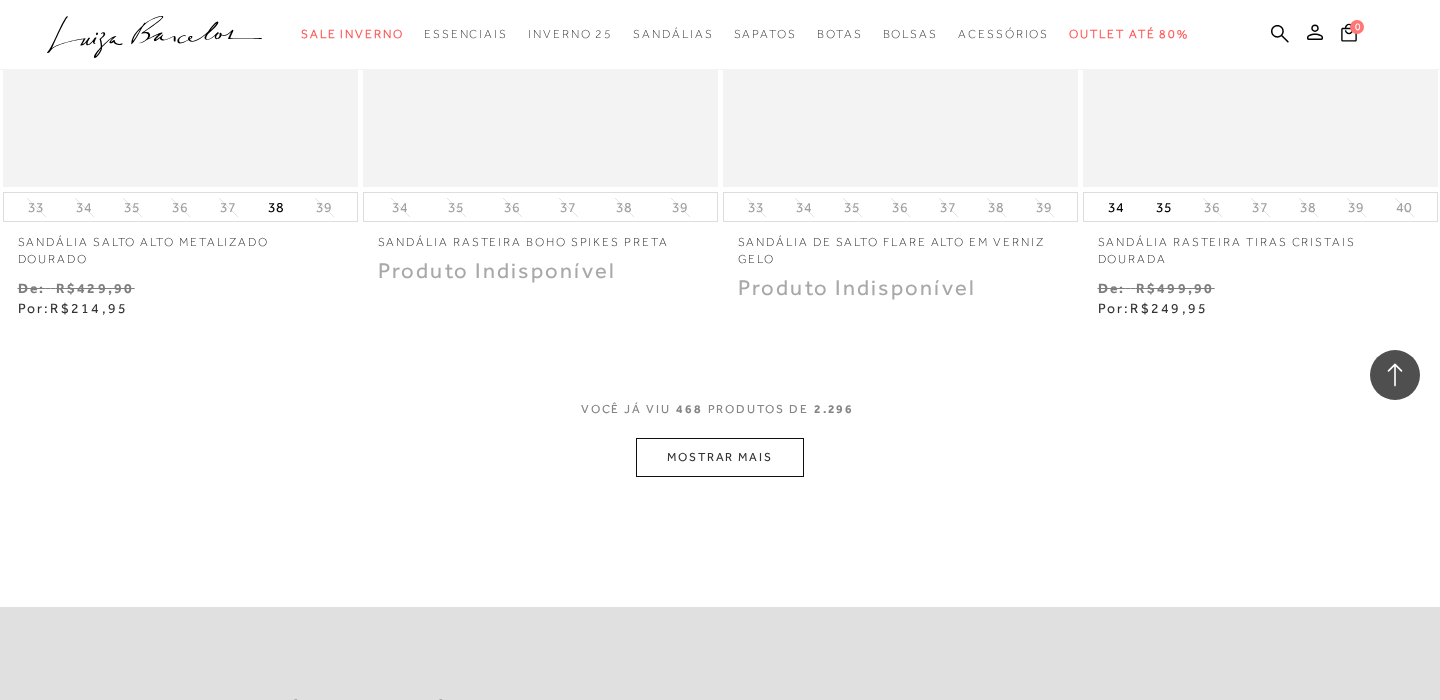click on "MOSTRAR MAIS" at bounding box center [720, 457] 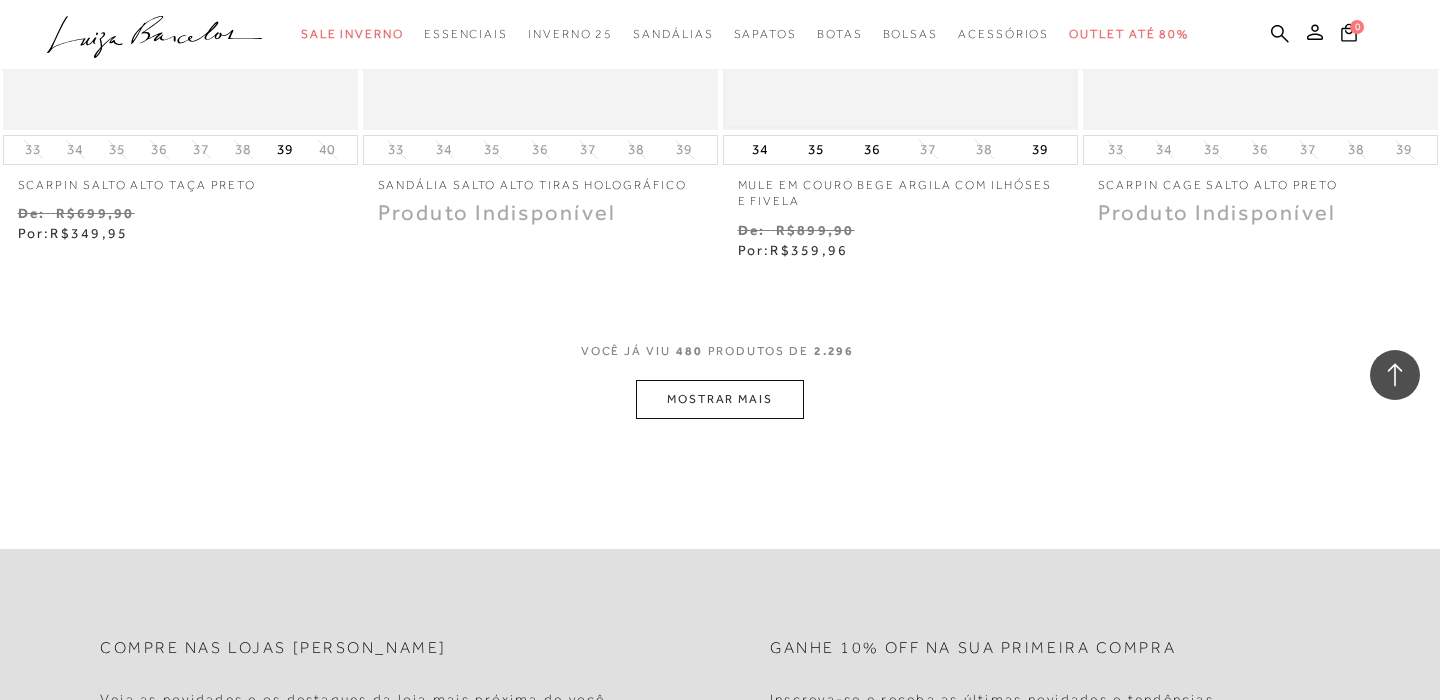 scroll, scrollTop: 81995, scrollLeft: 0, axis: vertical 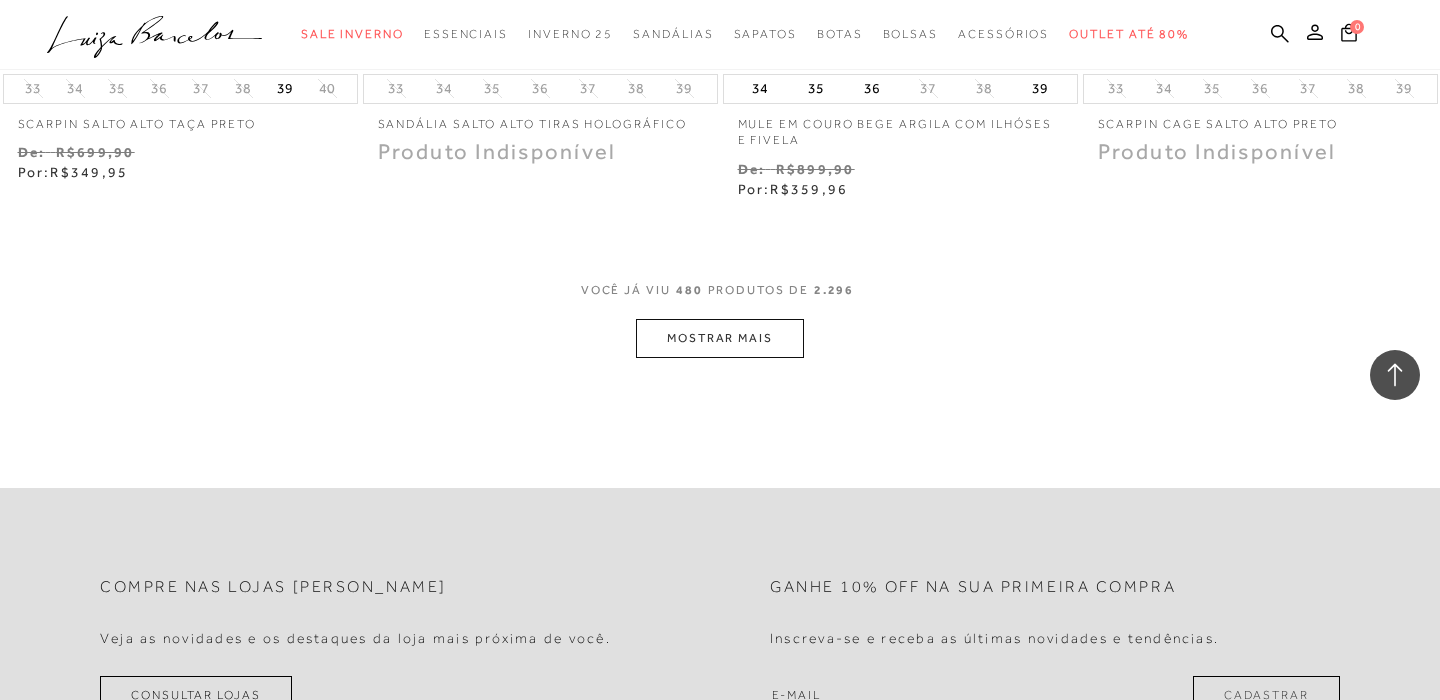click on "MOSTRAR MAIS" at bounding box center (720, 338) 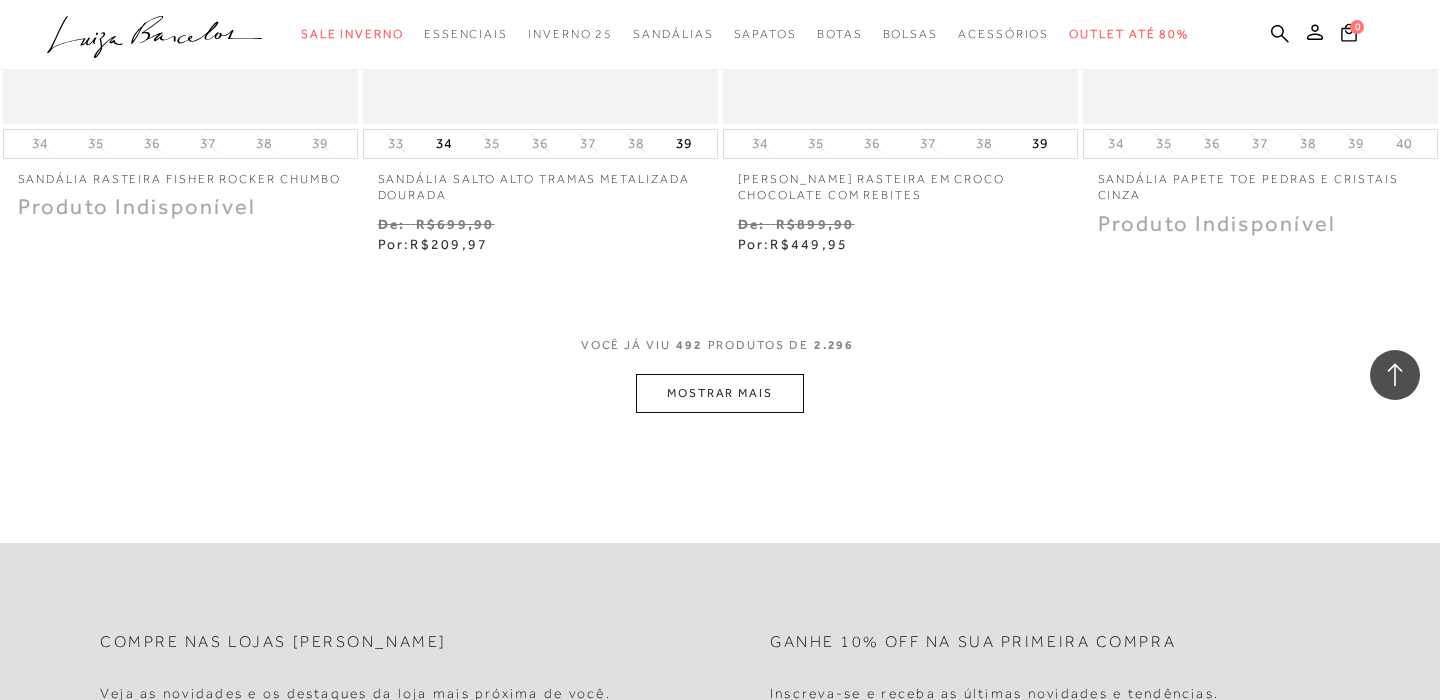 scroll, scrollTop: 83995, scrollLeft: 0, axis: vertical 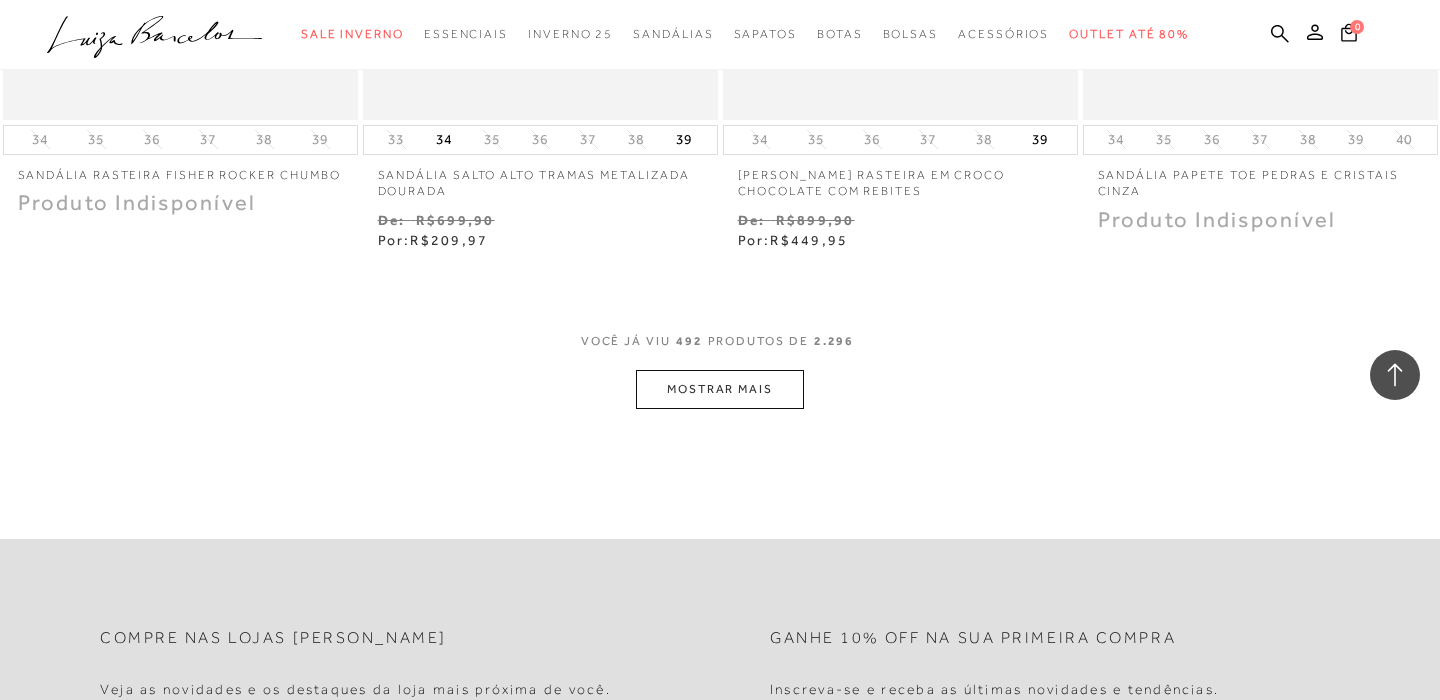 click on "MOSTRAR MAIS" at bounding box center [720, 389] 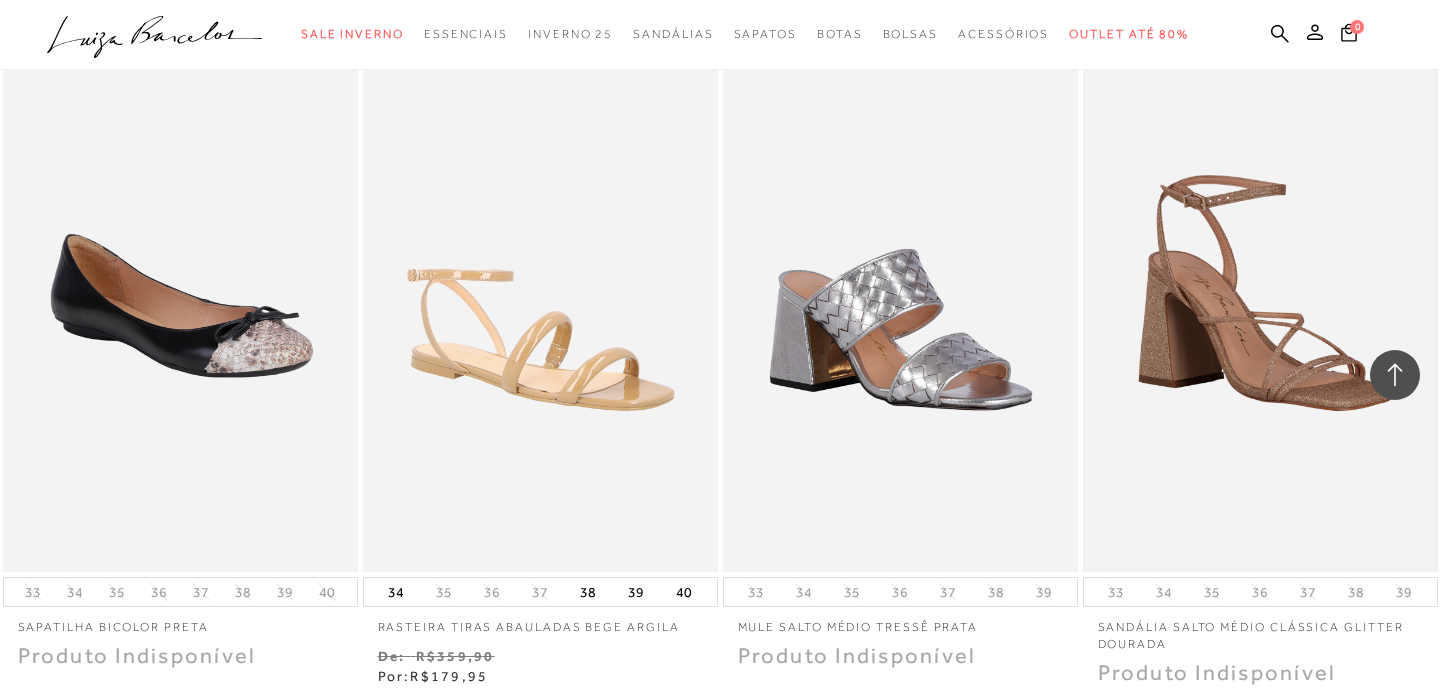 scroll, scrollTop: 85595, scrollLeft: 0, axis: vertical 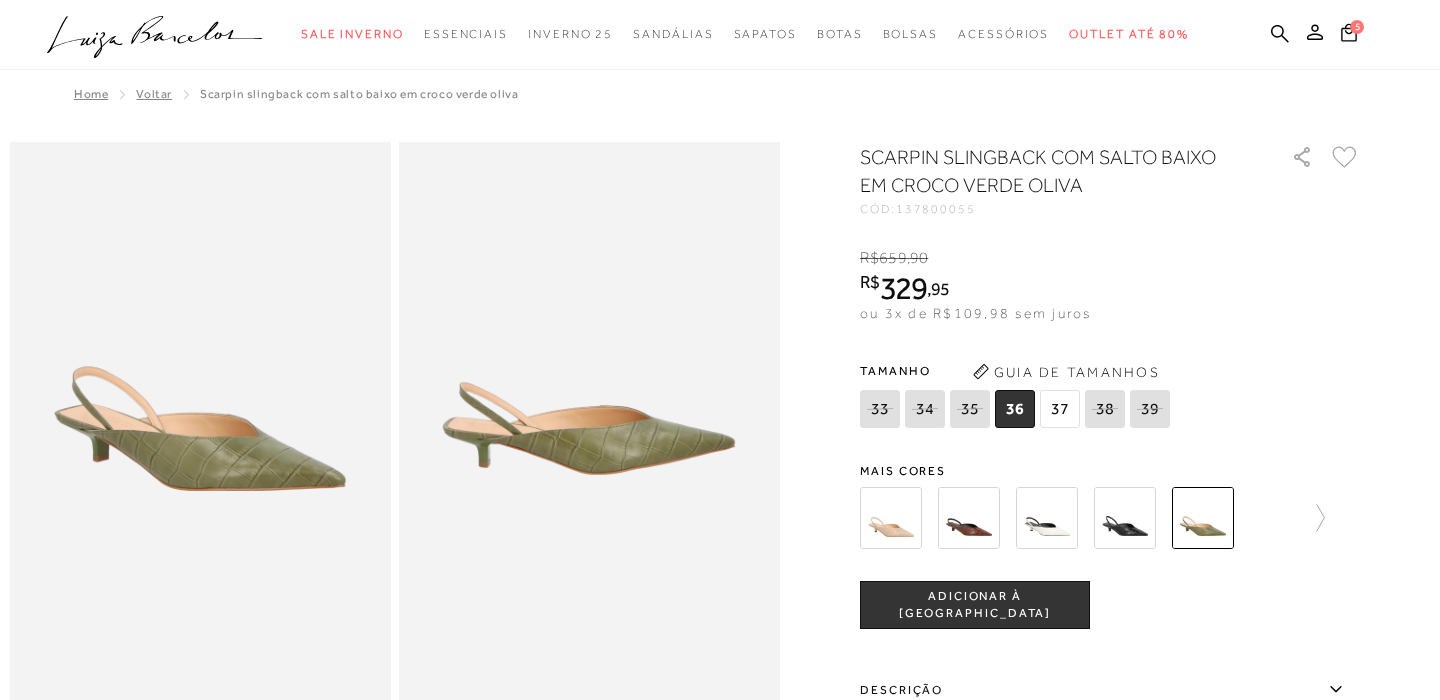click at bounding box center [969, 518] 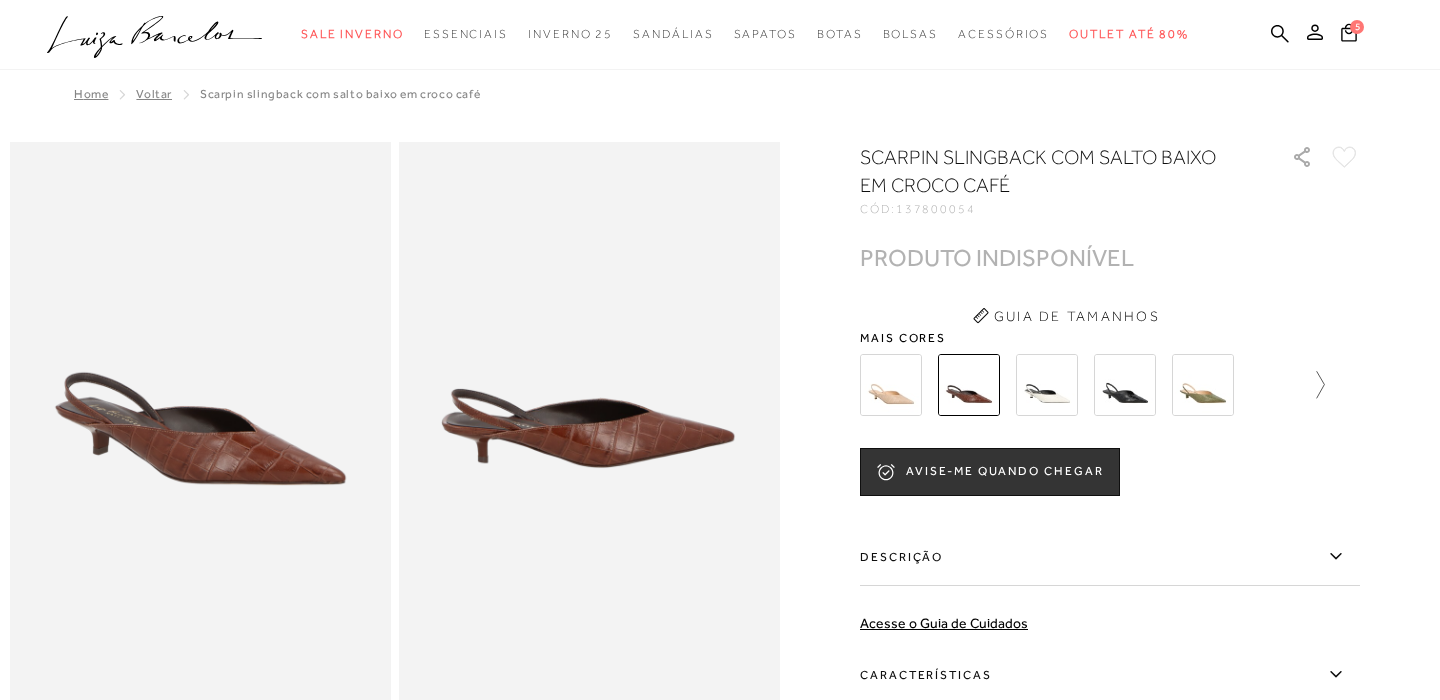 click 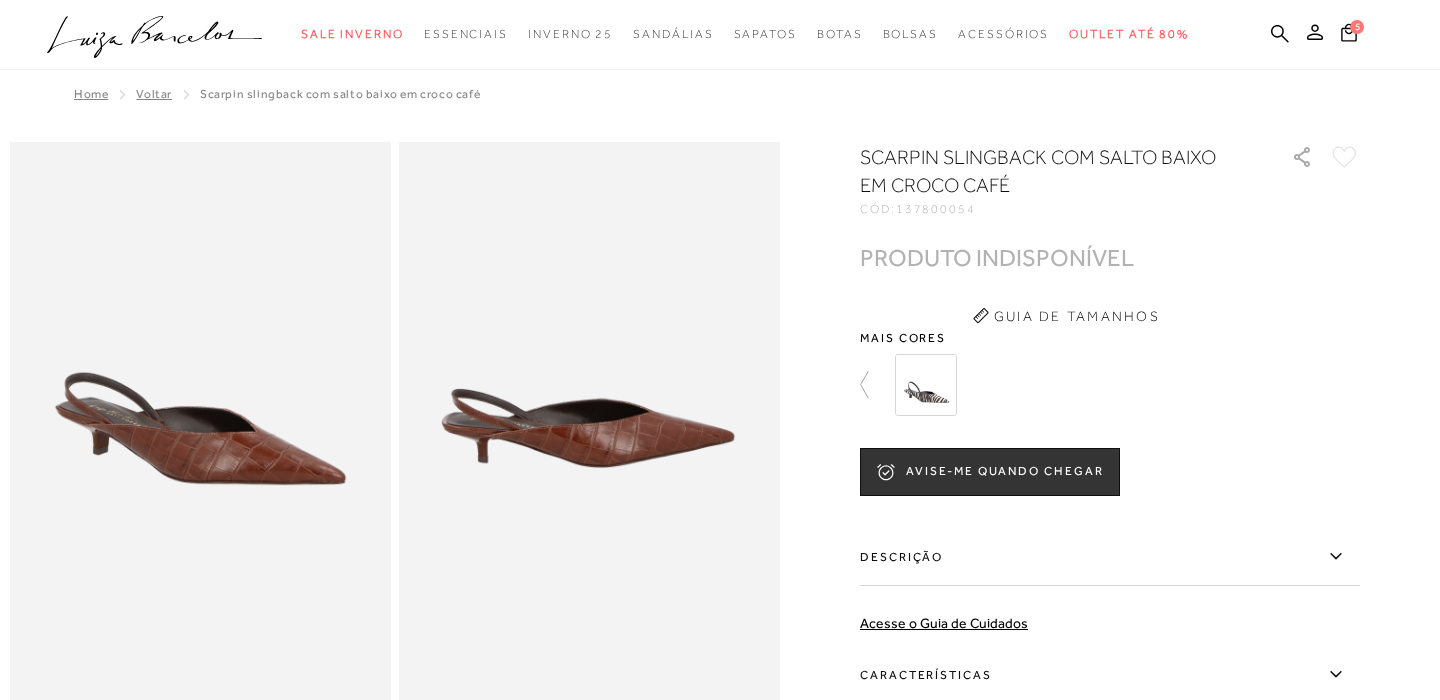 click at bounding box center [926, 385] 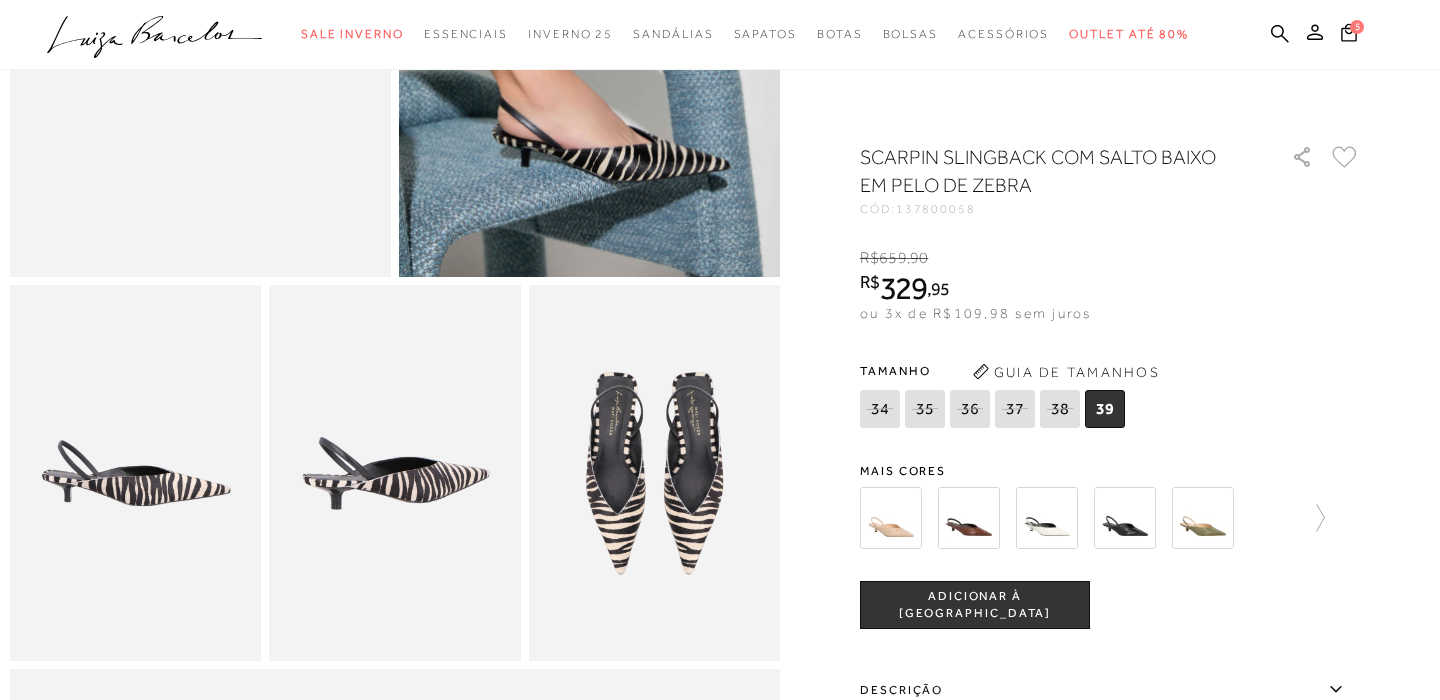 scroll, scrollTop: 499, scrollLeft: 0, axis: vertical 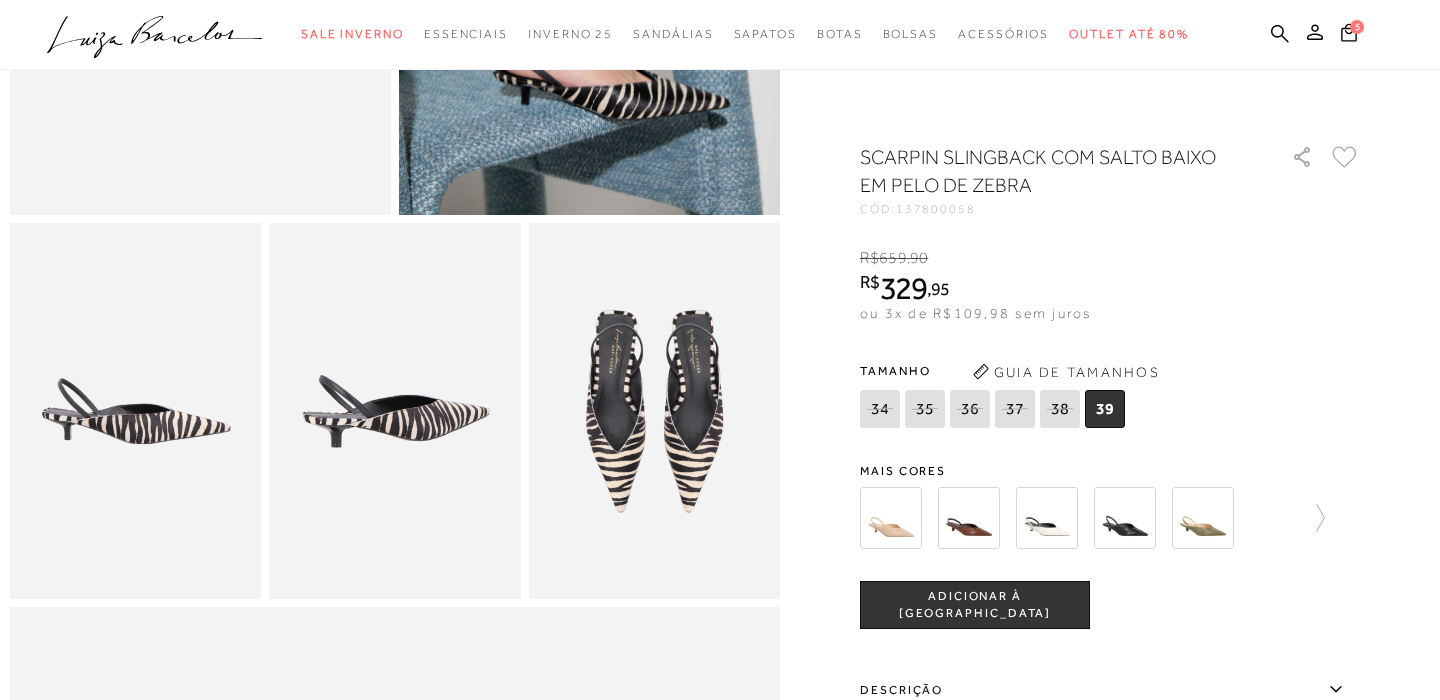 click at bounding box center (969, 518) 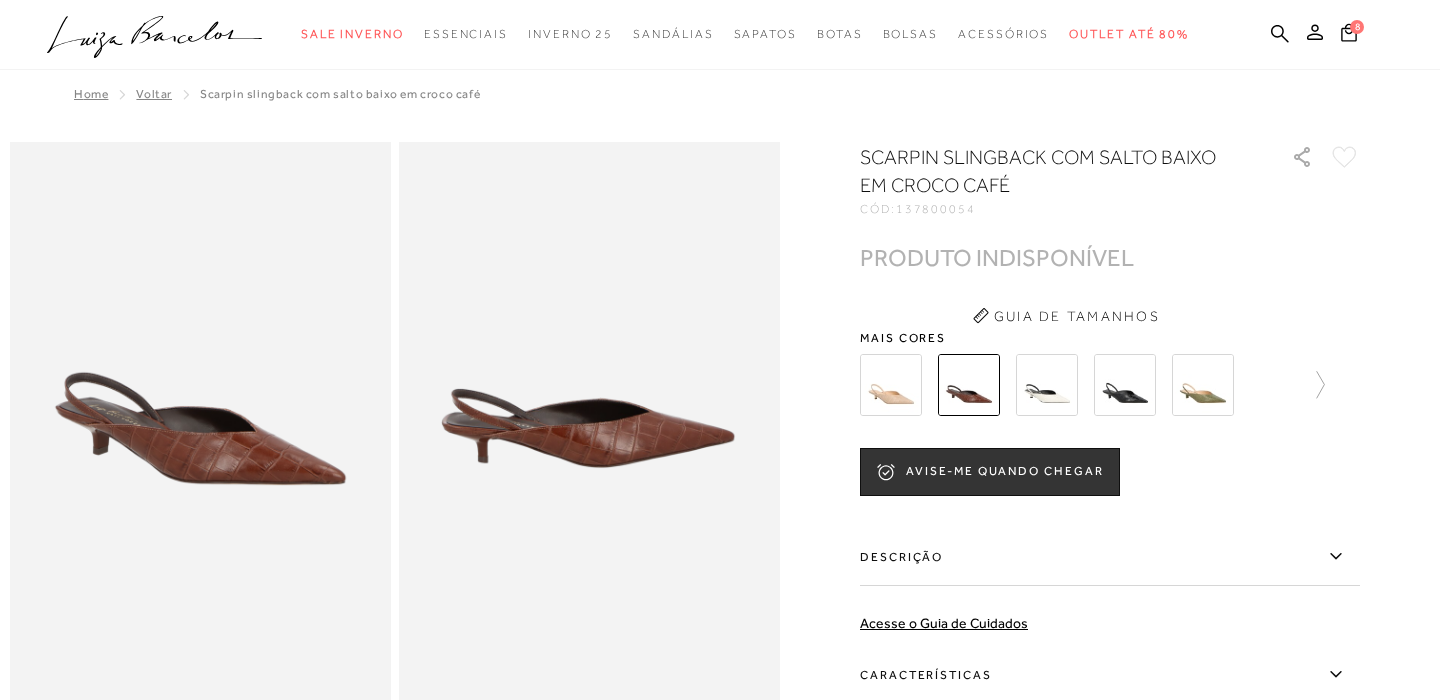 scroll, scrollTop: 0, scrollLeft: 0, axis: both 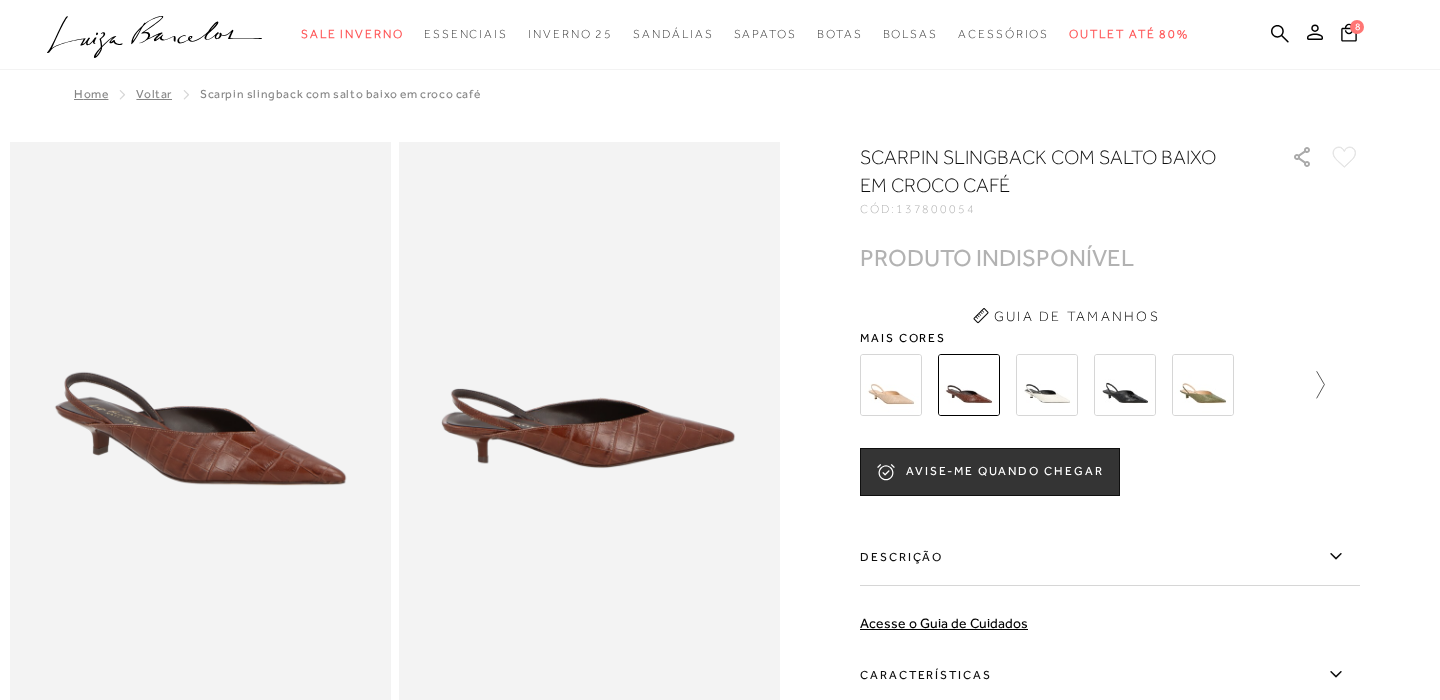 click 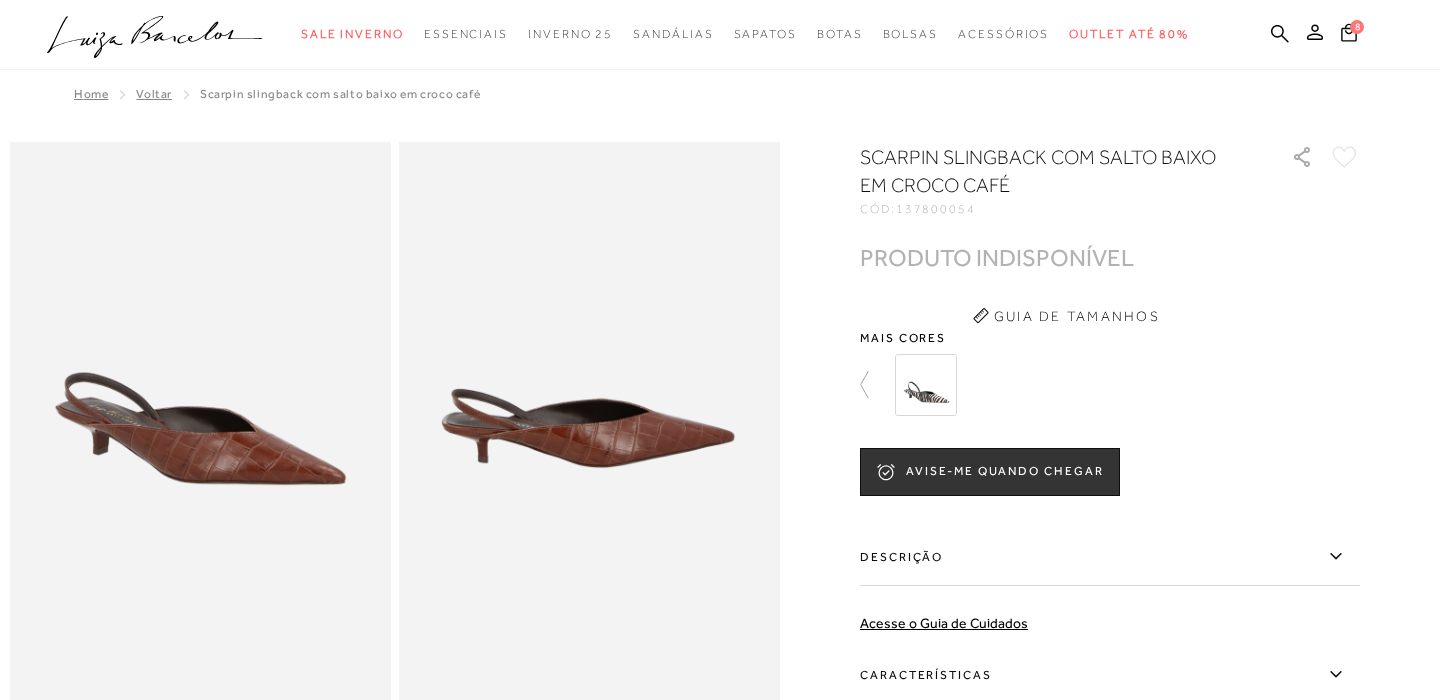 click at bounding box center [926, 385] 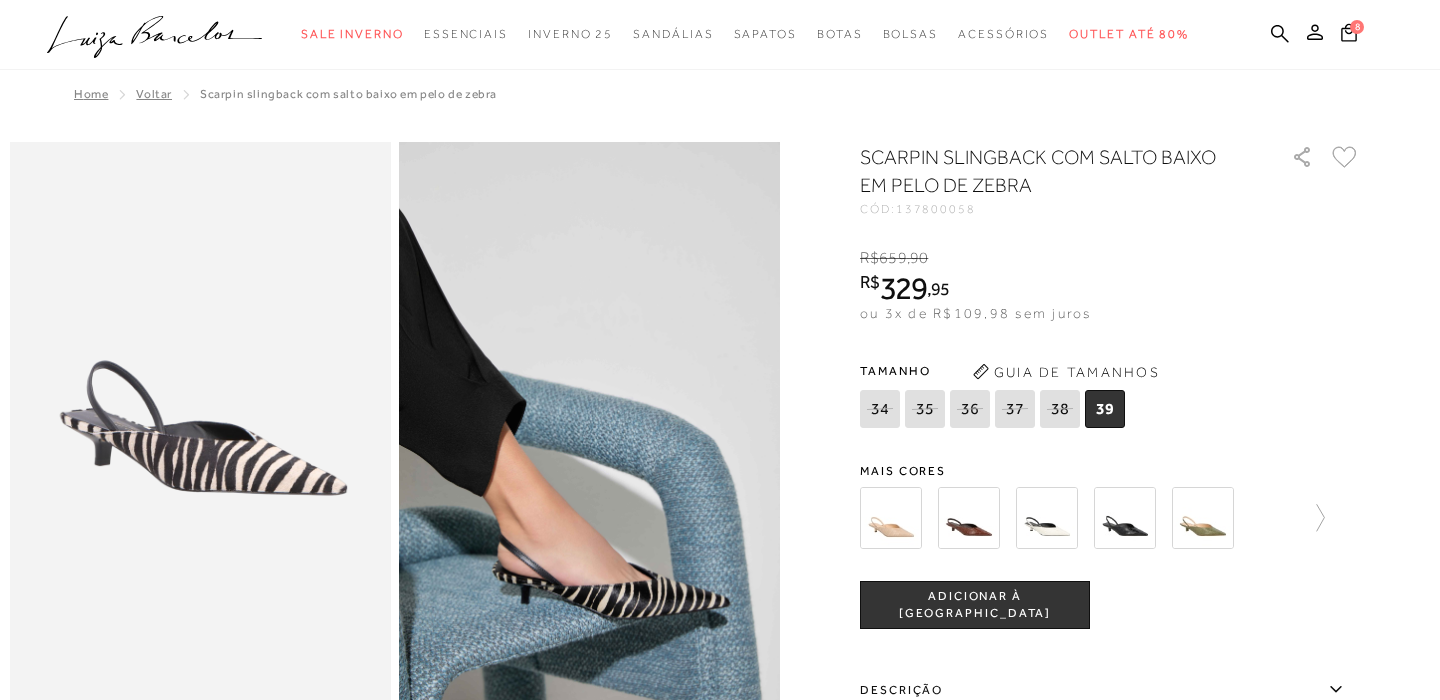 click at bounding box center [1047, 518] 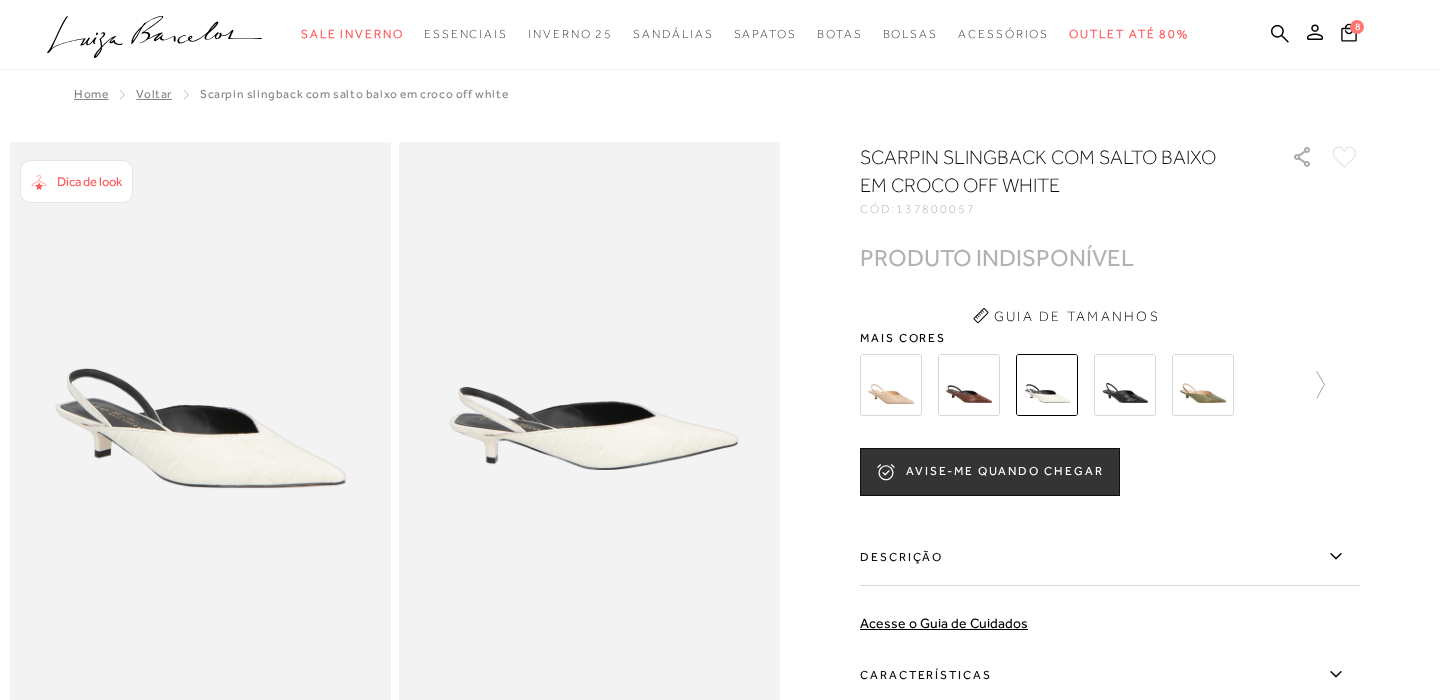 click at bounding box center [891, 385] 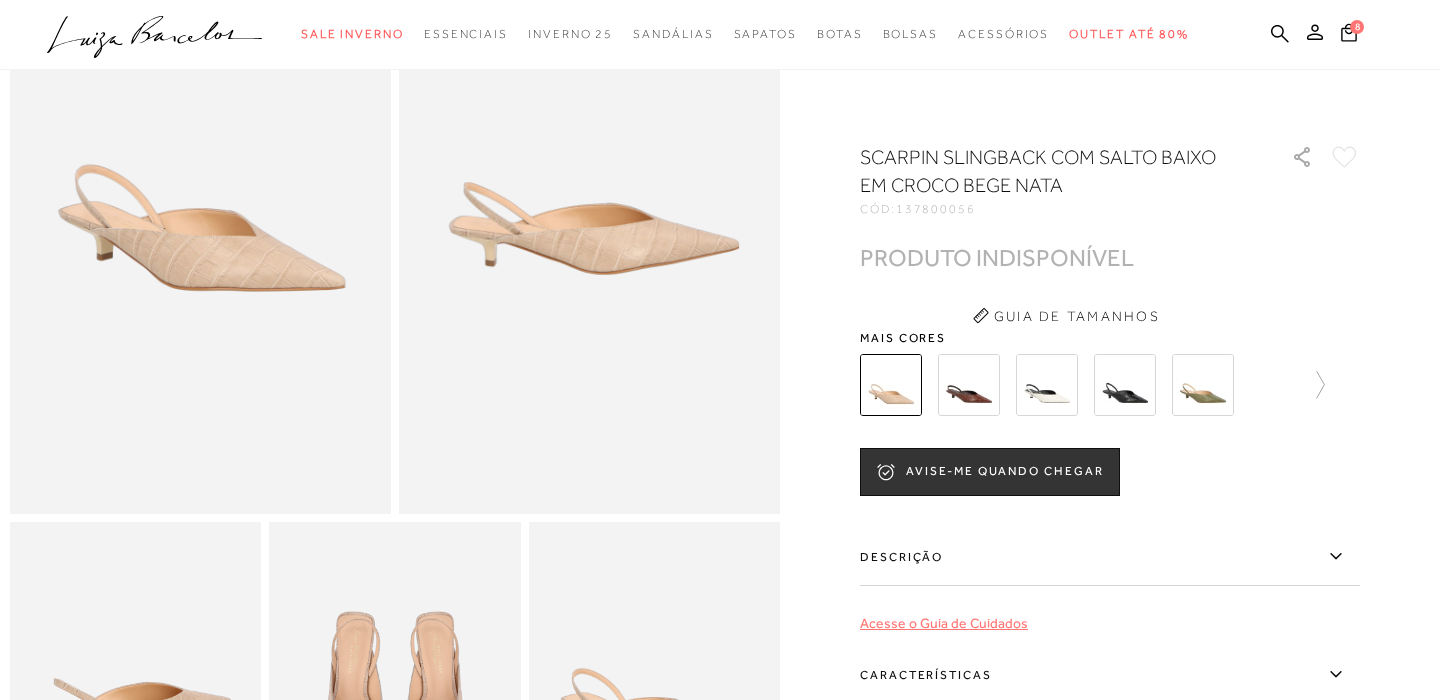 scroll, scrollTop: 0, scrollLeft: 0, axis: both 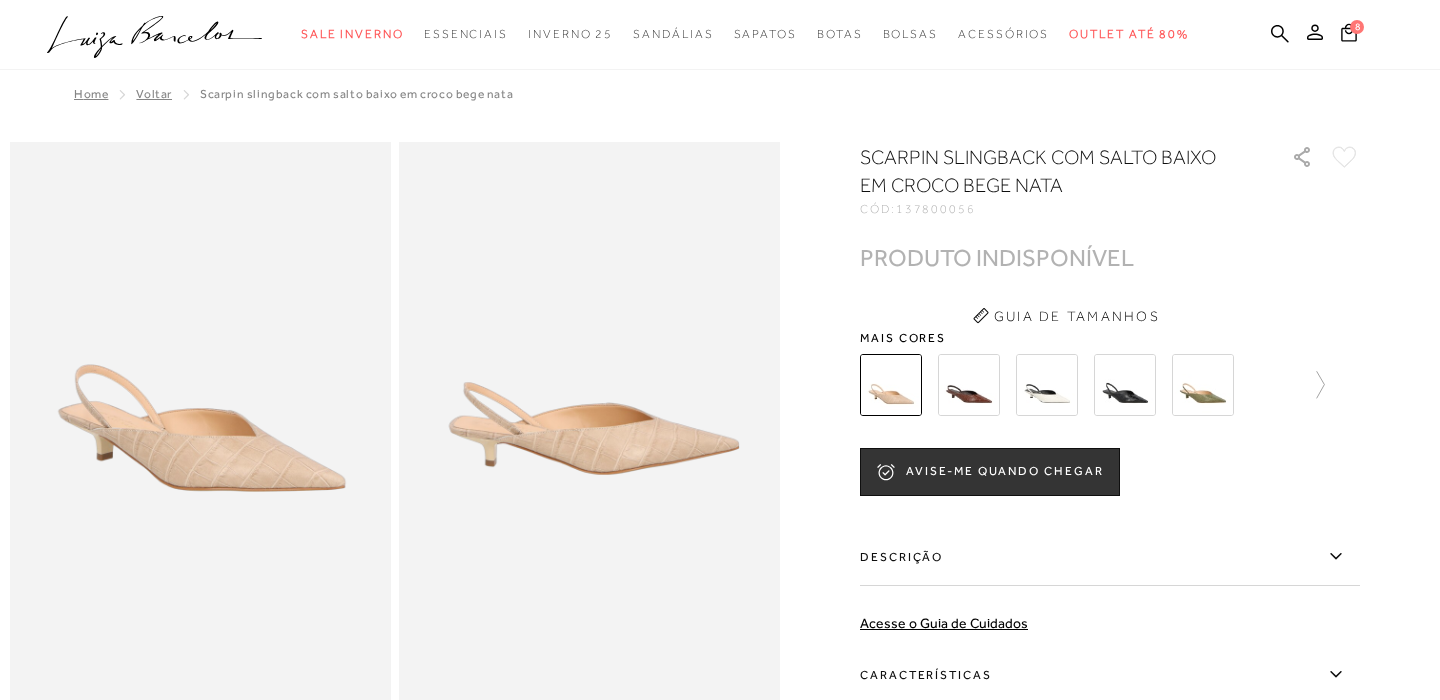 click at bounding box center (969, 385) 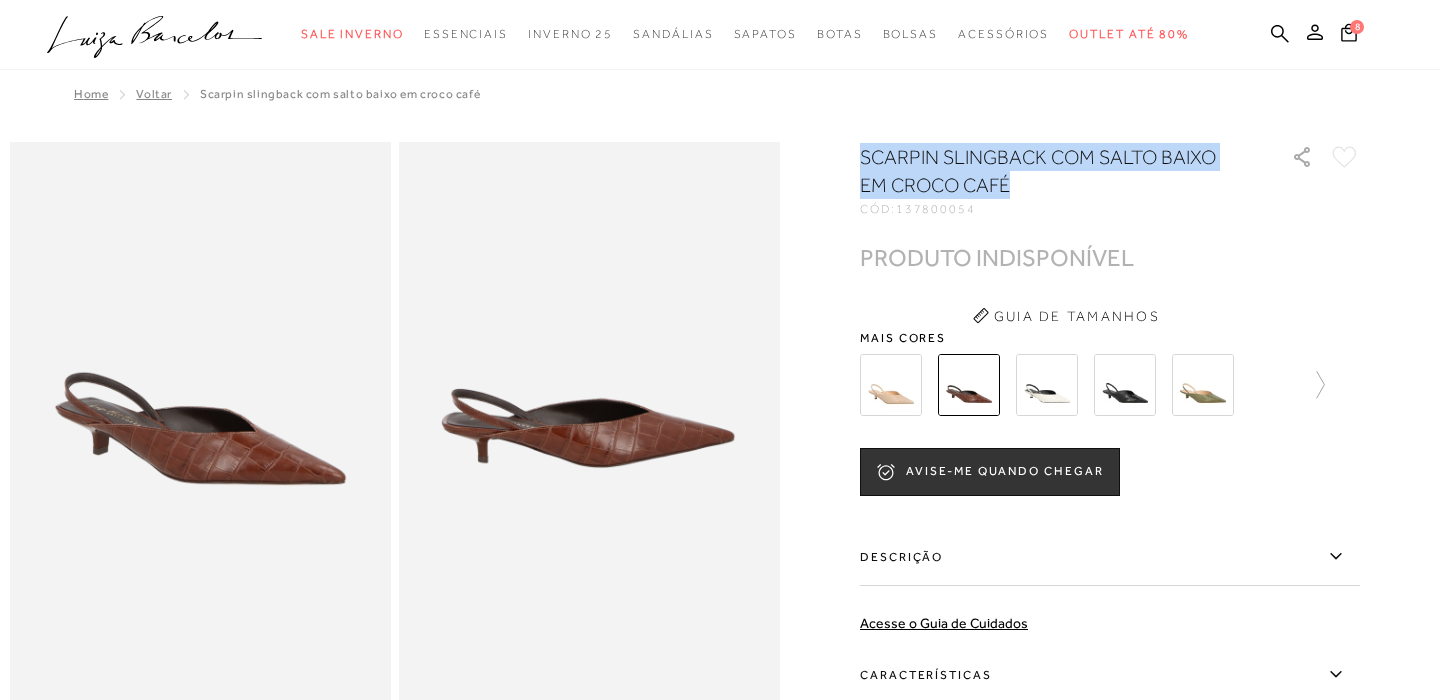 drag, startPoint x: 1015, startPoint y: 187, endPoint x: 871, endPoint y: 159, distance: 146.69696 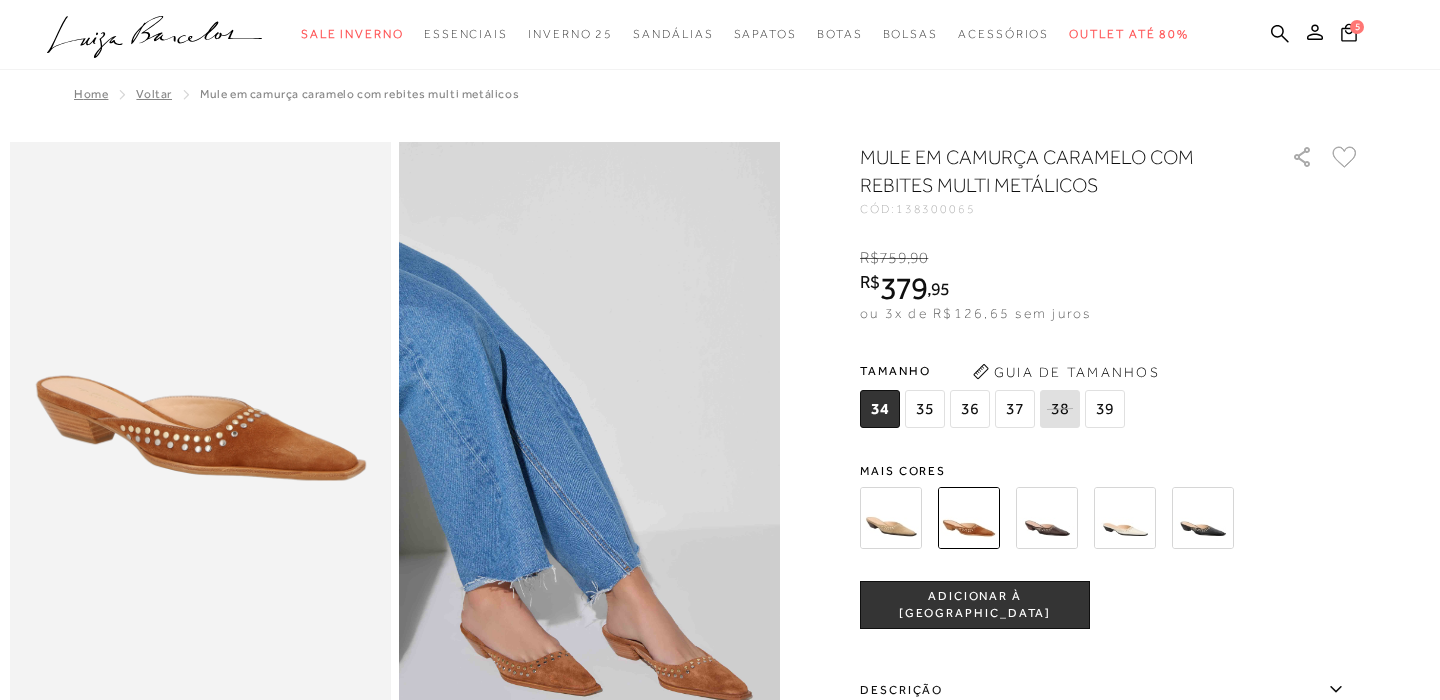 scroll, scrollTop: 0, scrollLeft: 0, axis: both 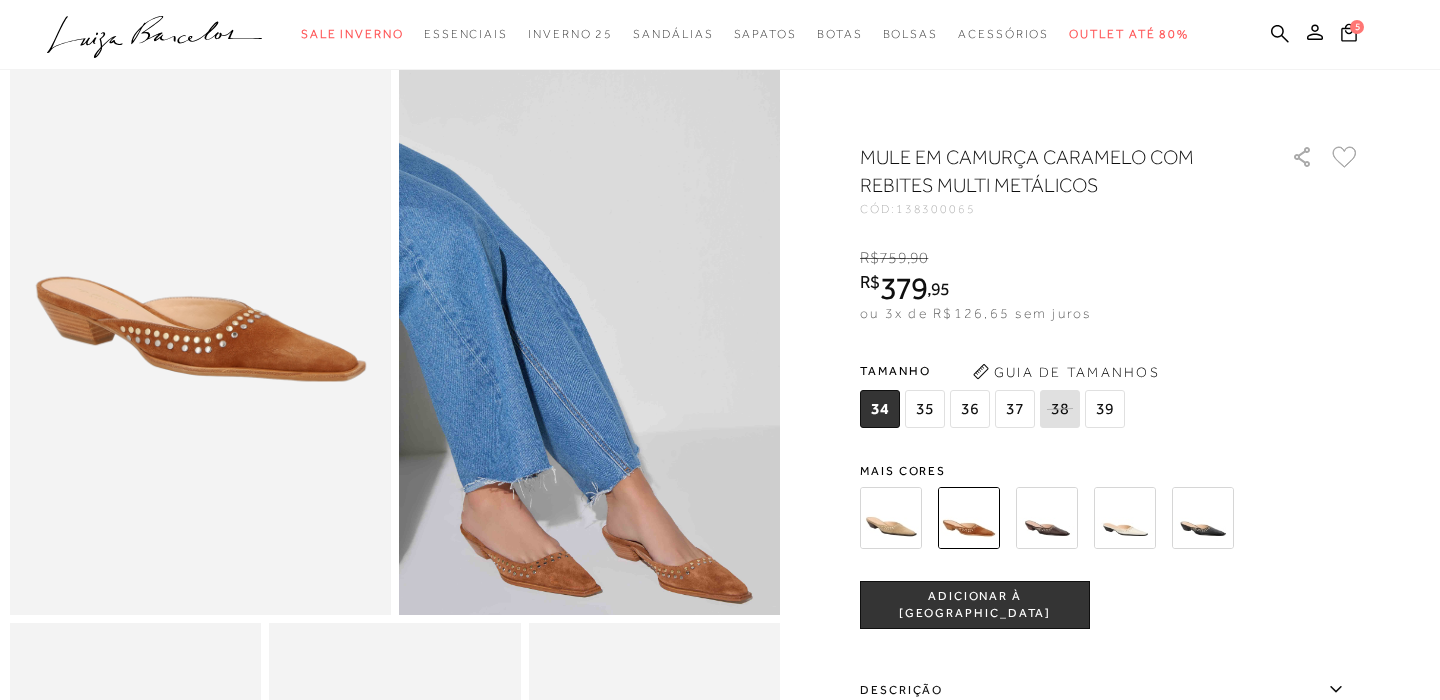 click at bounding box center [1047, 518] 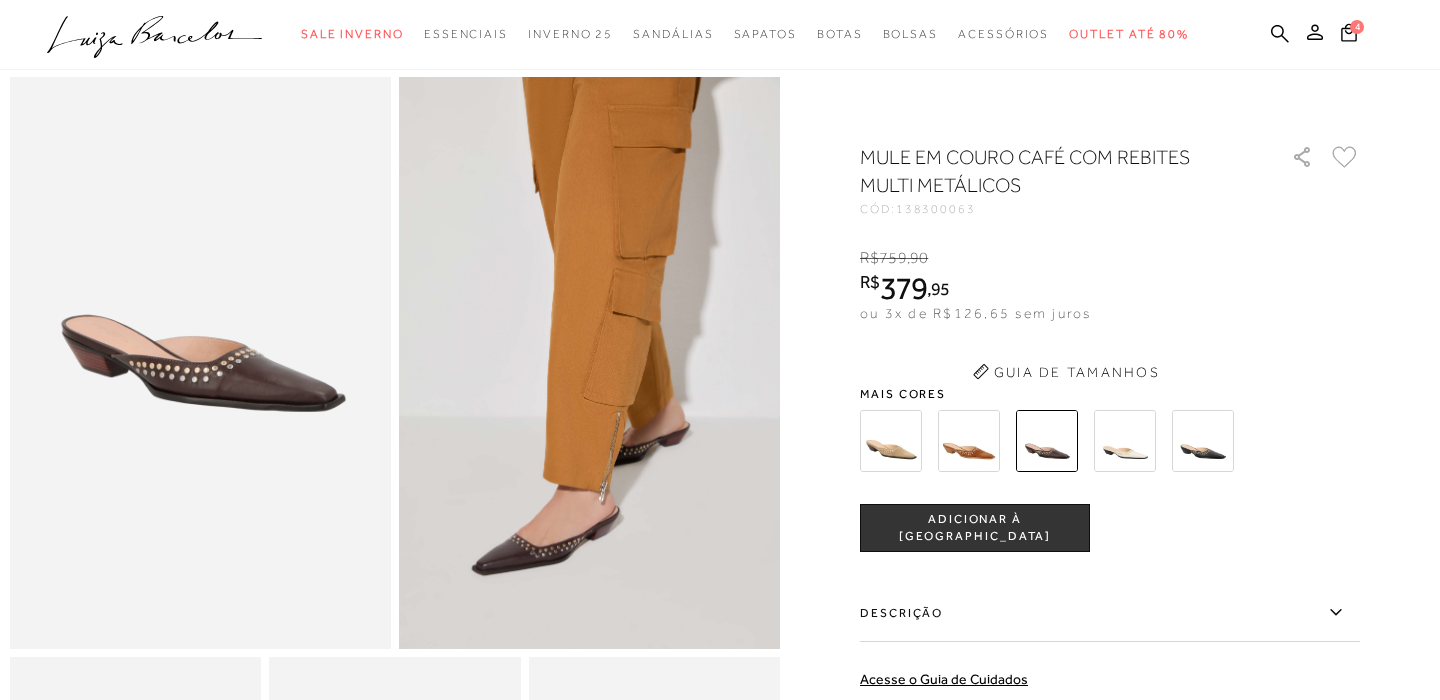 scroll, scrollTop: 0, scrollLeft: 0, axis: both 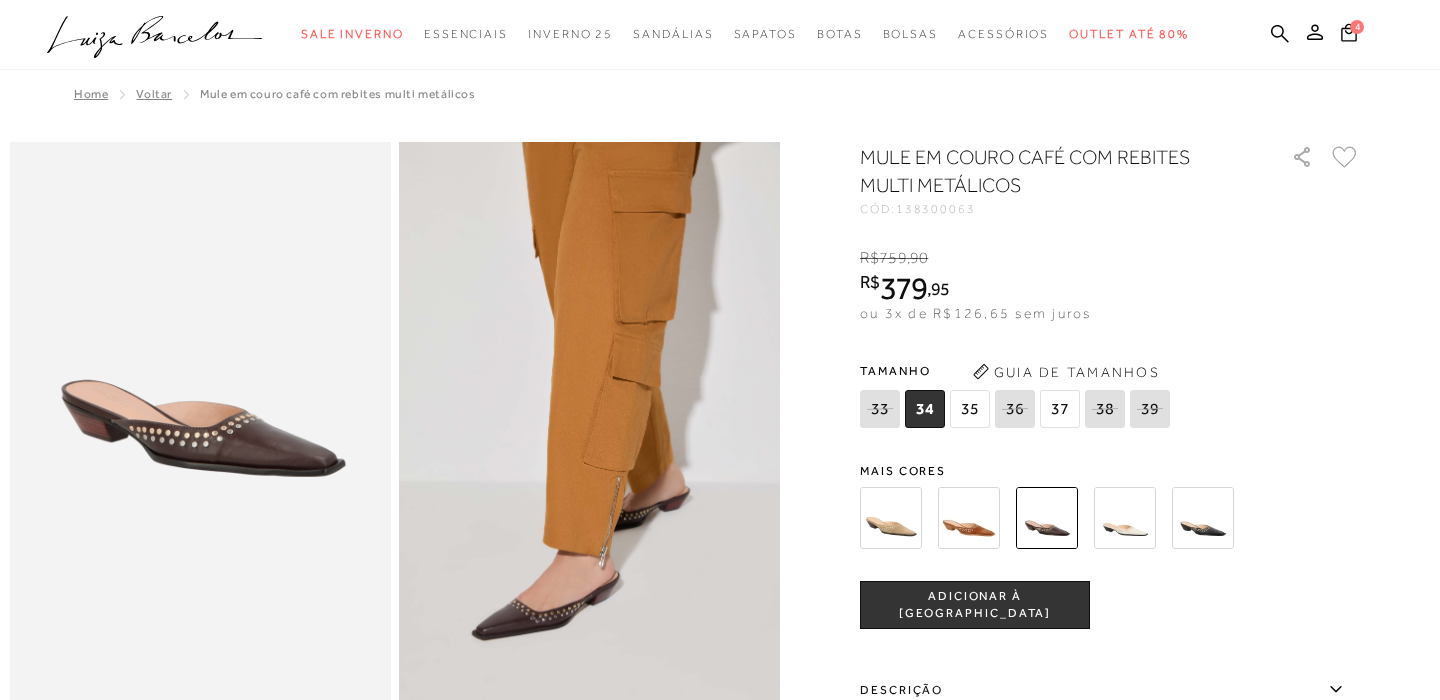click at bounding box center (1203, 518) 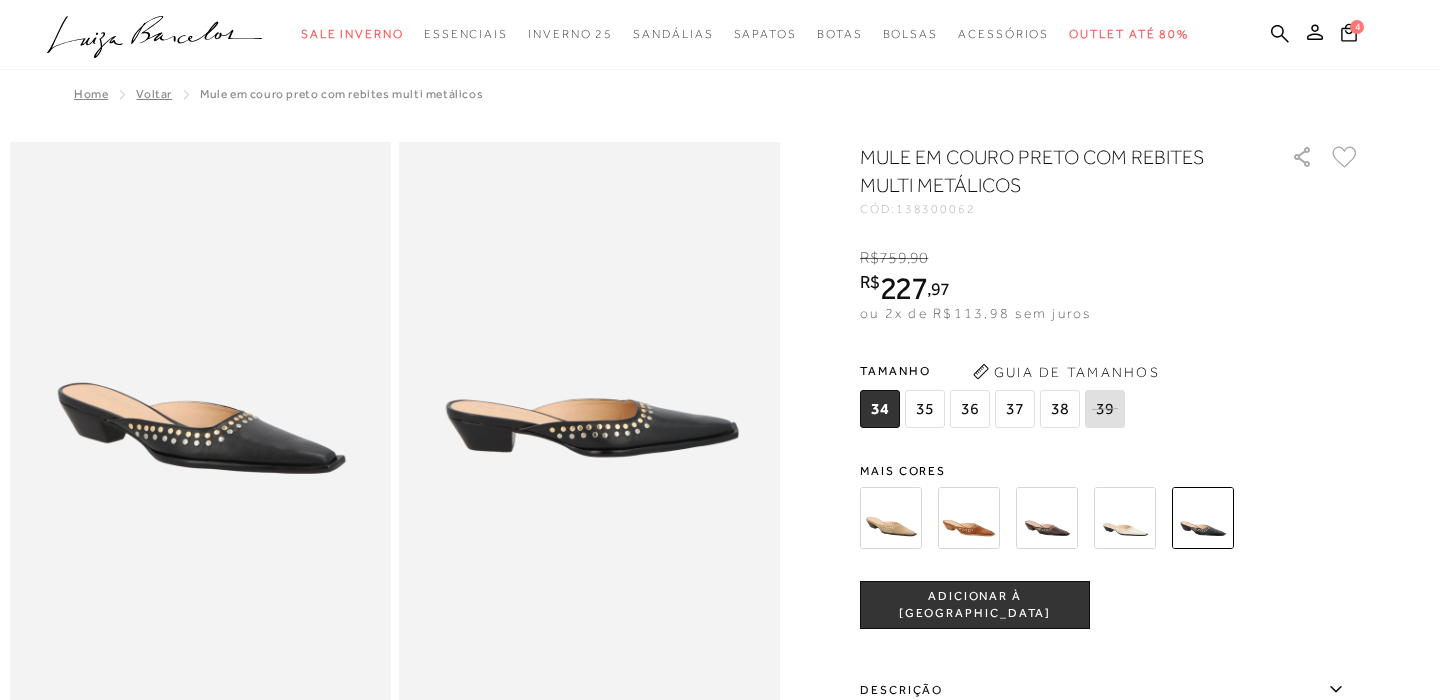 click at bounding box center (1047, 518) 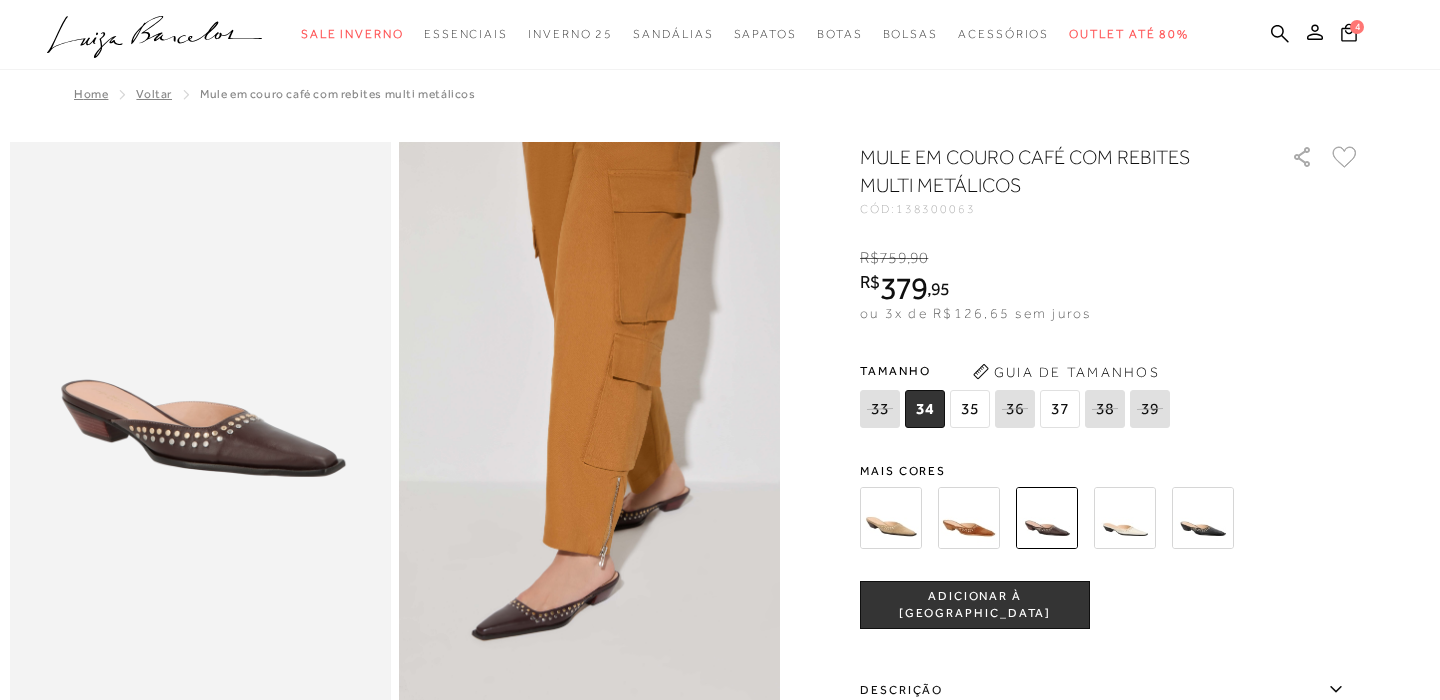click on "ADICIONAR À SACOLA" at bounding box center (975, 605) 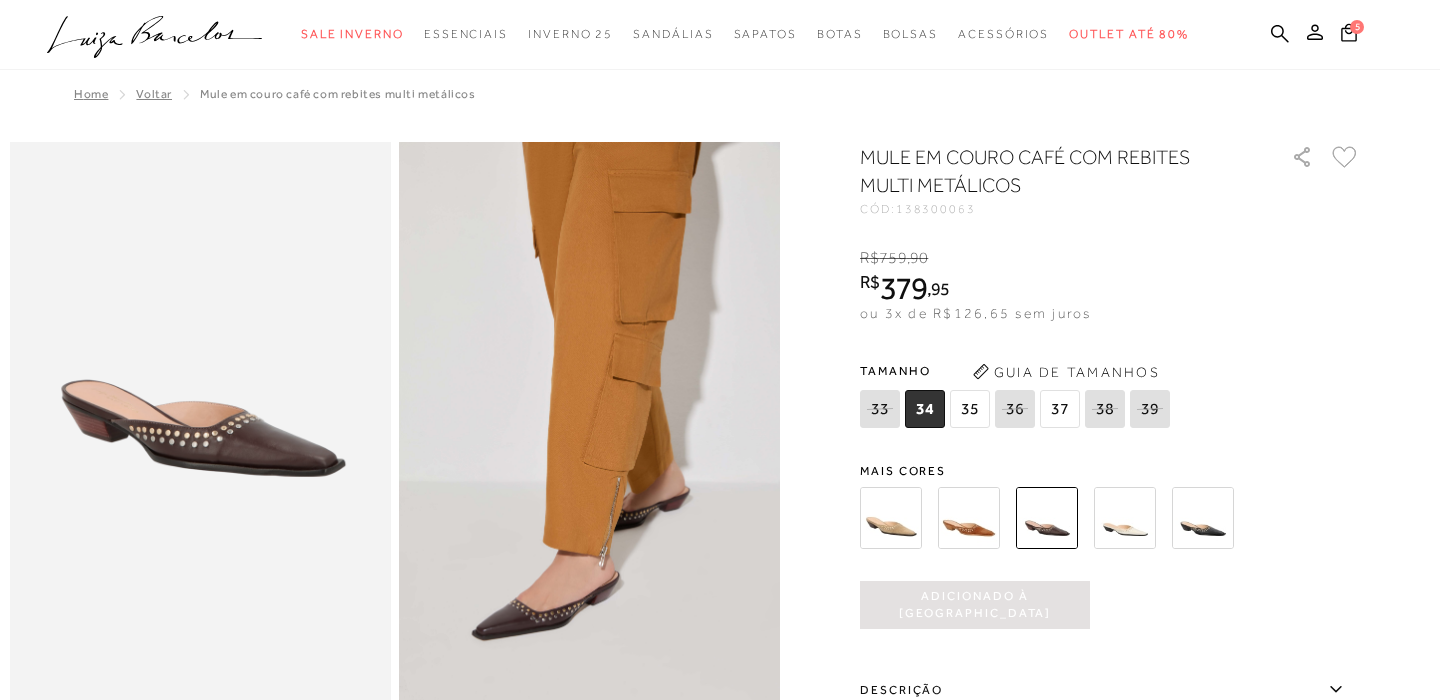 click on "37" at bounding box center [1060, 409] 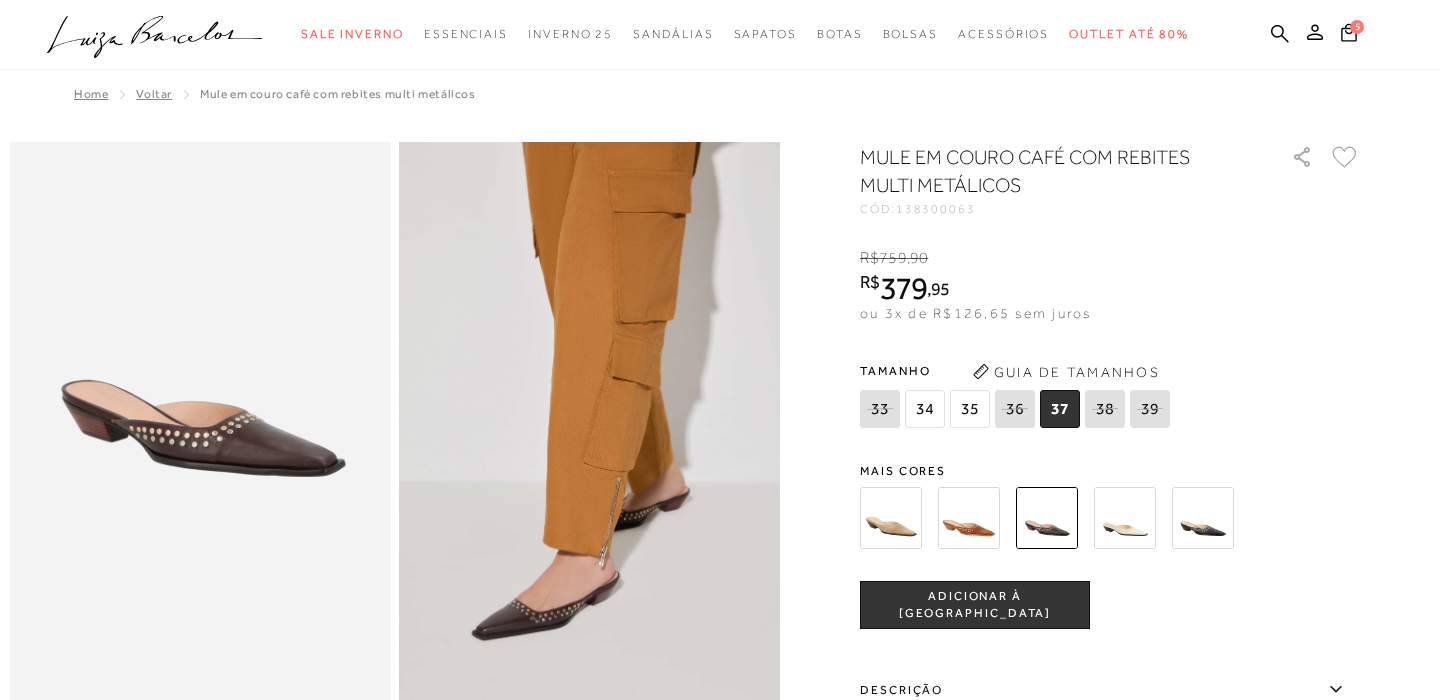 click on "ADICIONAR À SACOLA" at bounding box center (975, 605) 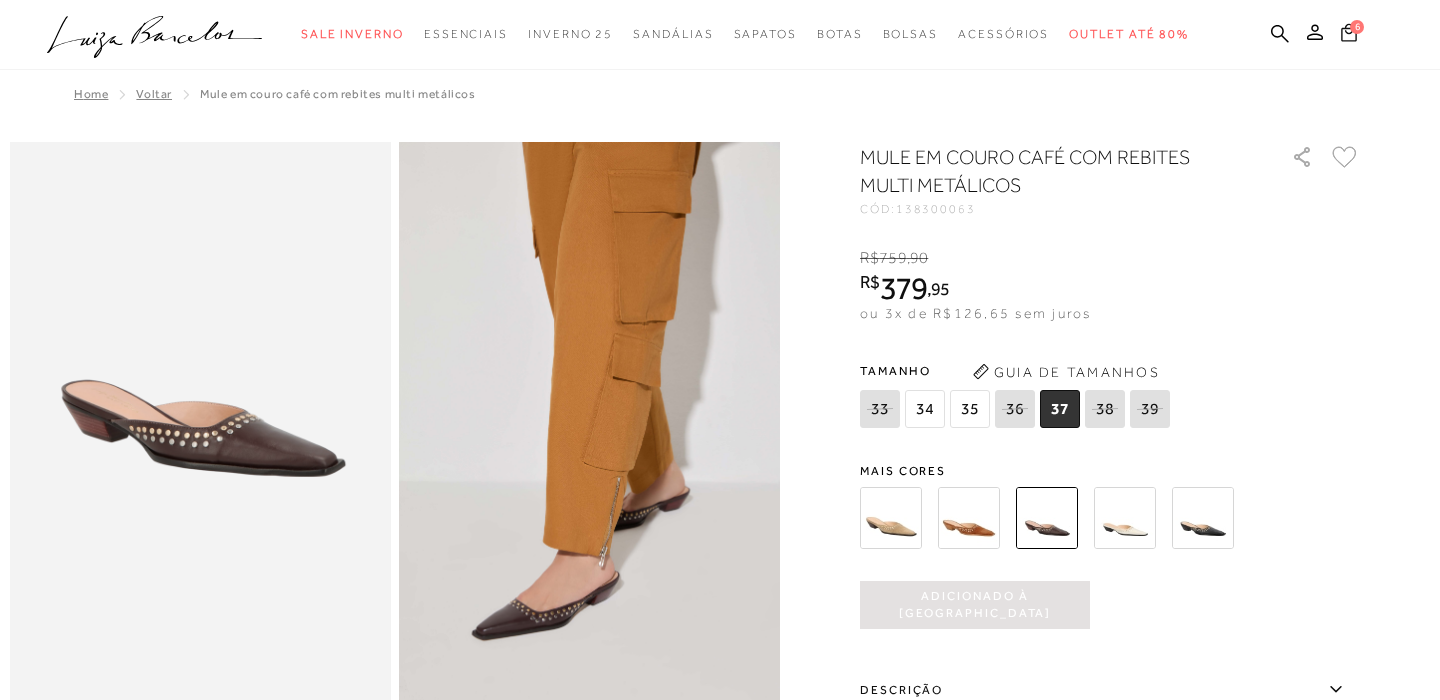 click on "6" at bounding box center (1357, 26) 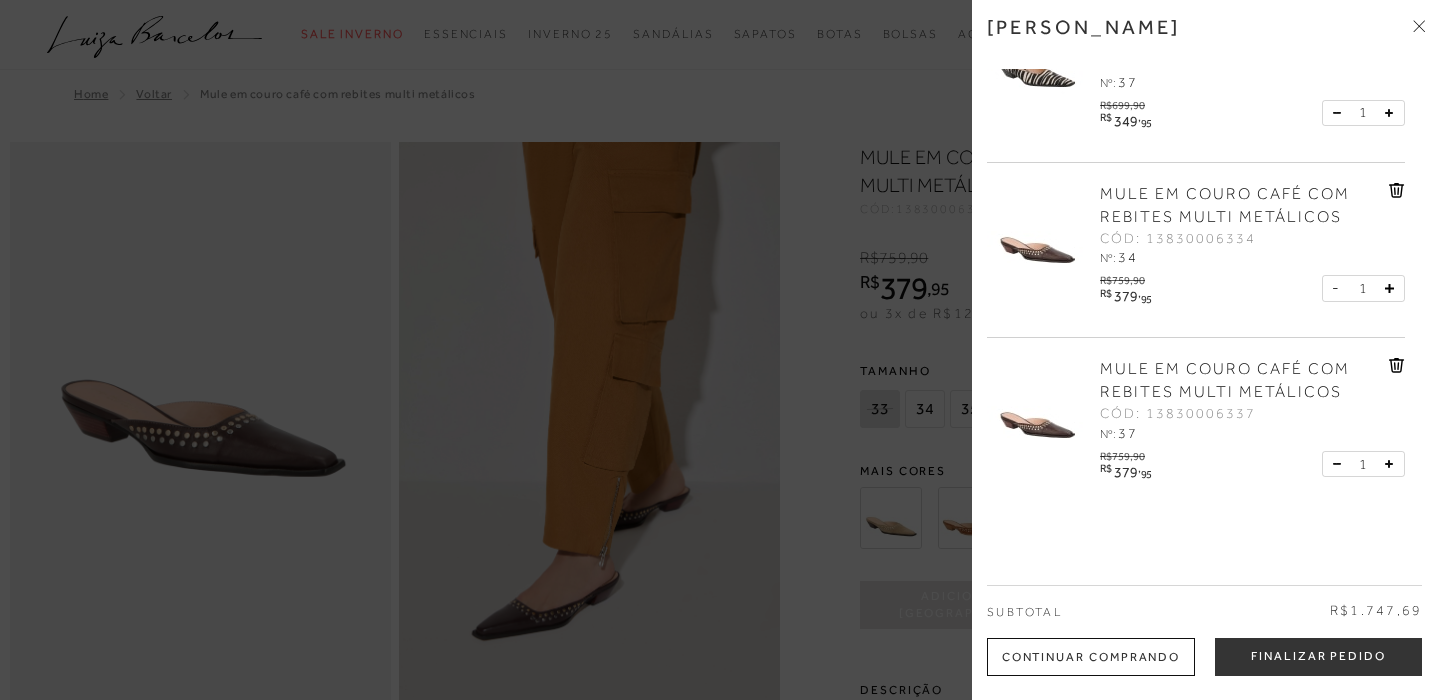 scroll, scrollTop: 656, scrollLeft: 0, axis: vertical 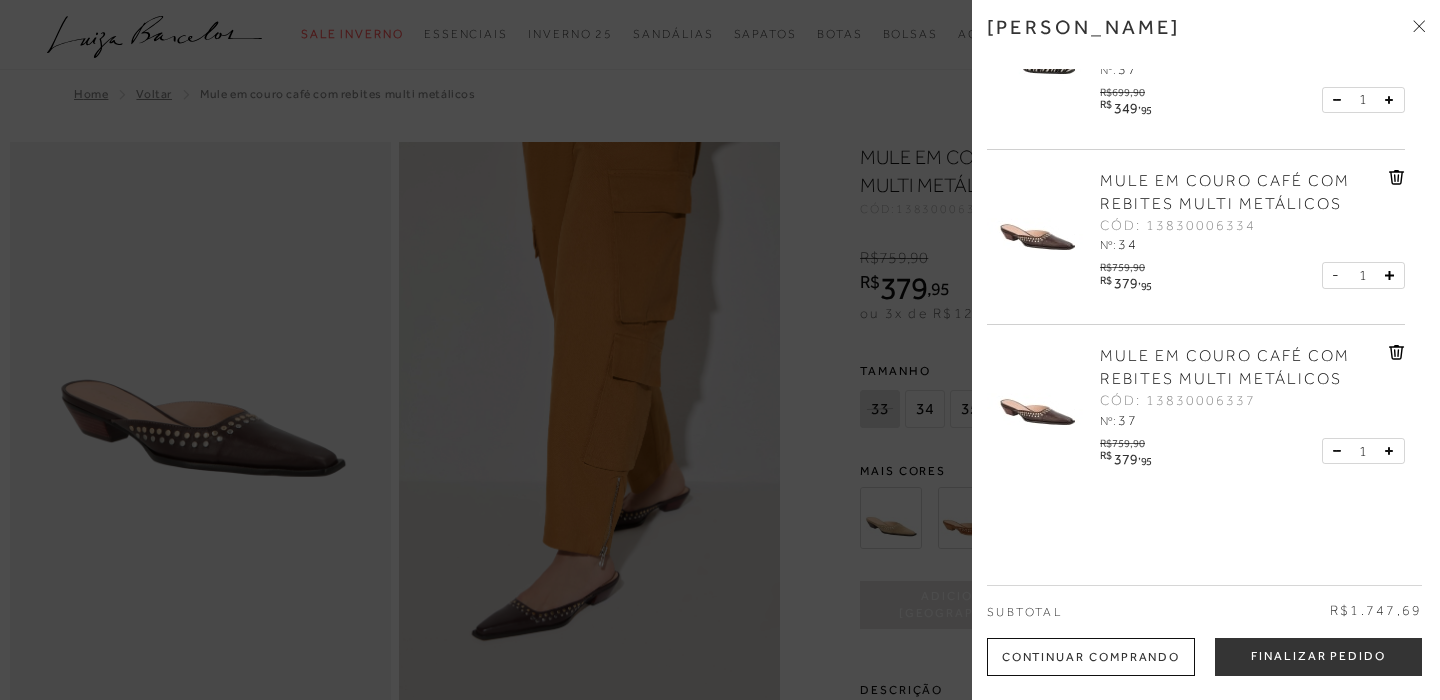 click 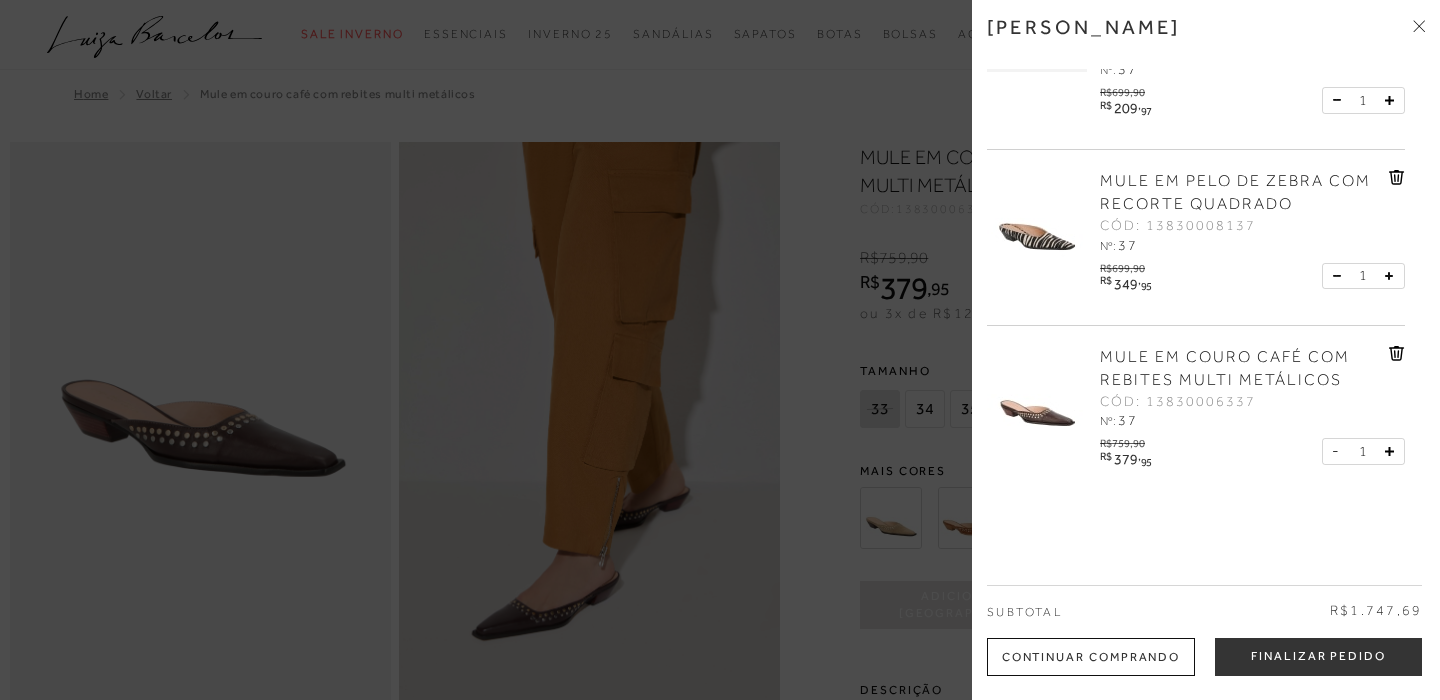 scroll, scrollTop: 480, scrollLeft: 0, axis: vertical 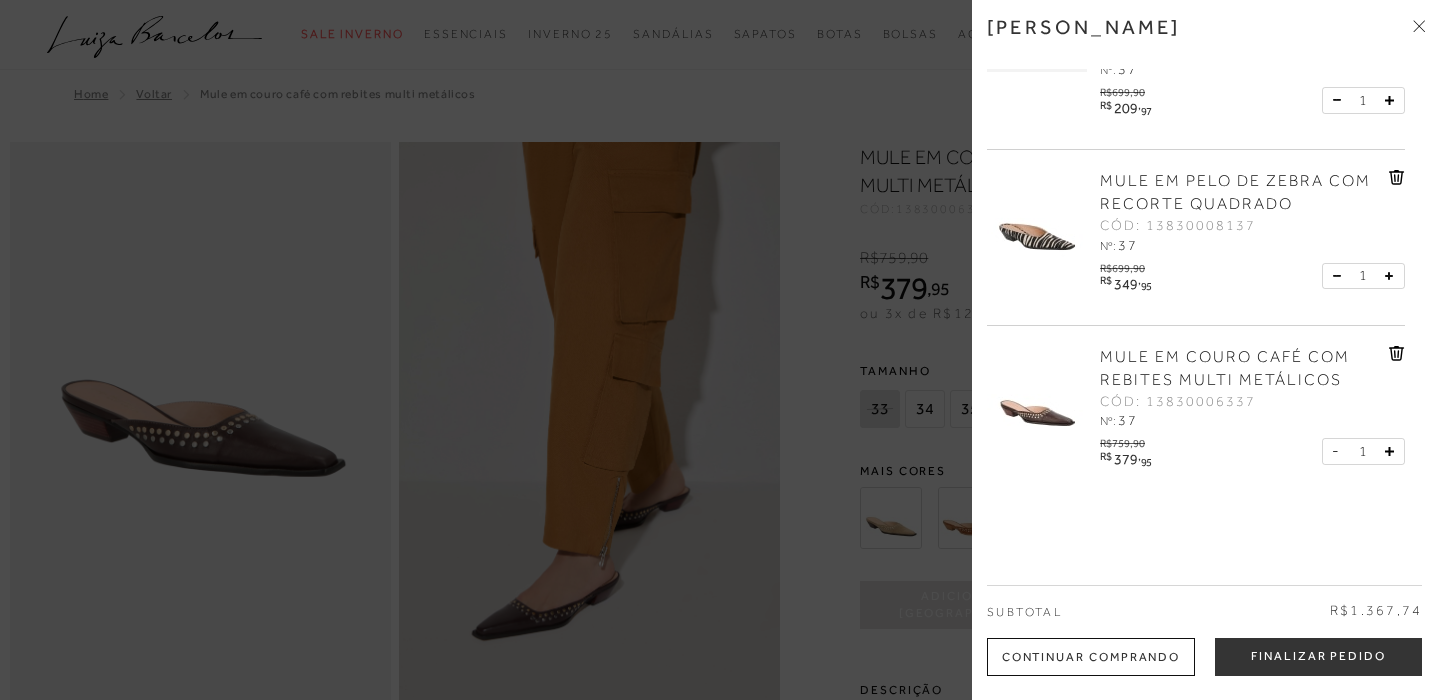 click 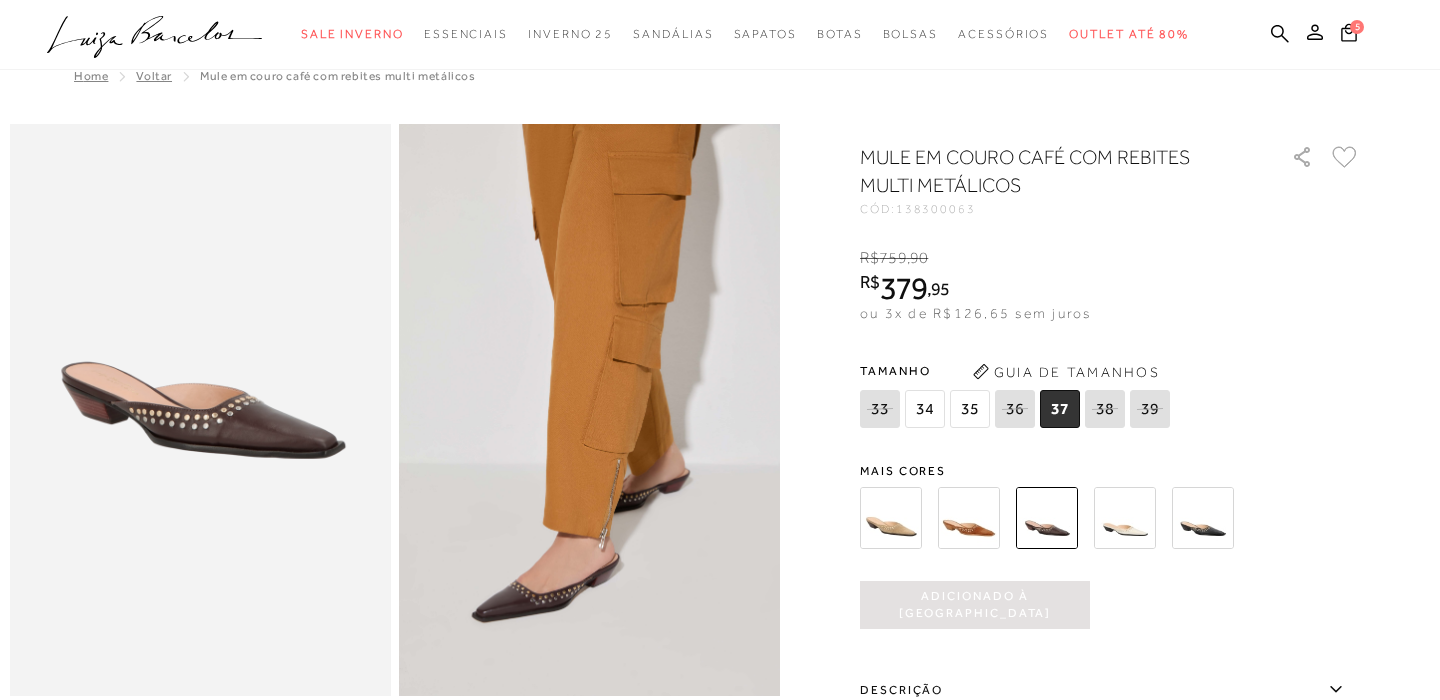 scroll, scrollTop: 0, scrollLeft: 0, axis: both 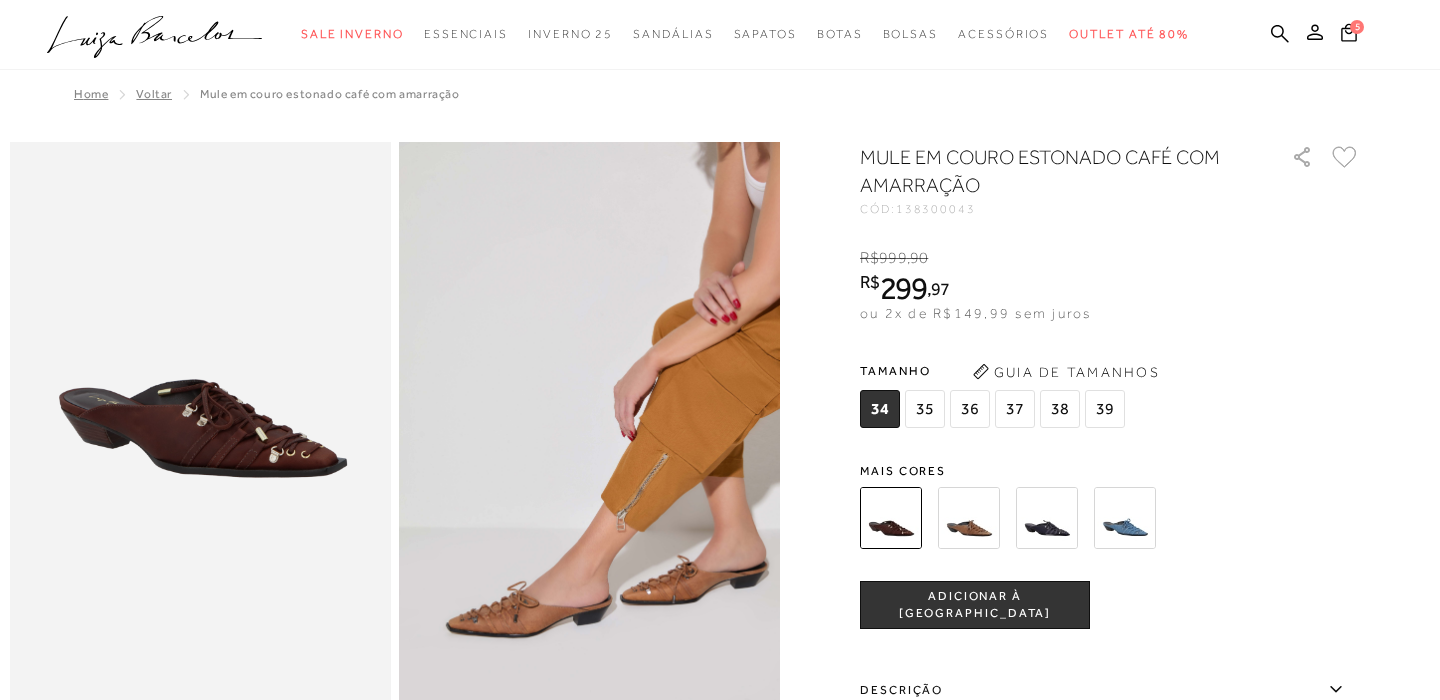click on "37" at bounding box center (1015, 409) 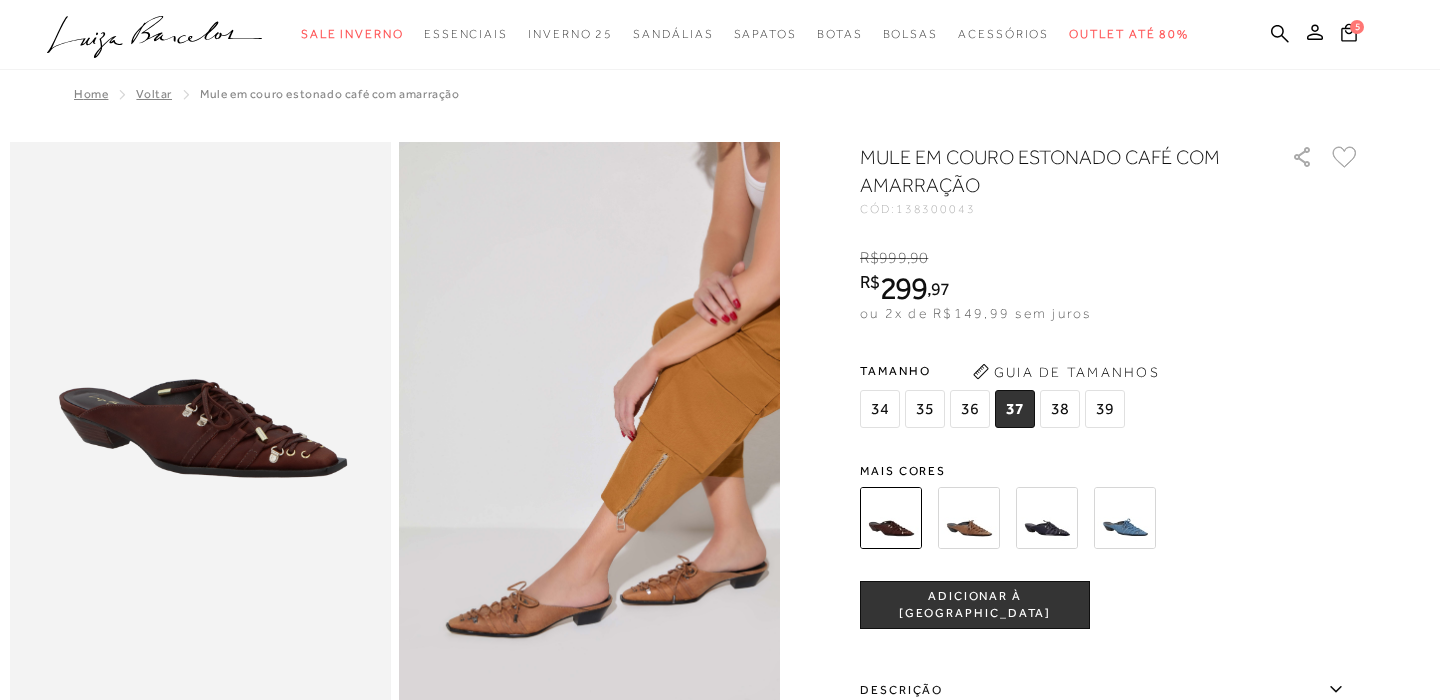 click on "ADICIONAR À [GEOGRAPHIC_DATA]" at bounding box center (975, 605) 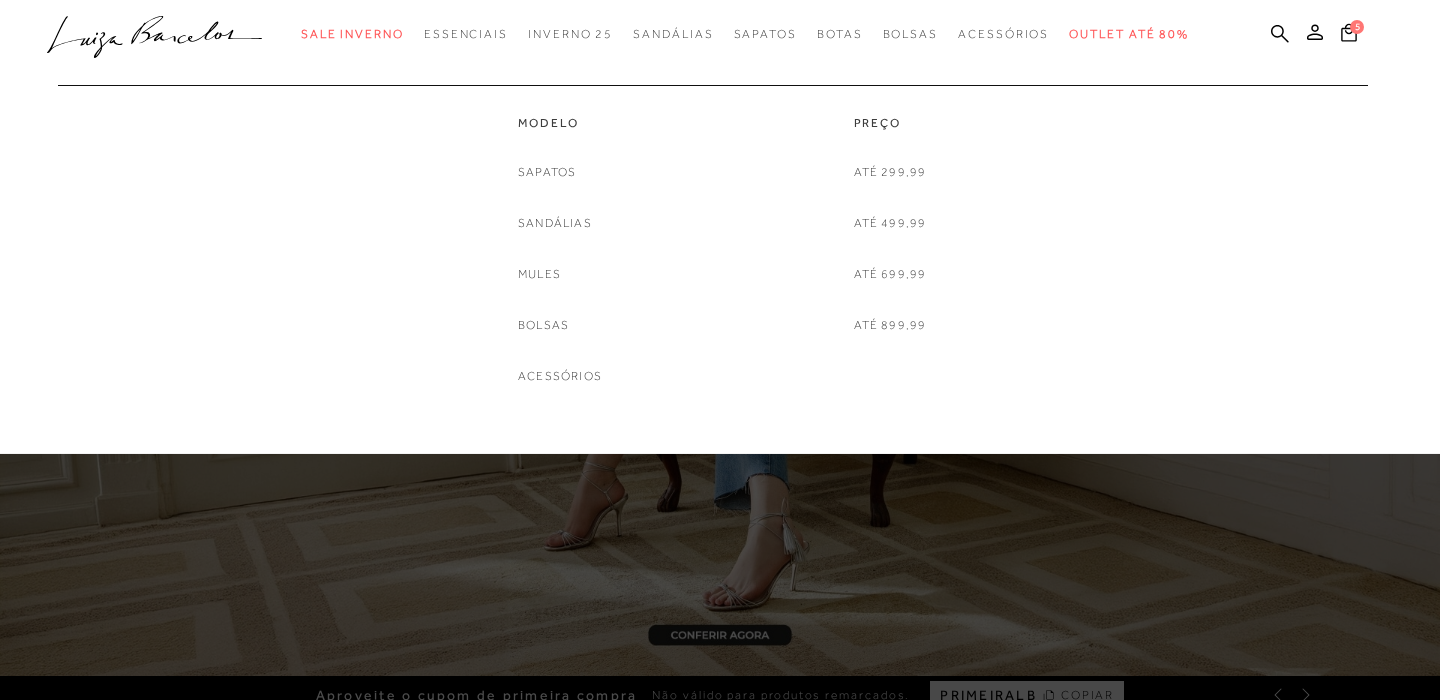 scroll, scrollTop: 0, scrollLeft: 0, axis: both 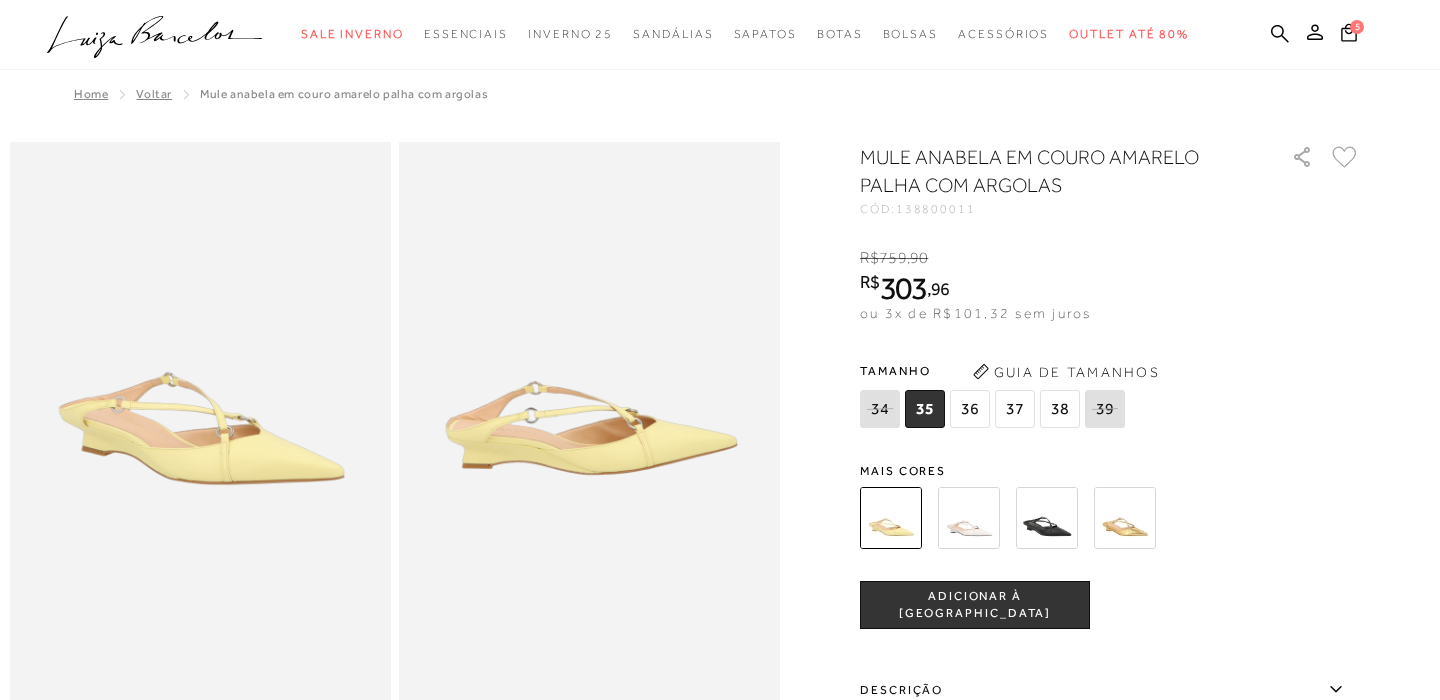click at bounding box center [1125, 518] 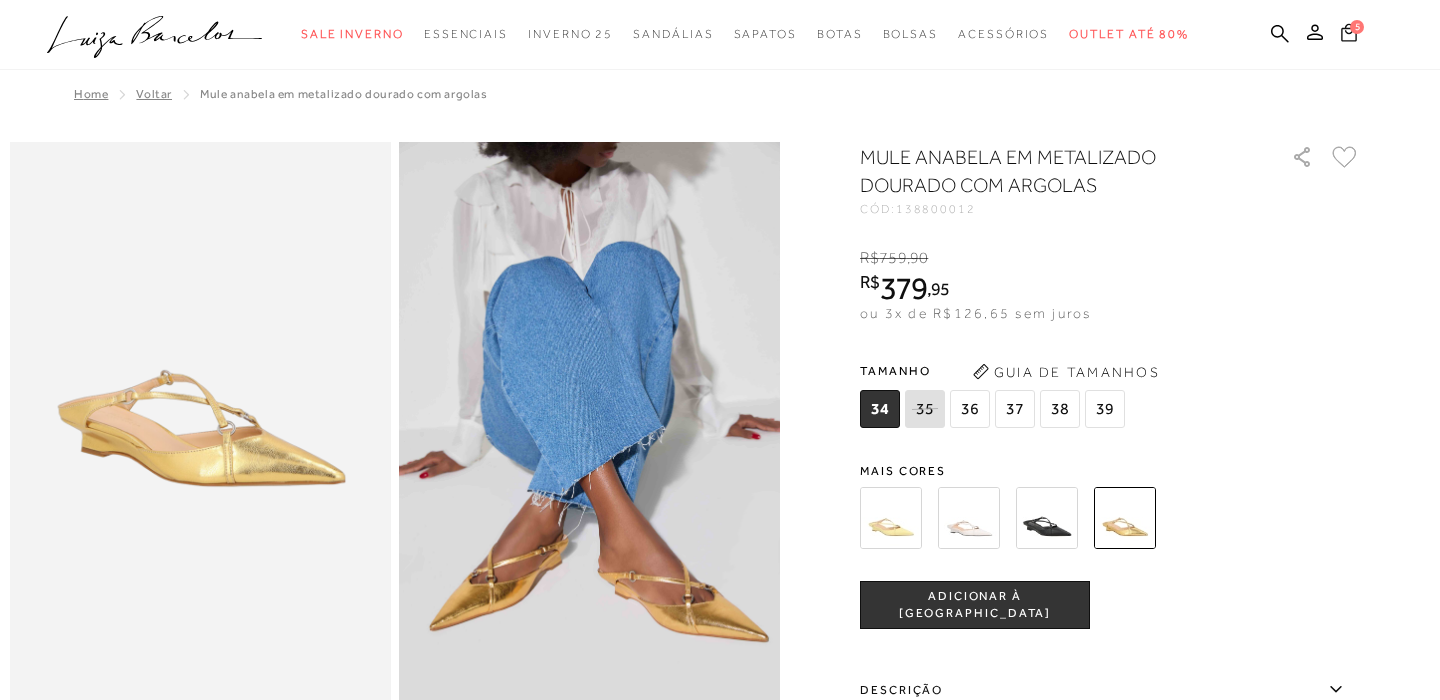 click on "5" at bounding box center [1357, 27] 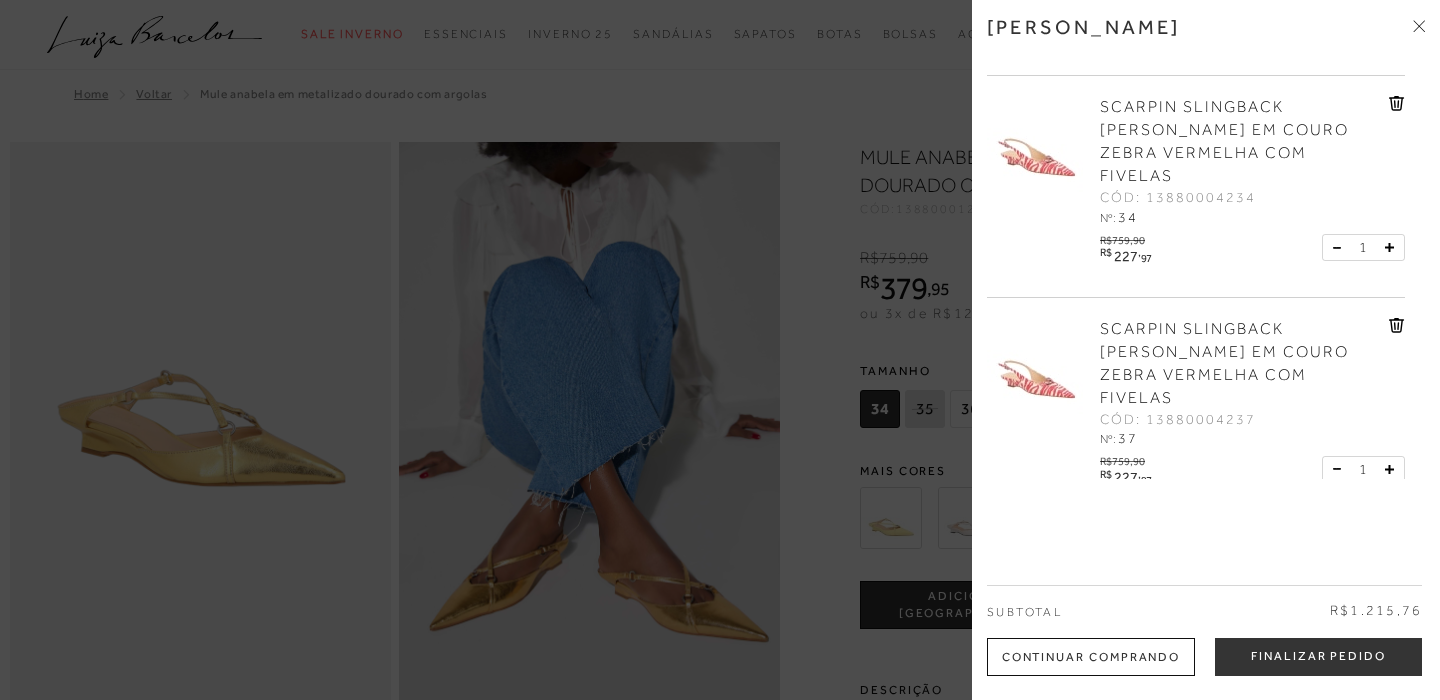scroll, scrollTop: 99, scrollLeft: 0, axis: vertical 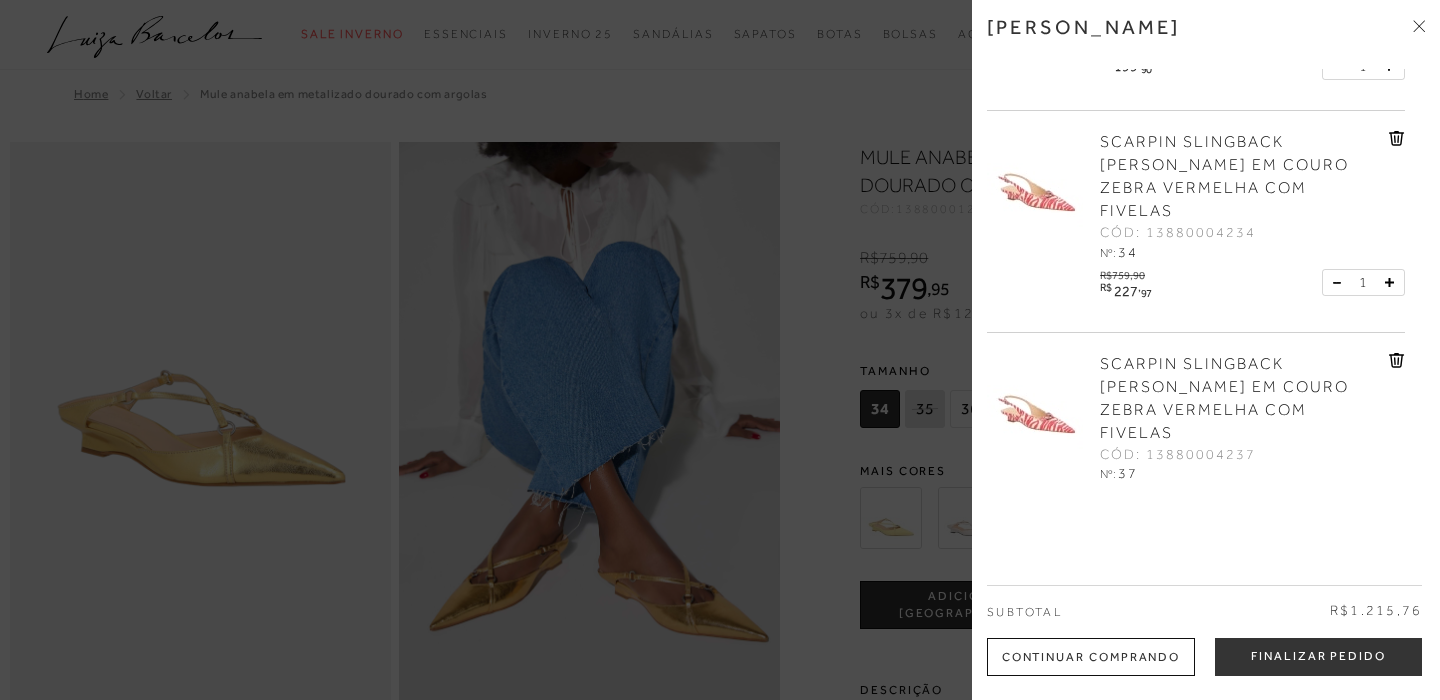 click 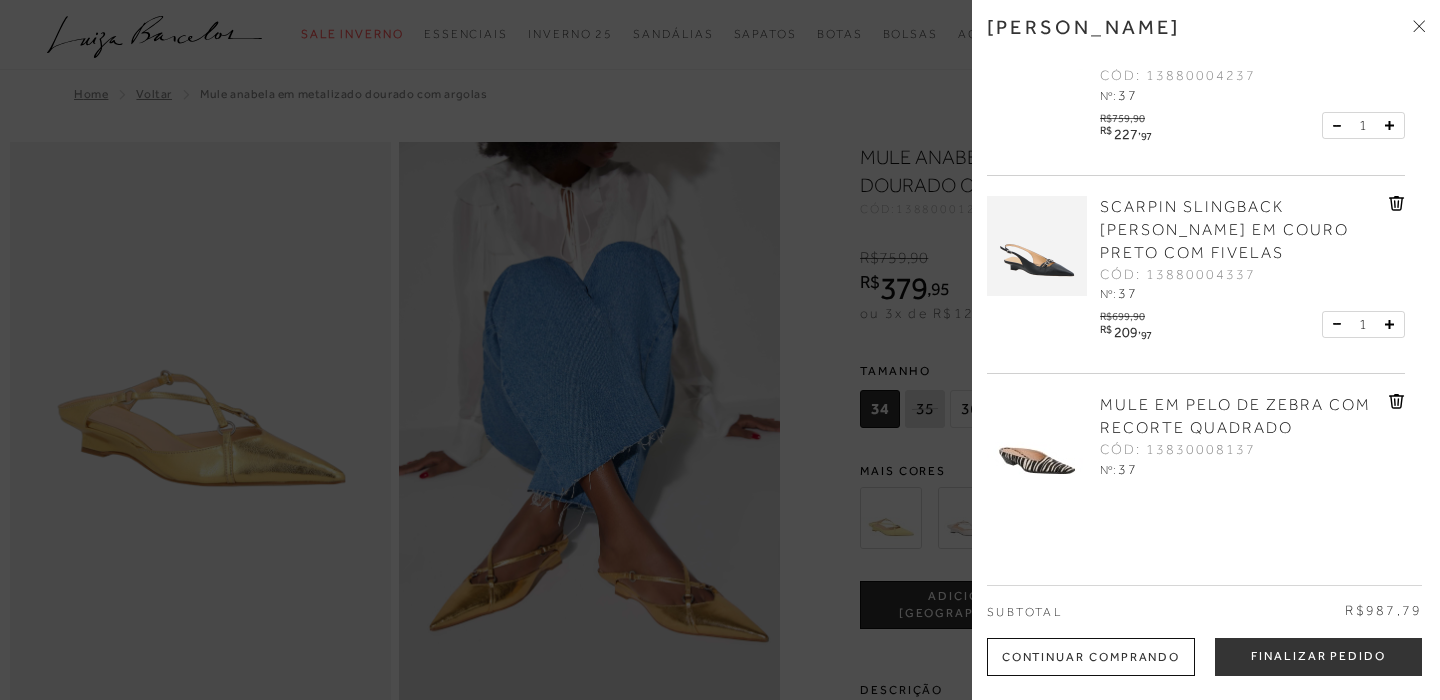 scroll, scrollTop: 304, scrollLeft: 0, axis: vertical 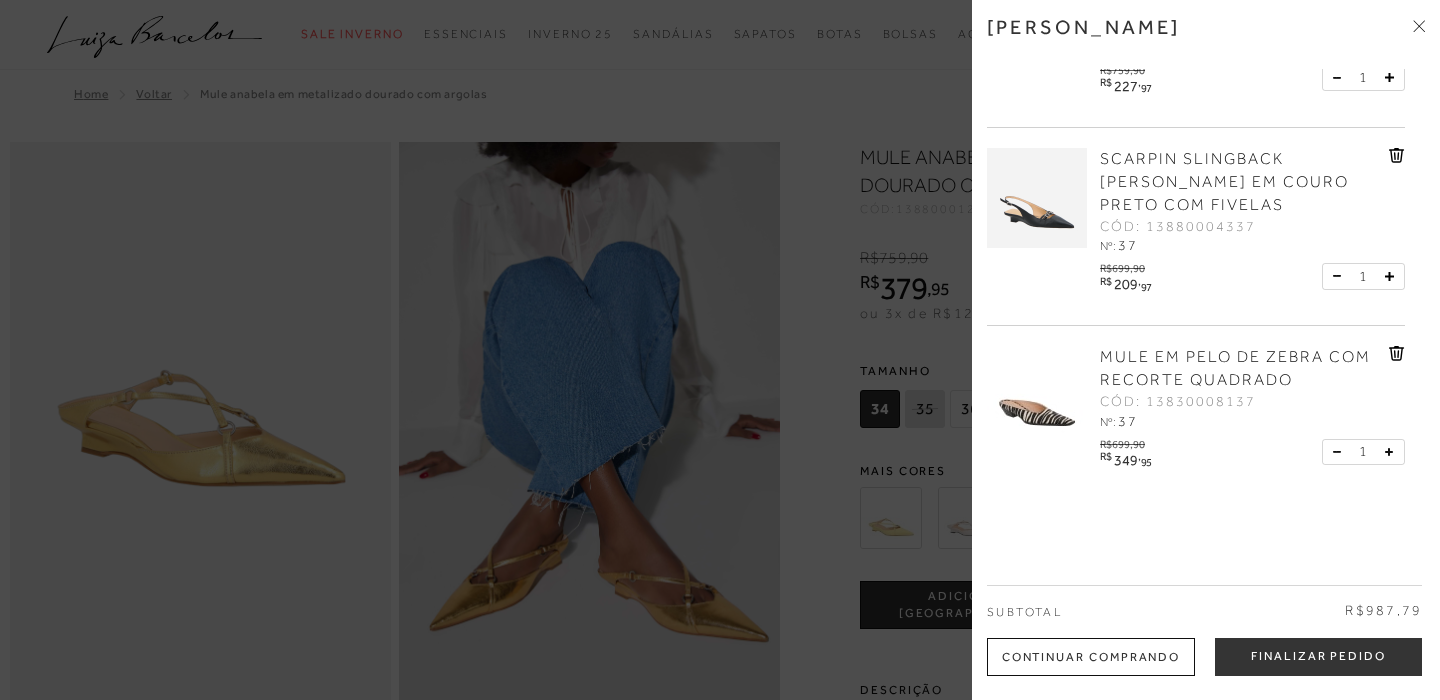 click 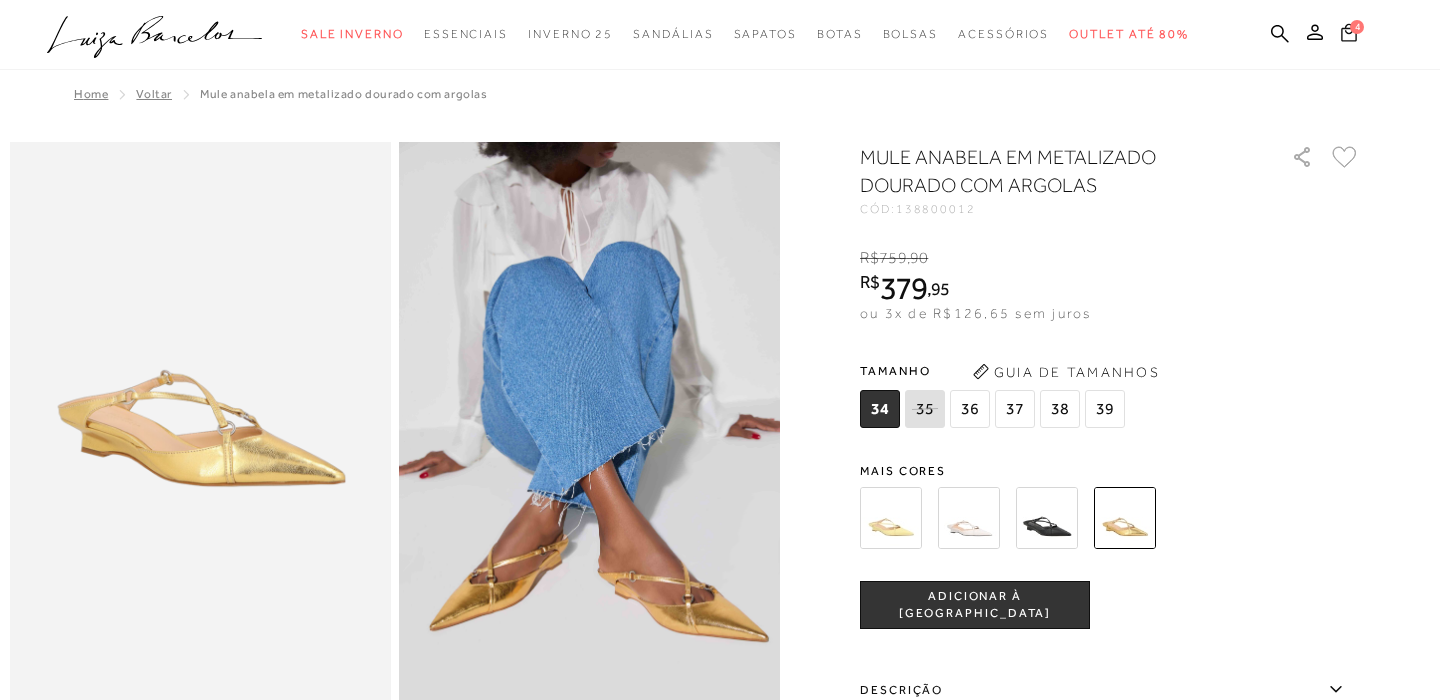 click 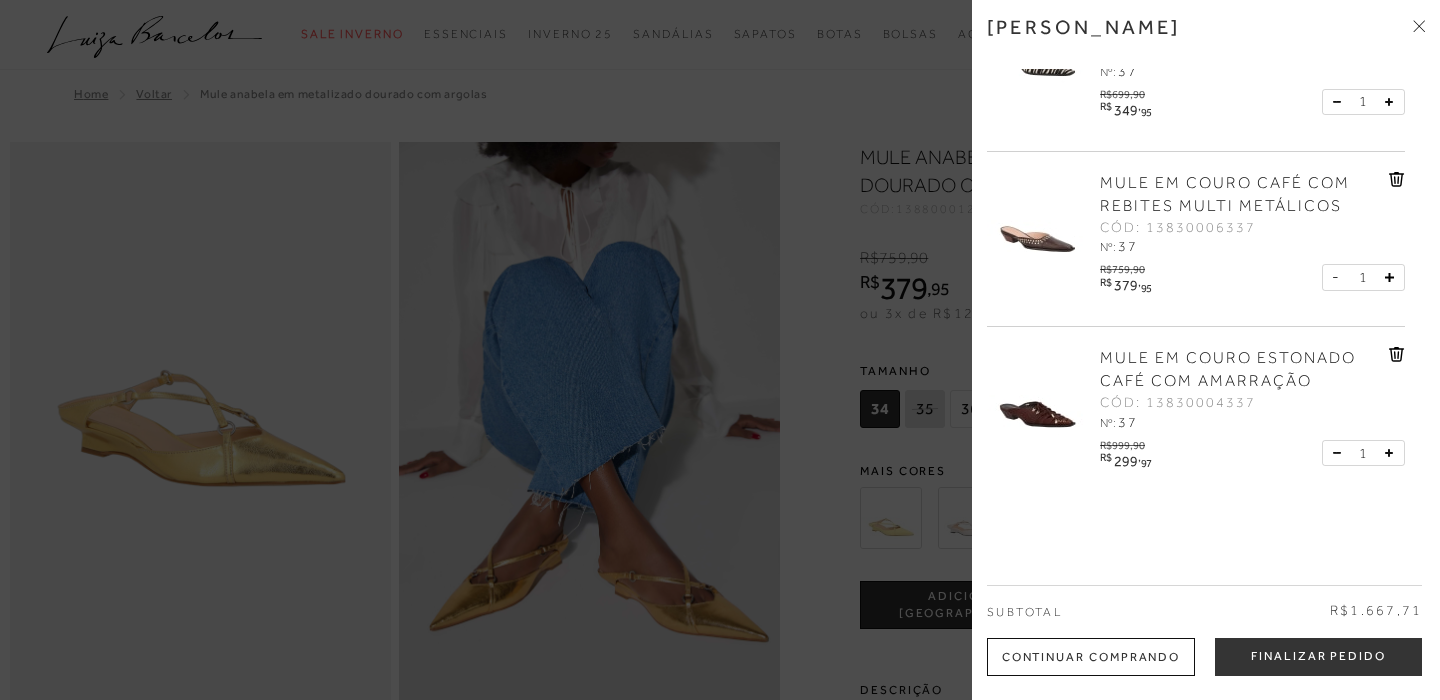 scroll, scrollTop: 656, scrollLeft: 0, axis: vertical 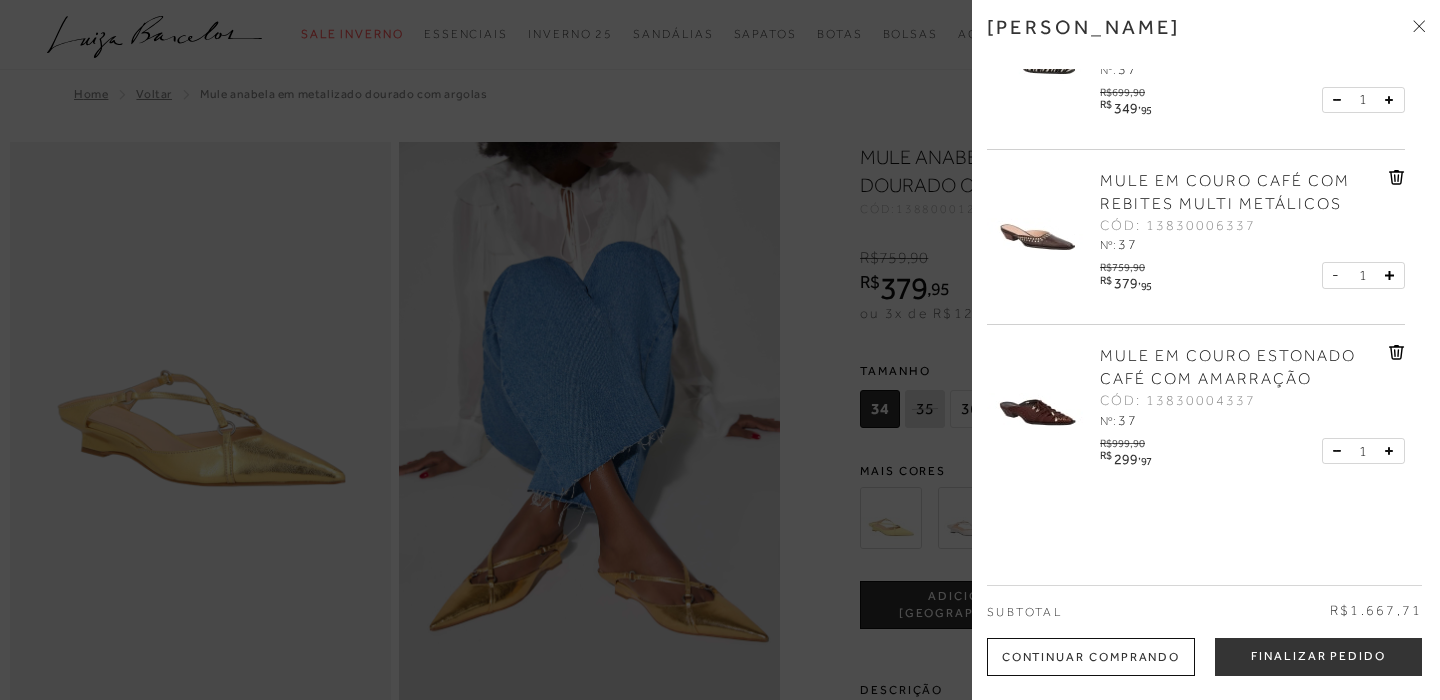 click 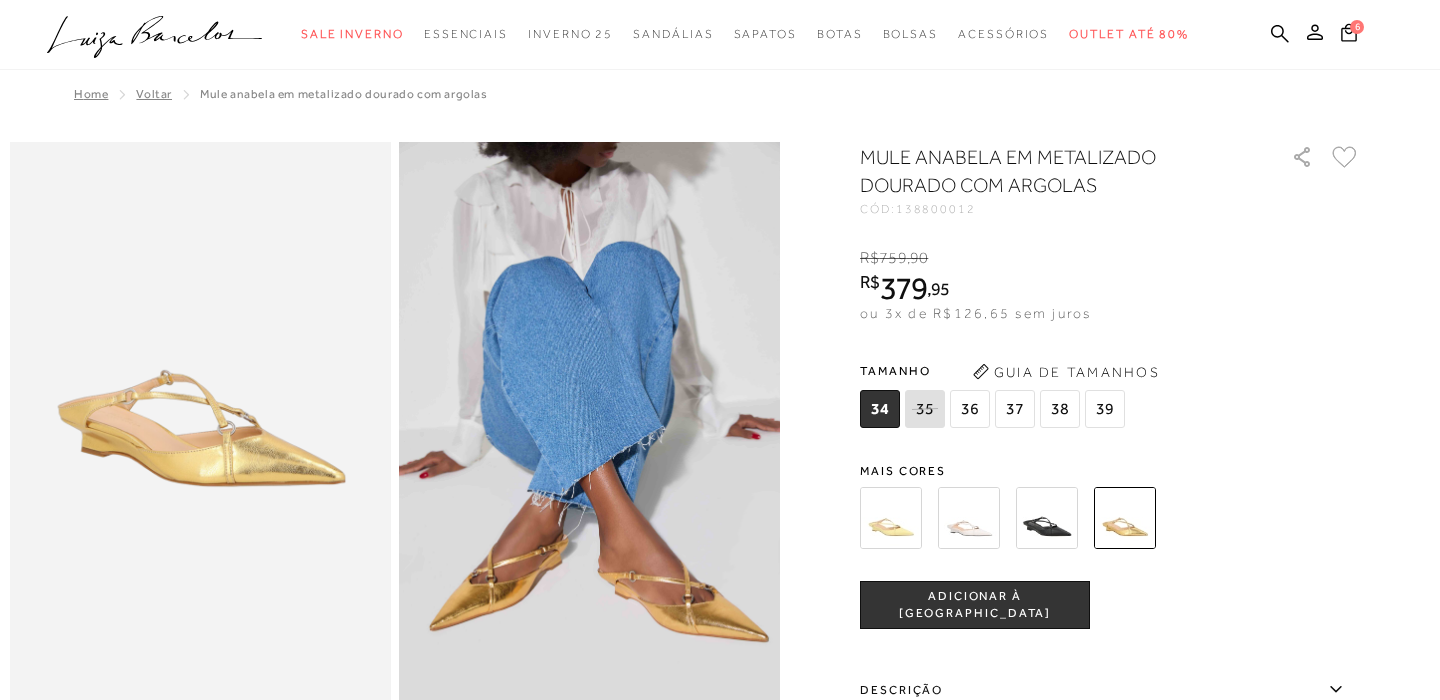 click on "37" at bounding box center [1015, 409] 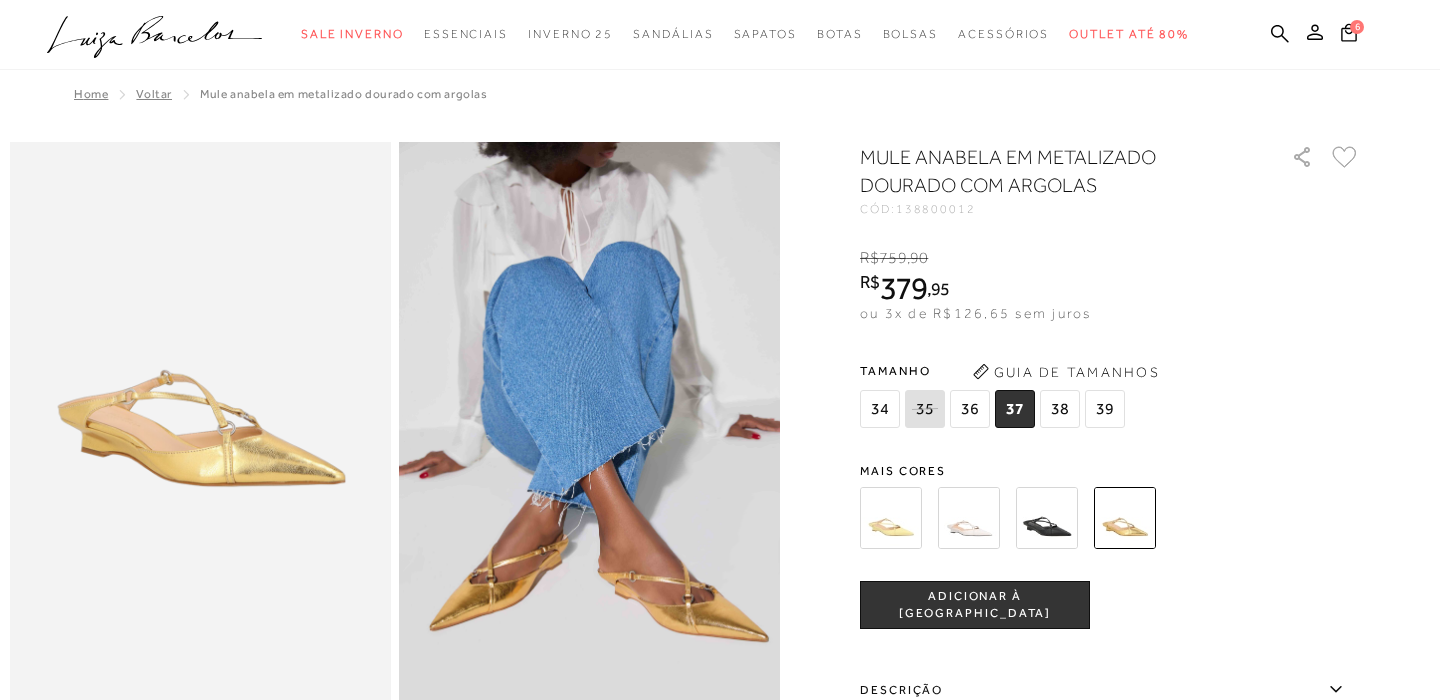 click on "ADICIONAR À [GEOGRAPHIC_DATA]" at bounding box center (975, 605) 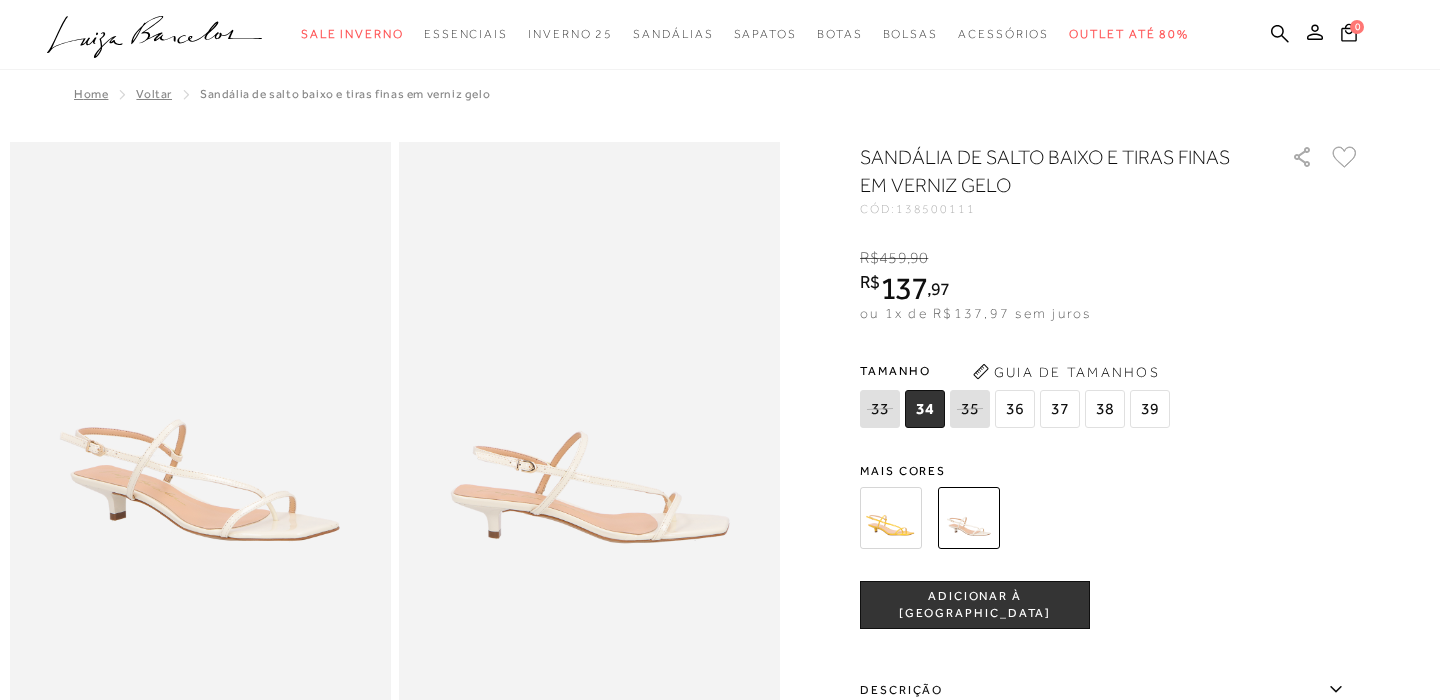 scroll, scrollTop: 0, scrollLeft: 0, axis: both 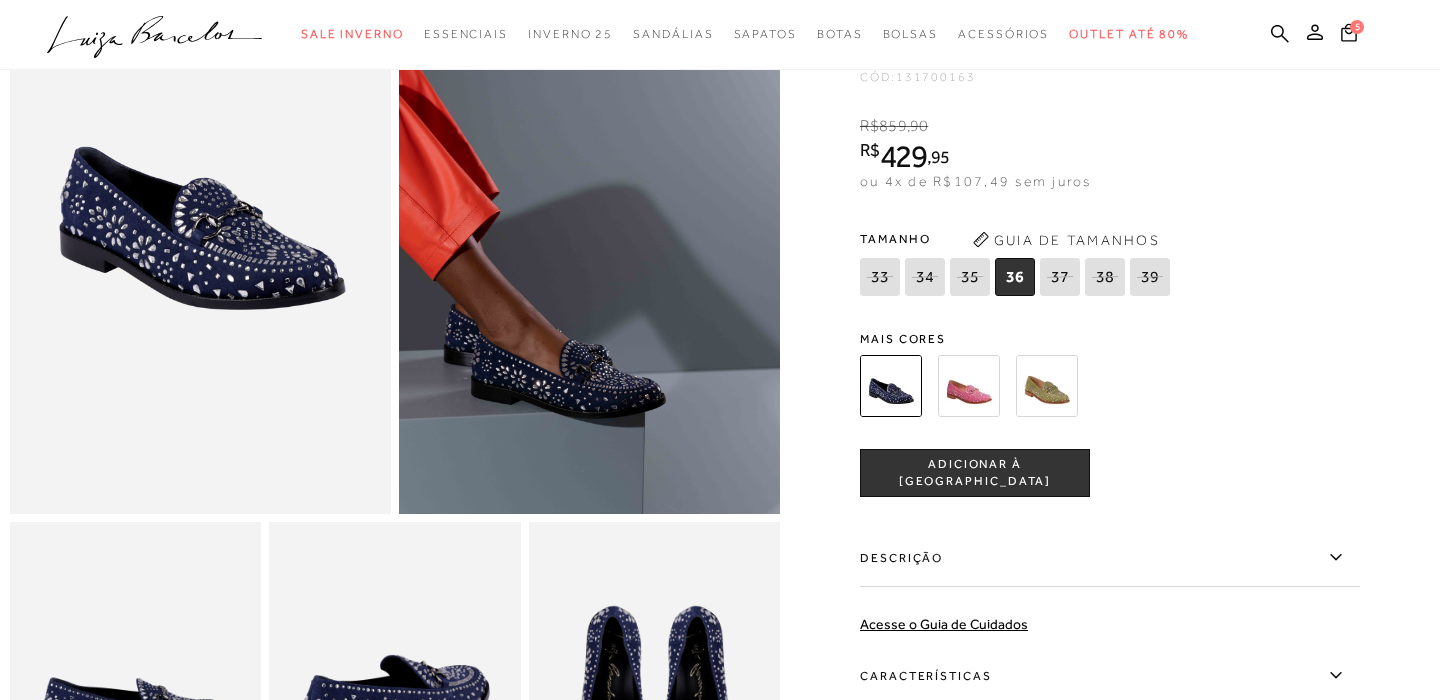 click at bounding box center (1047, 386) 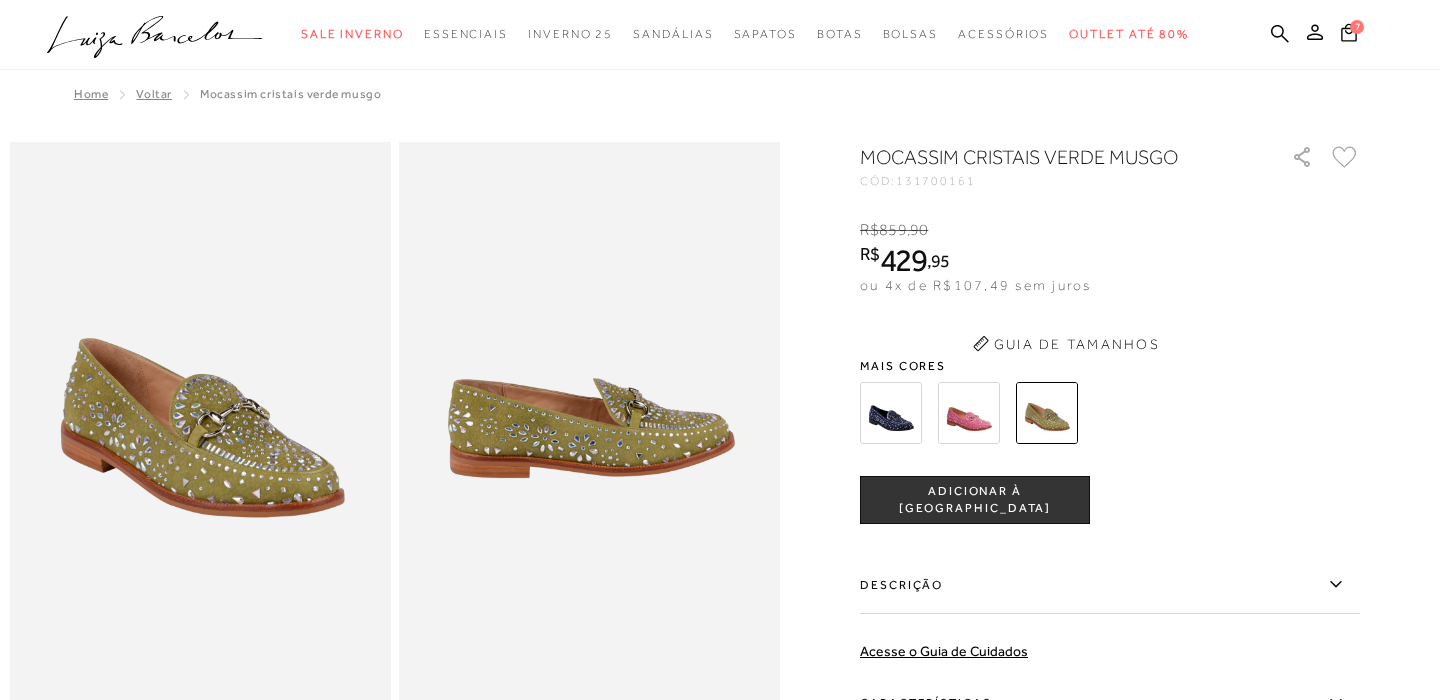 scroll, scrollTop: 0, scrollLeft: 0, axis: both 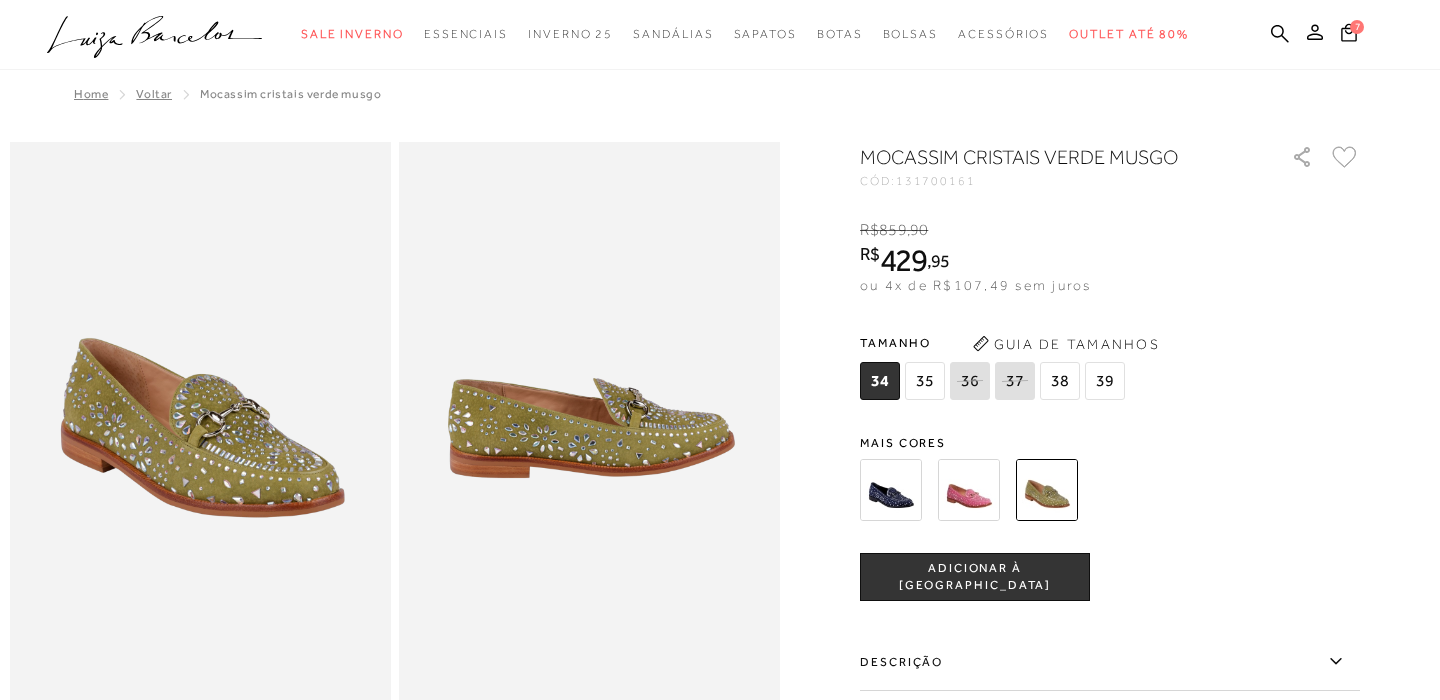 click at bounding box center [969, 490] 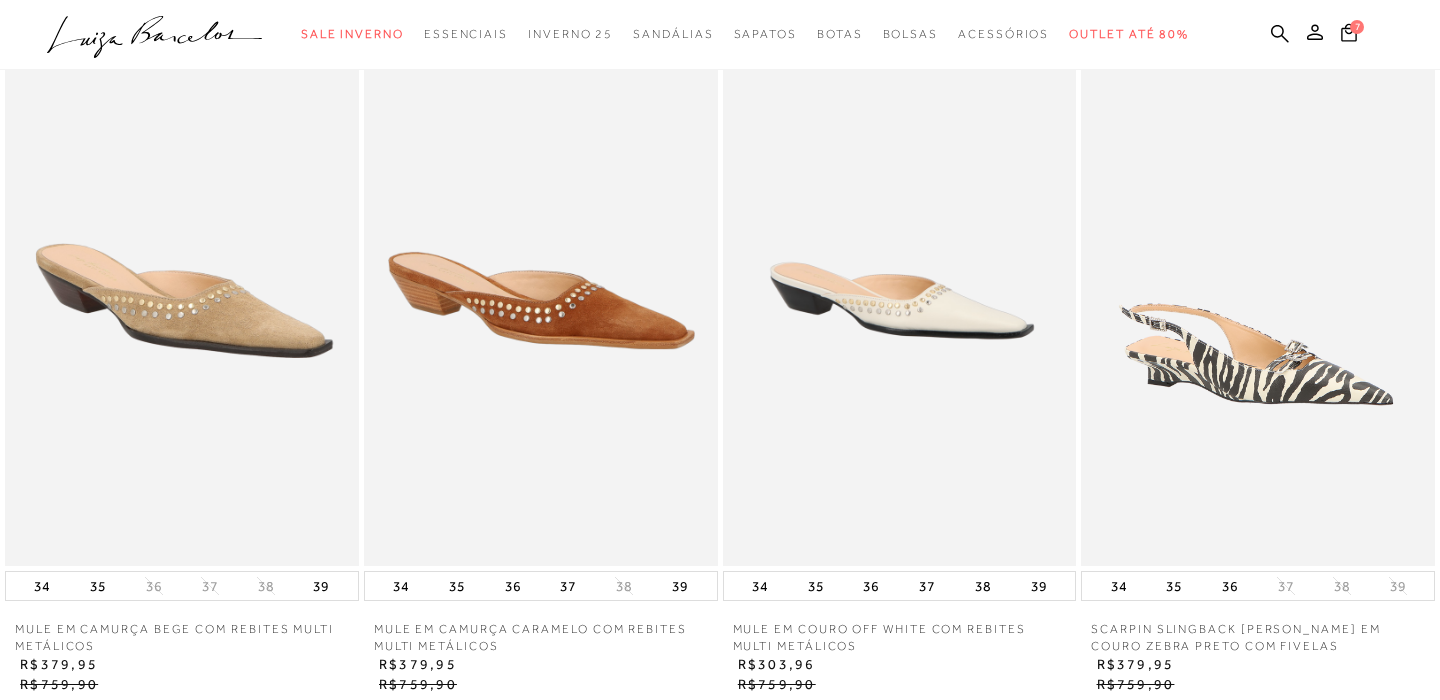 scroll, scrollTop: 1500, scrollLeft: 0, axis: vertical 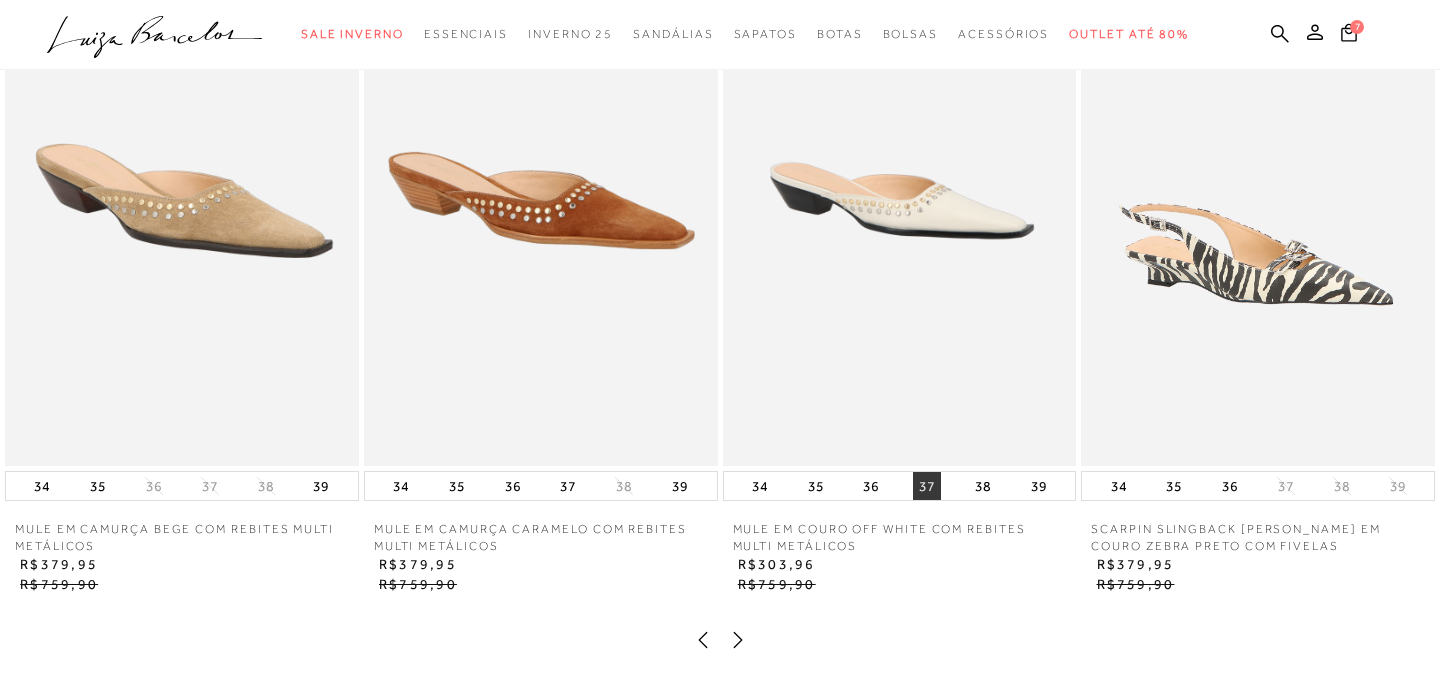 click on "37" at bounding box center (927, 486) 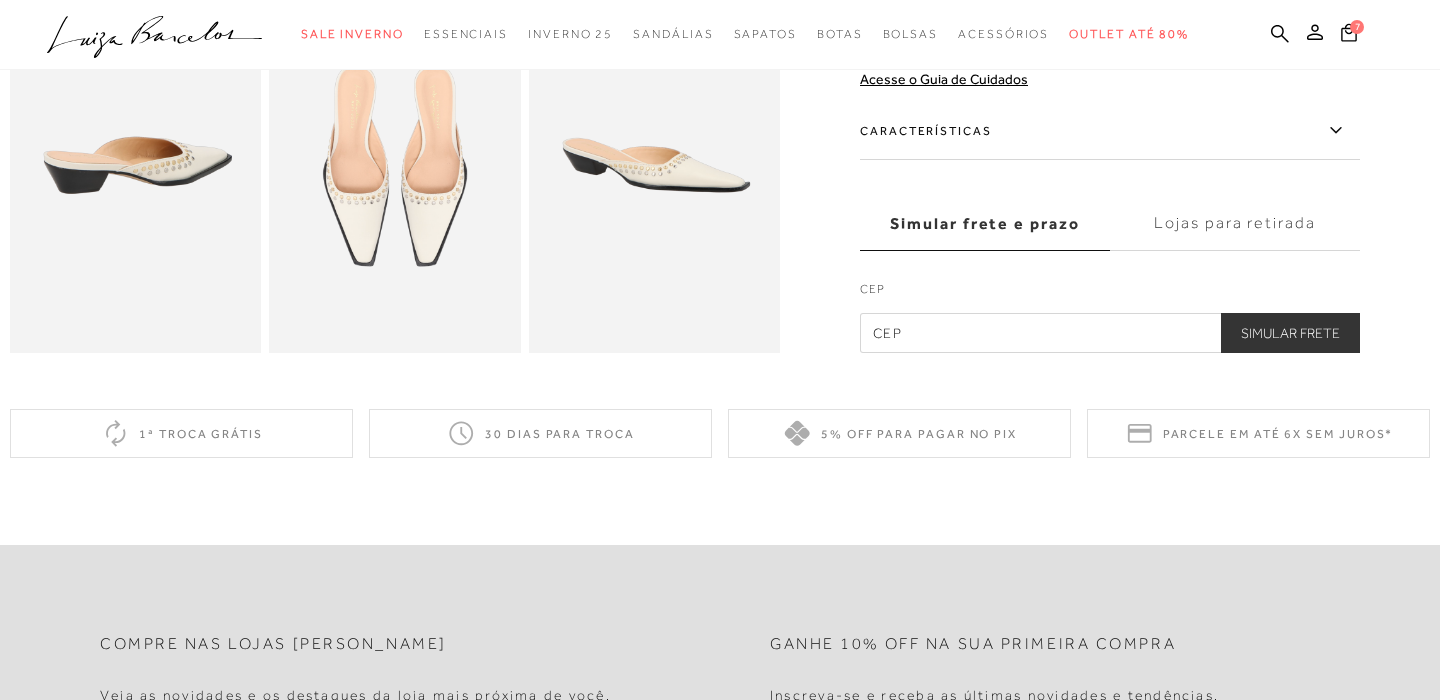 scroll, scrollTop: 0, scrollLeft: 0, axis: both 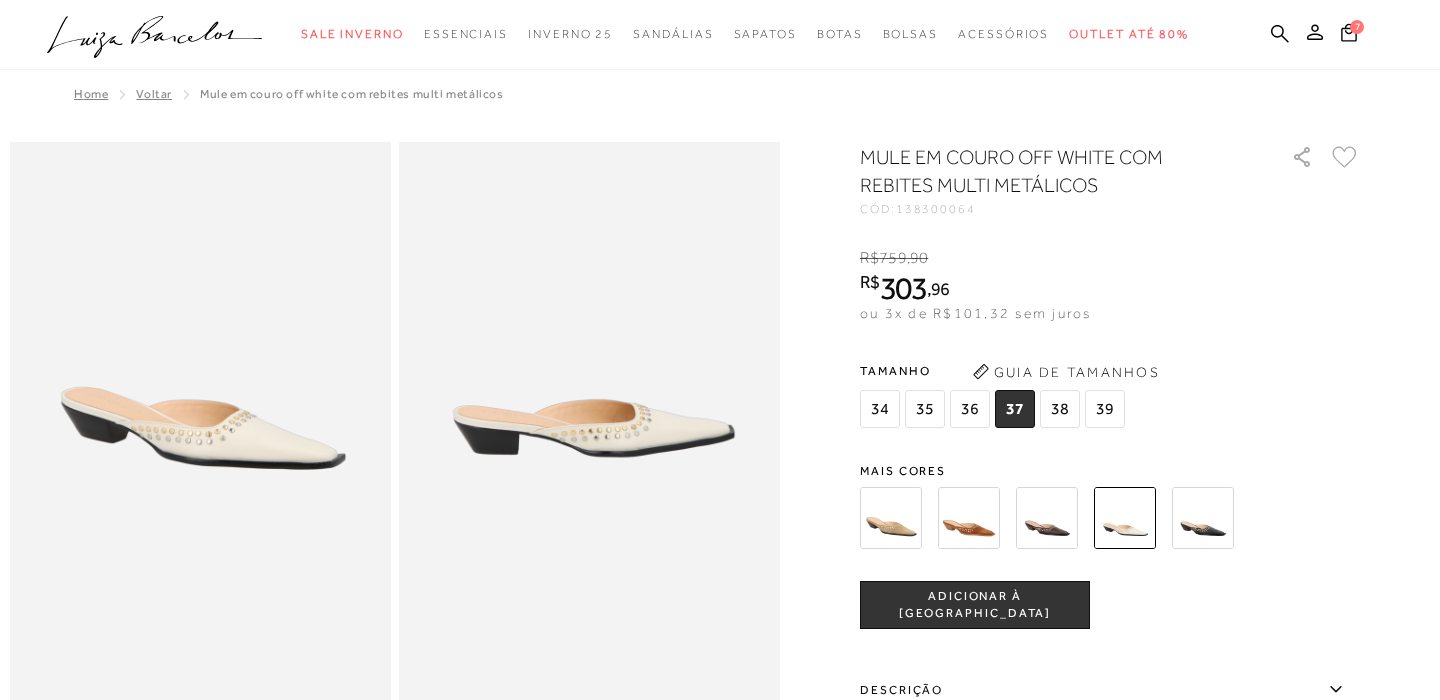 click on "ADICIONAR À SACOLA" at bounding box center [975, 605] 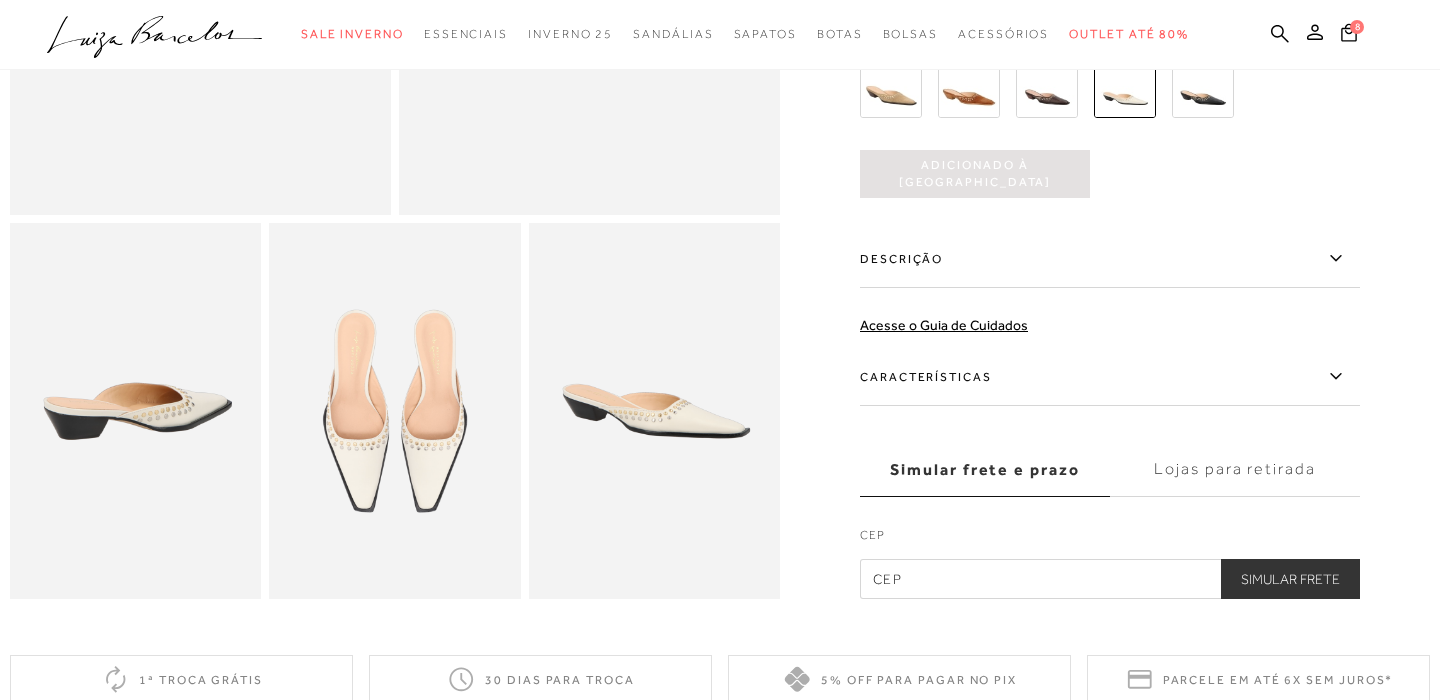 scroll, scrollTop: 99, scrollLeft: 0, axis: vertical 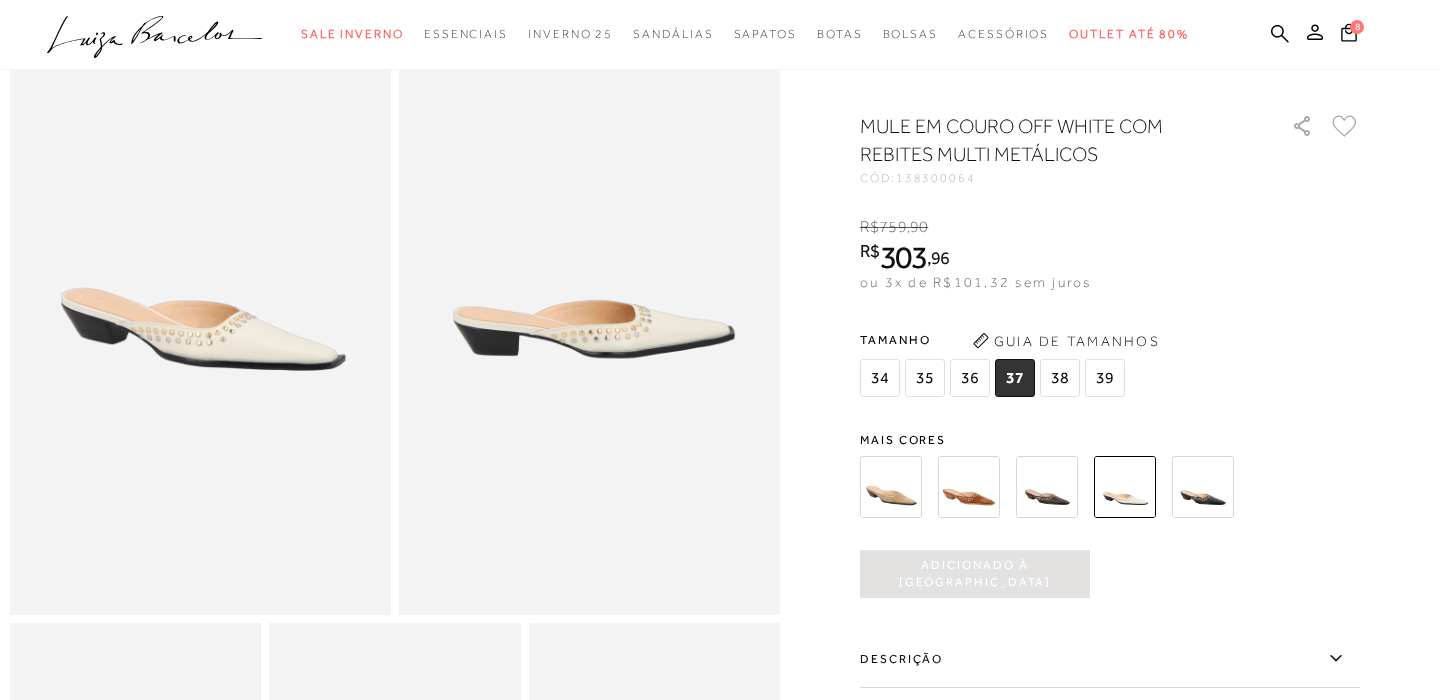 click at bounding box center (1047, 487) 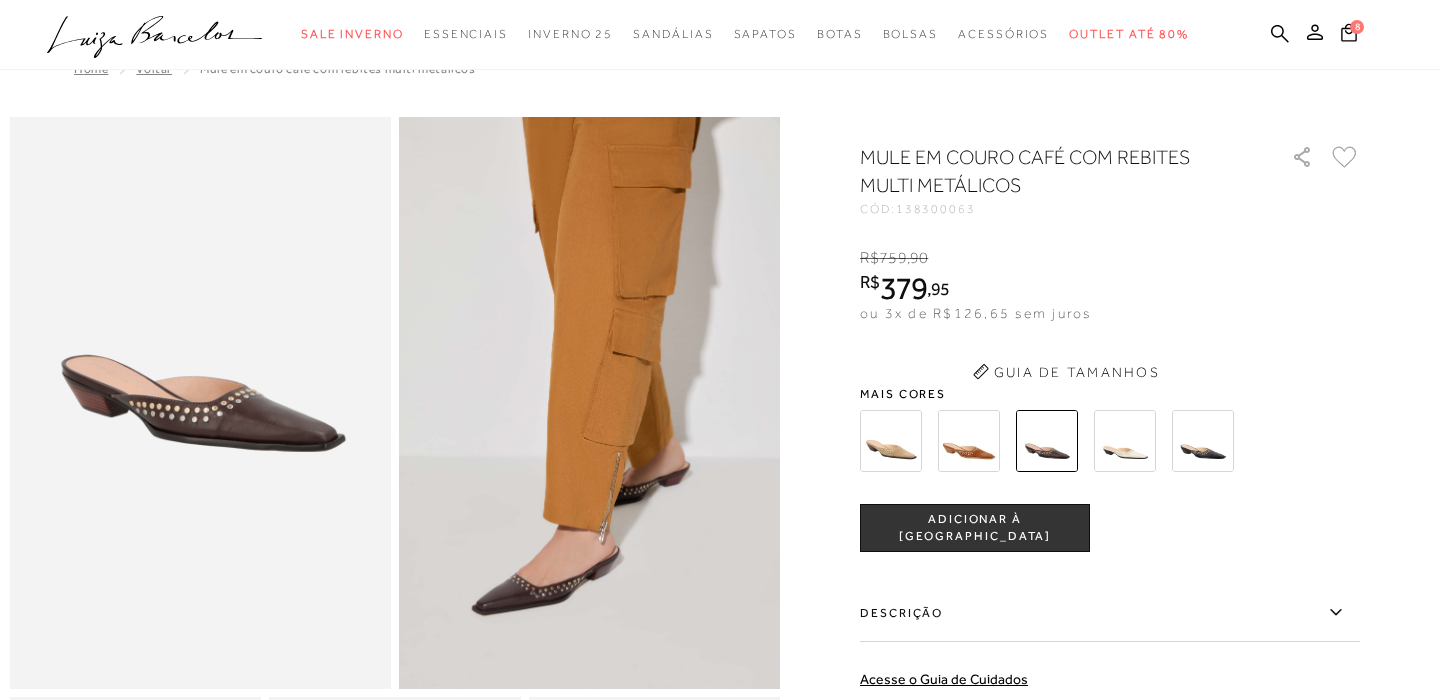 scroll, scrollTop: 0, scrollLeft: 0, axis: both 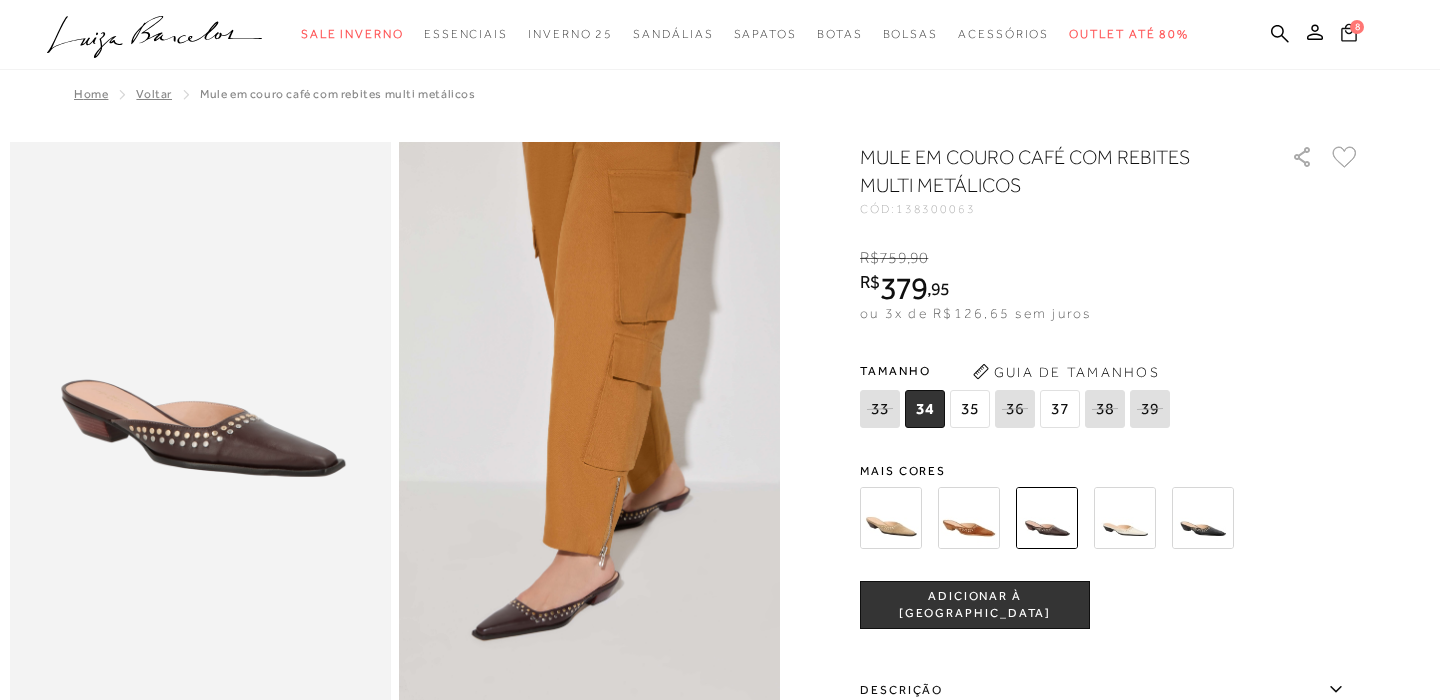 click 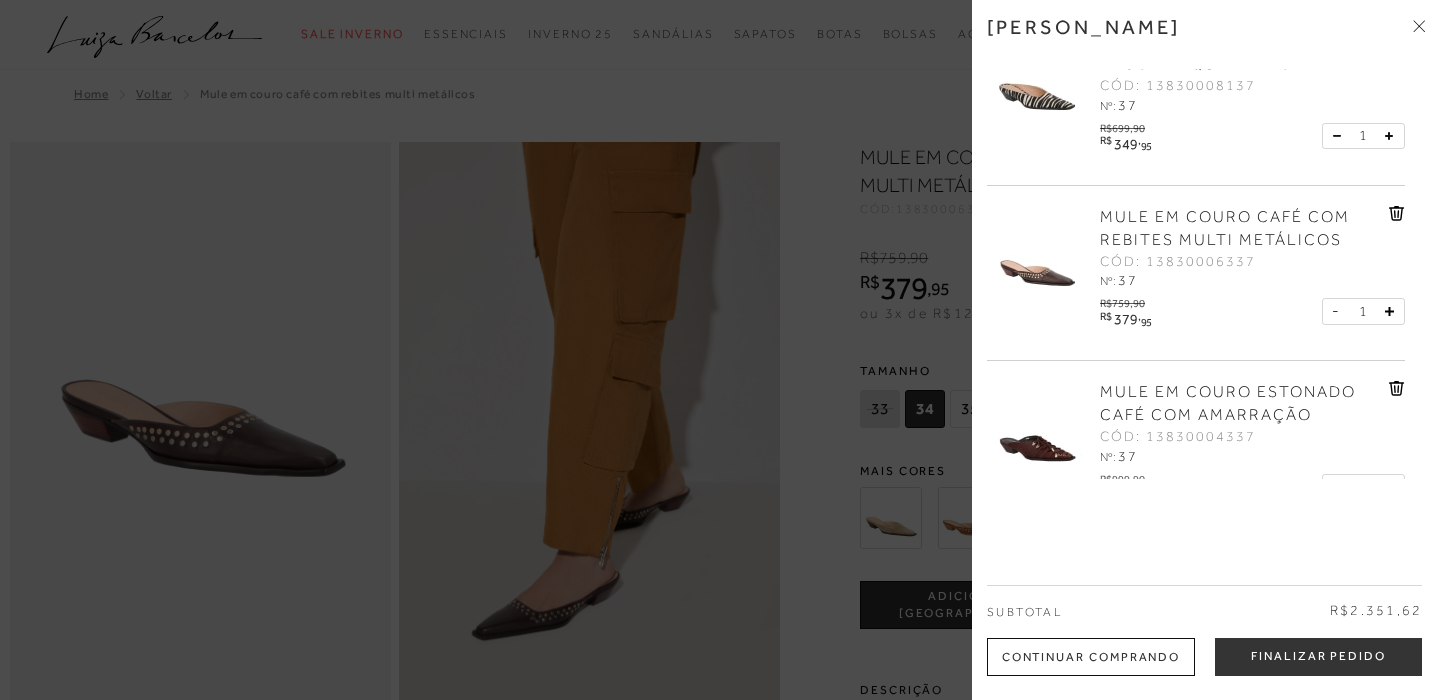 scroll, scrollTop: 554, scrollLeft: 0, axis: vertical 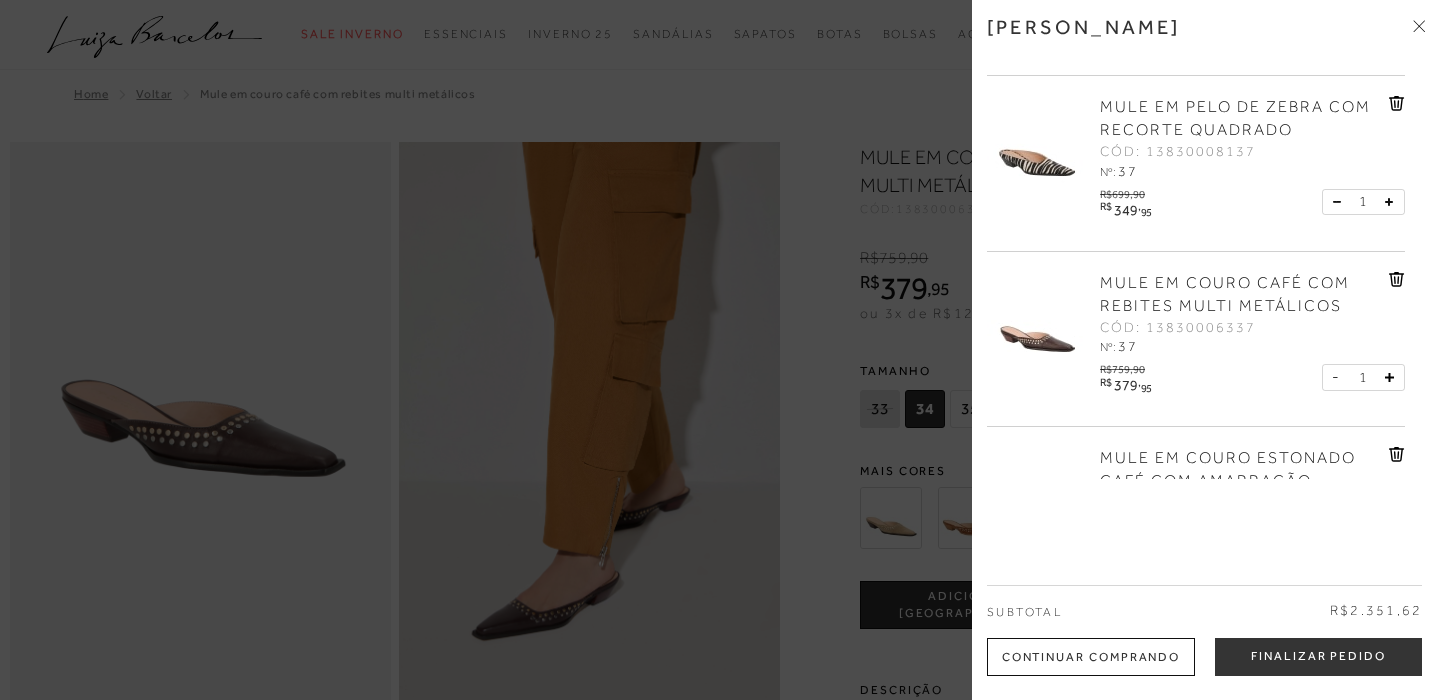 click at bounding box center (720, 350) 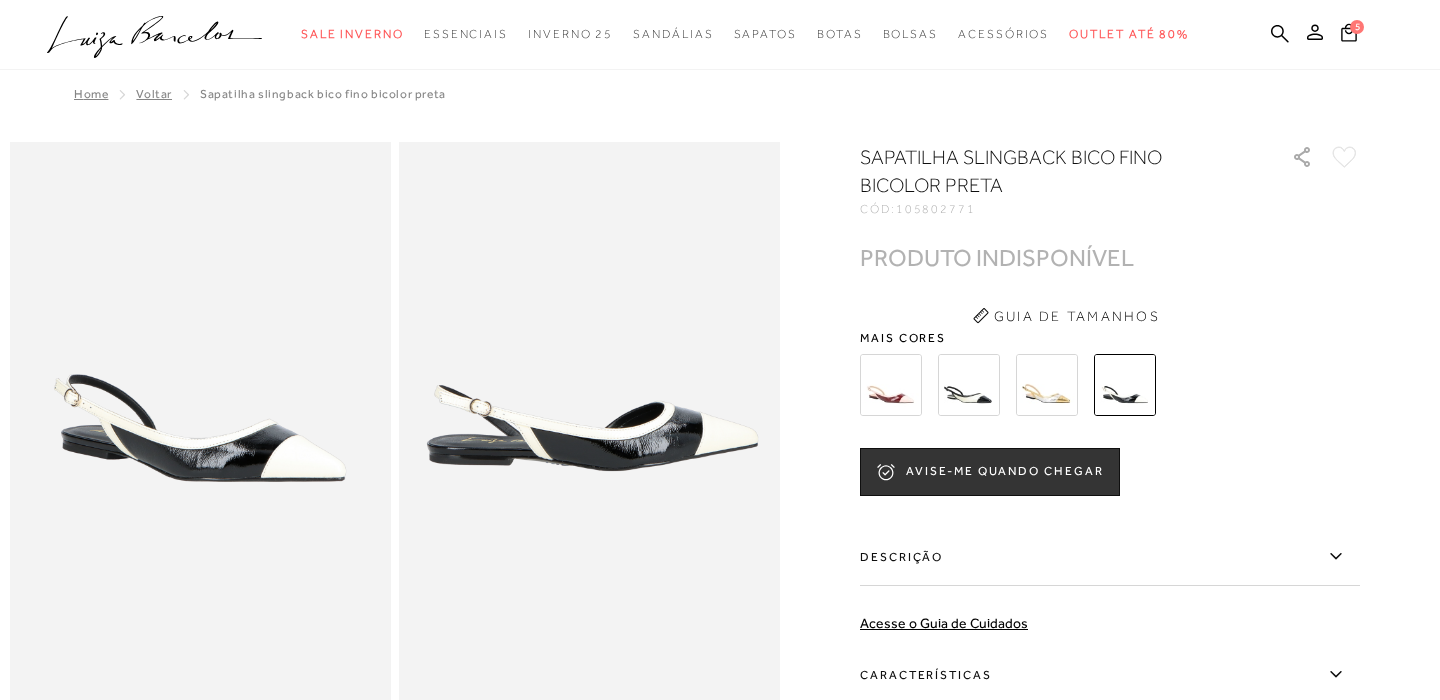 scroll, scrollTop: 0, scrollLeft: 0, axis: both 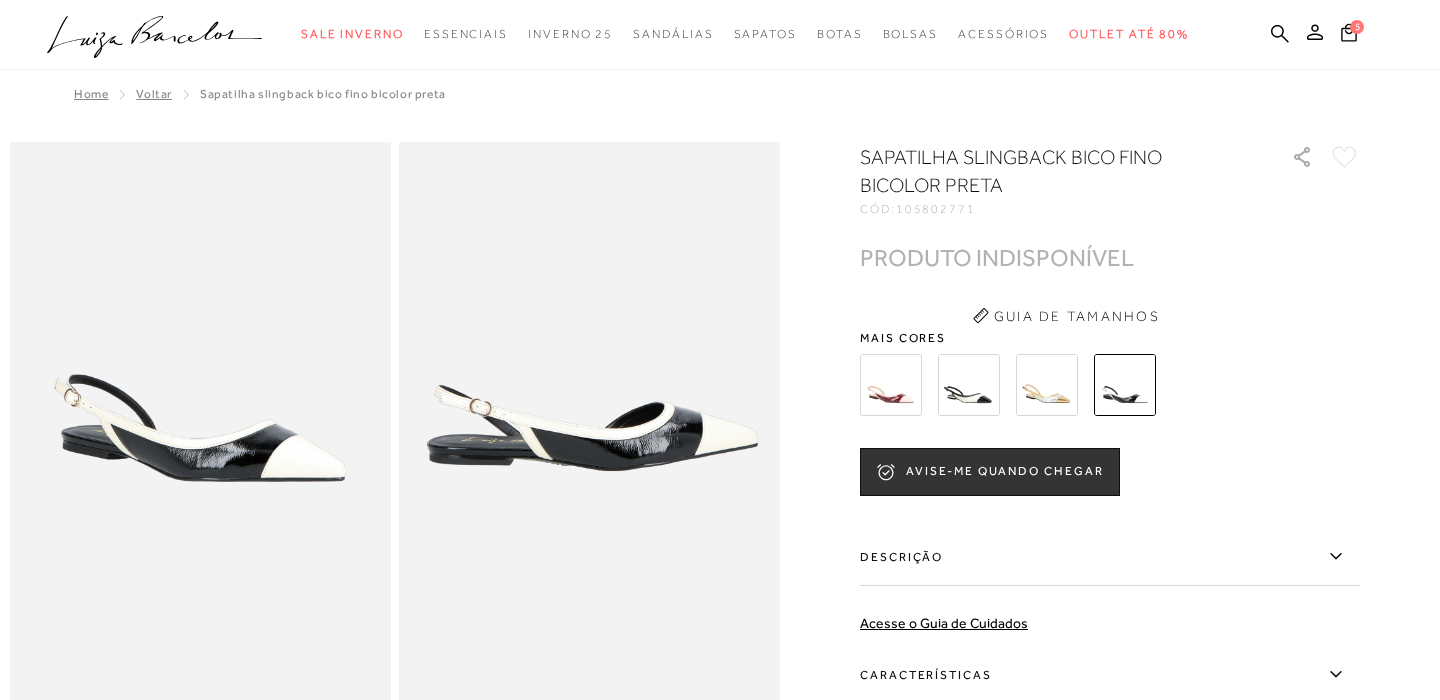 click at bounding box center [891, 385] 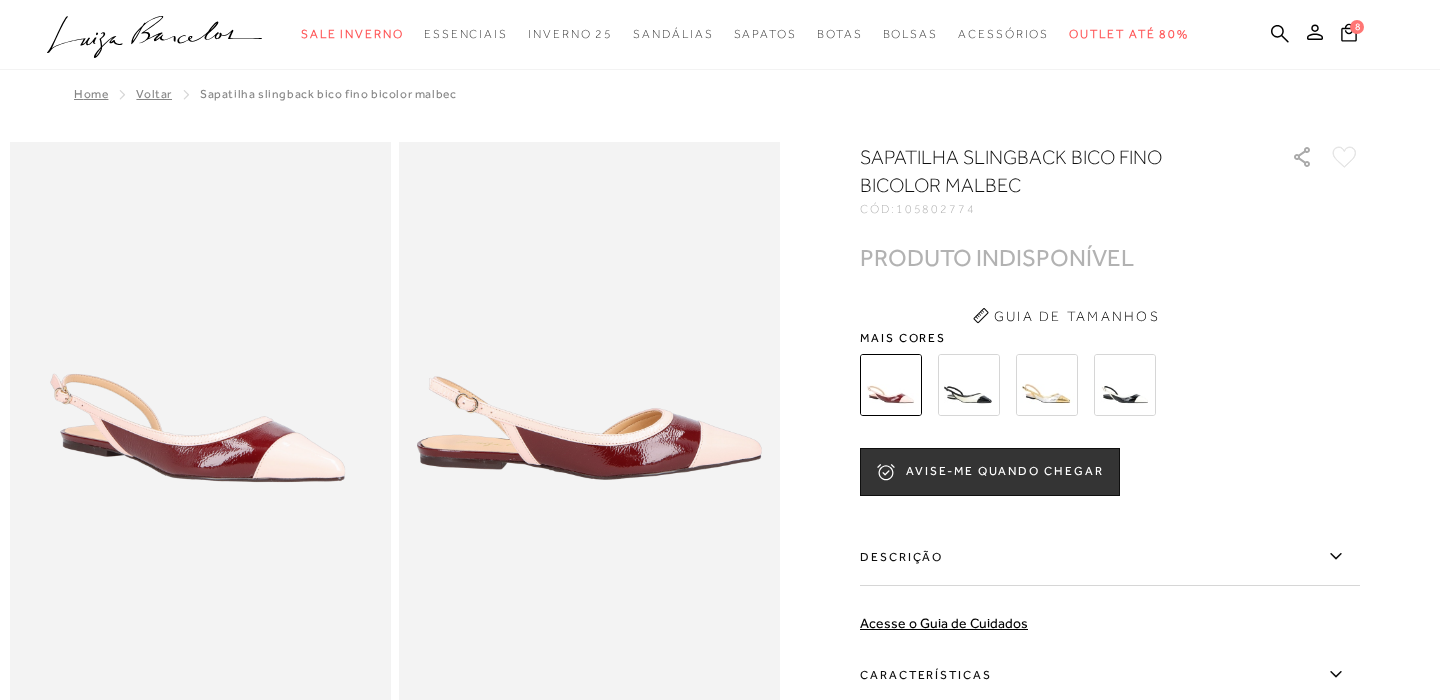 click at bounding box center (969, 385) 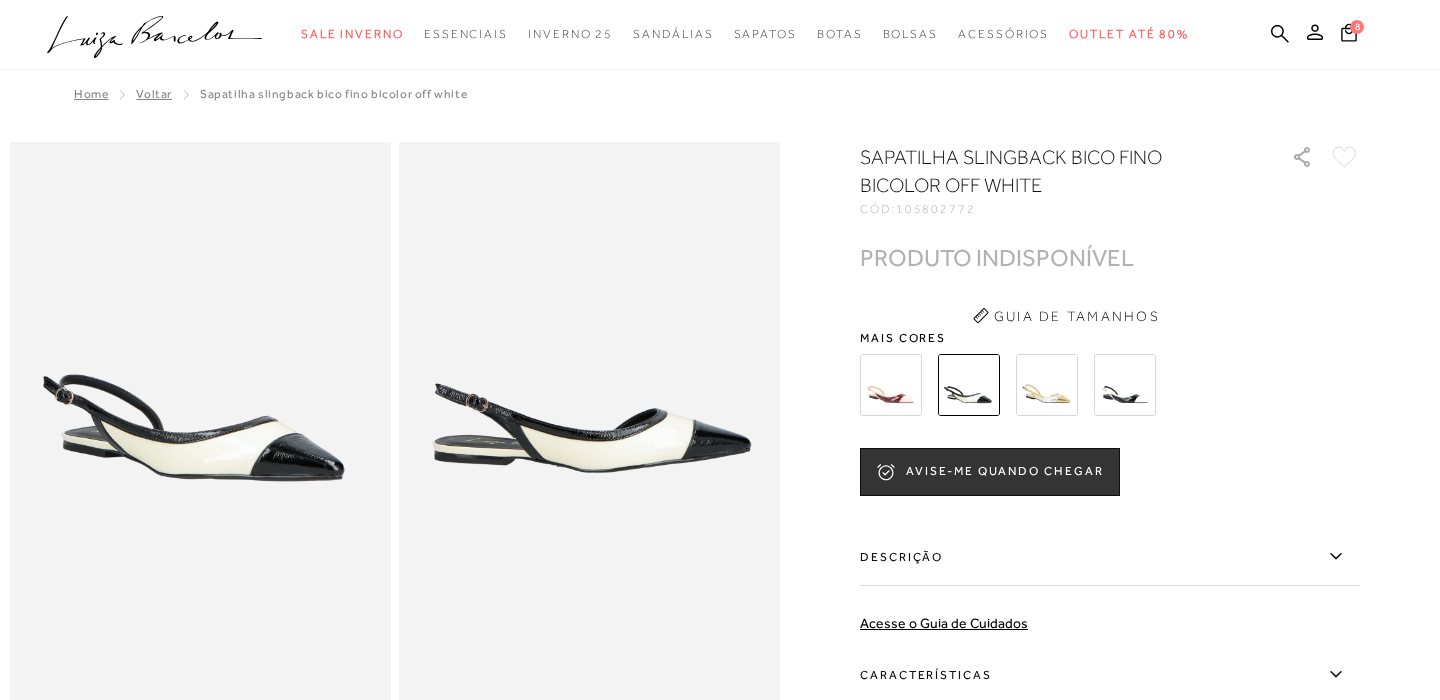 click at bounding box center [1047, 385] 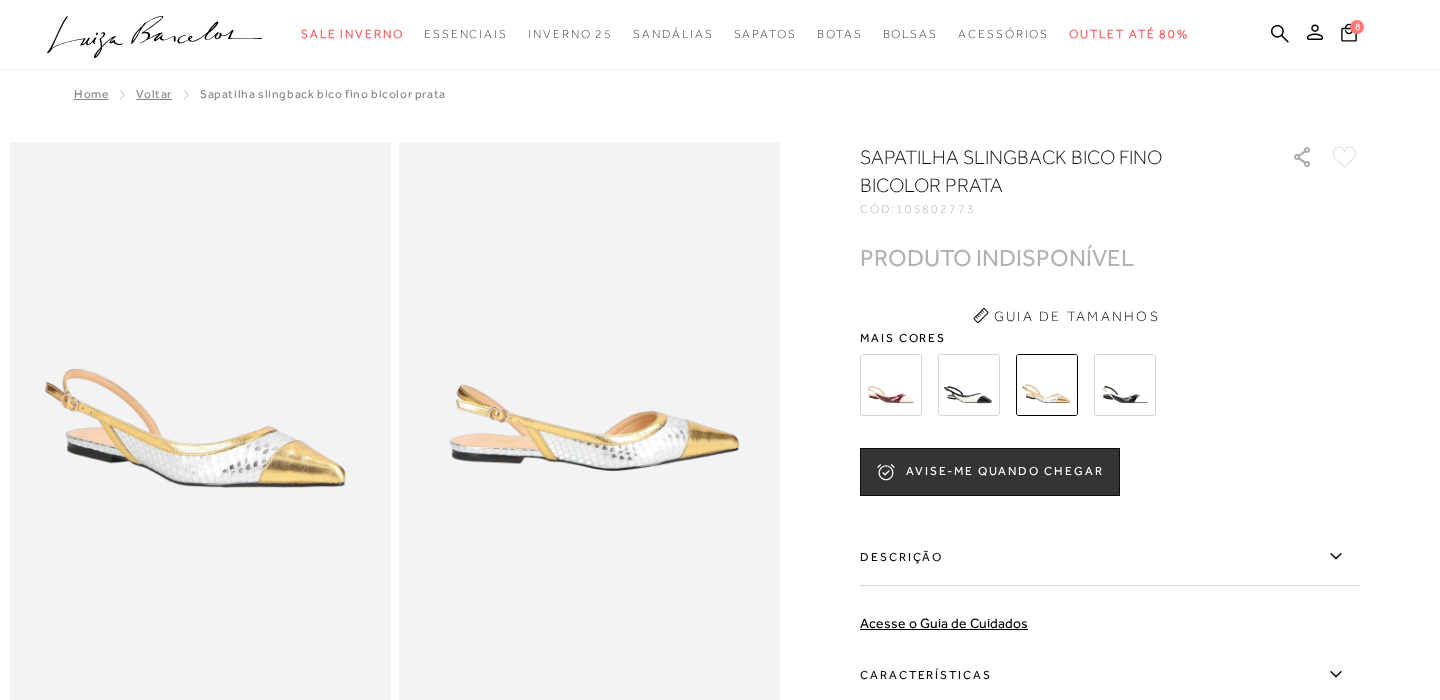 click at bounding box center (1125, 385) 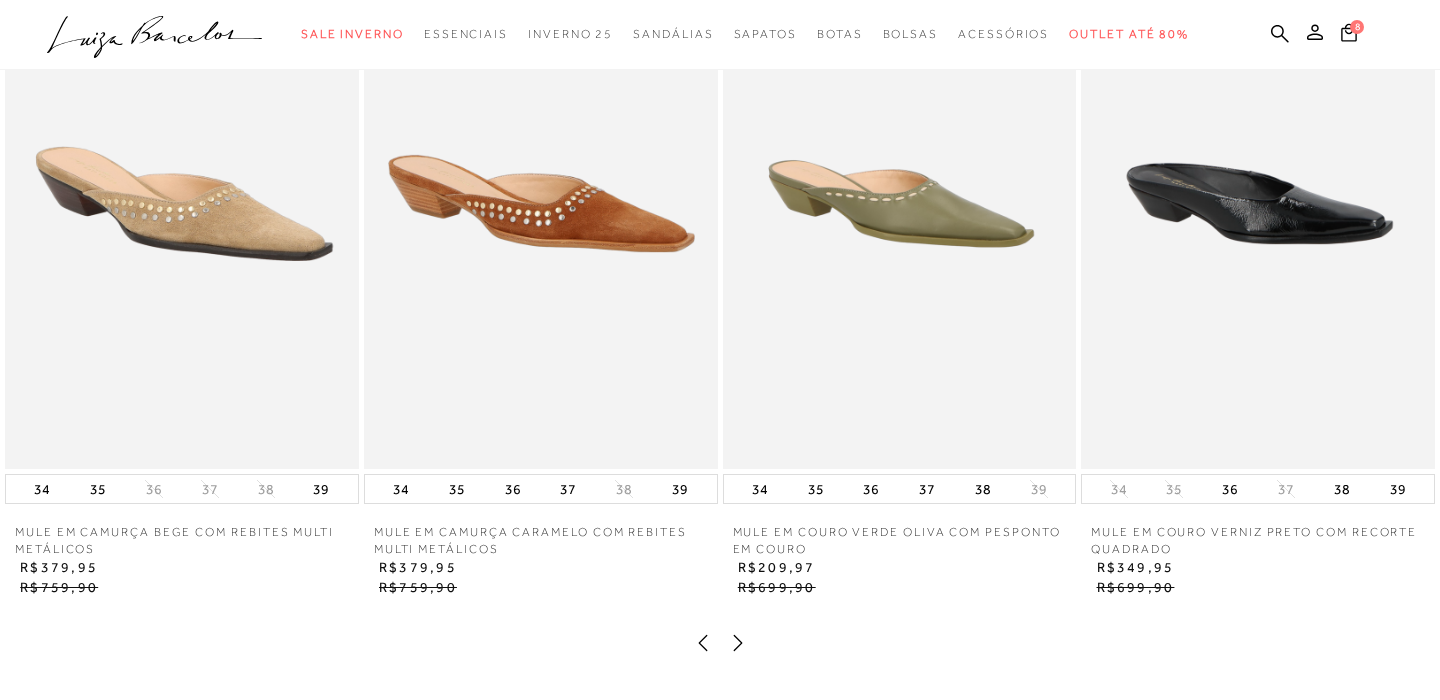 scroll, scrollTop: 1500, scrollLeft: 0, axis: vertical 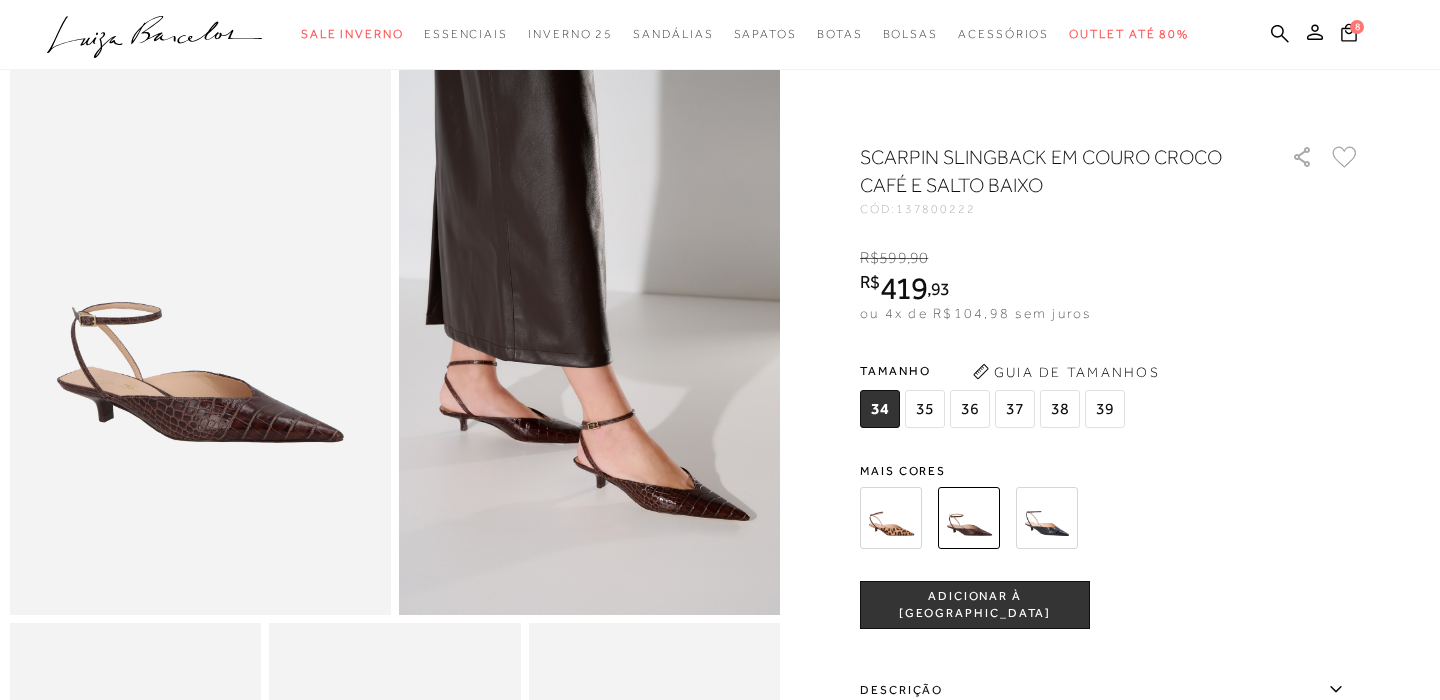 click at bounding box center (891, 518) 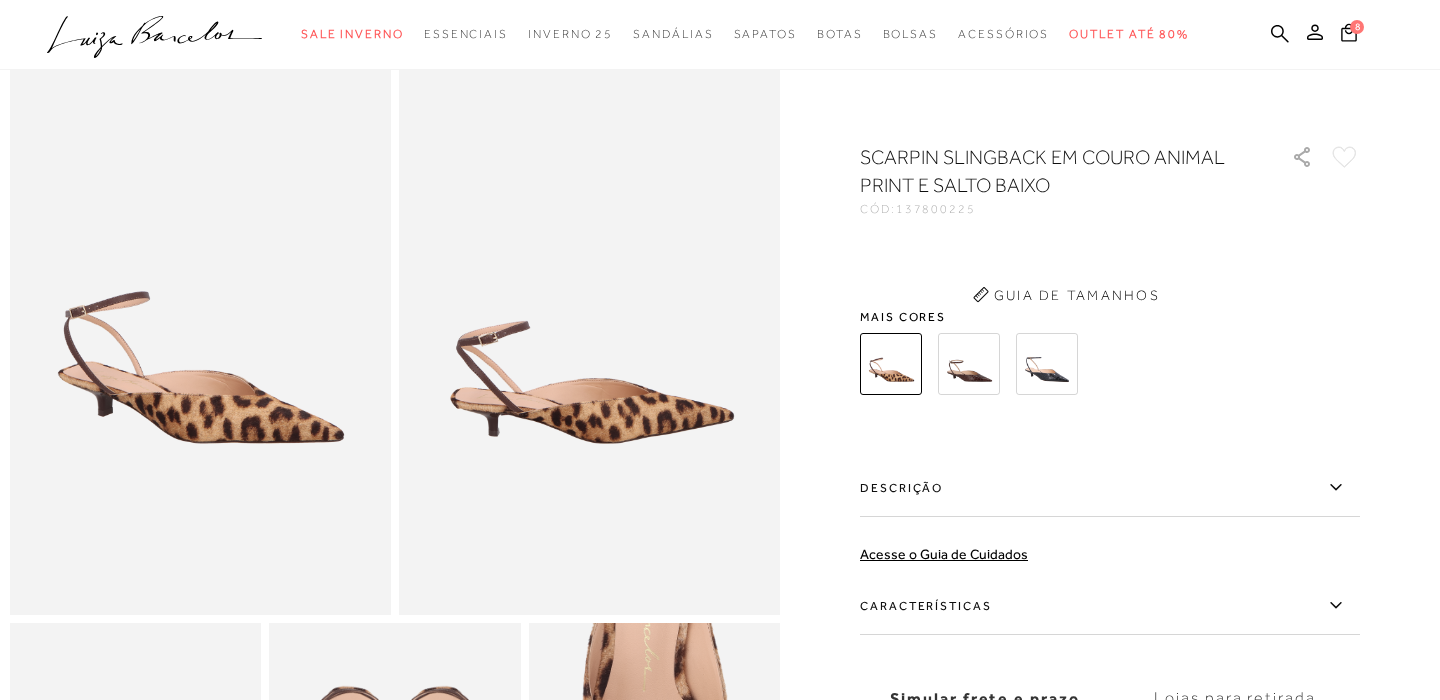 scroll, scrollTop: 0, scrollLeft: 0, axis: both 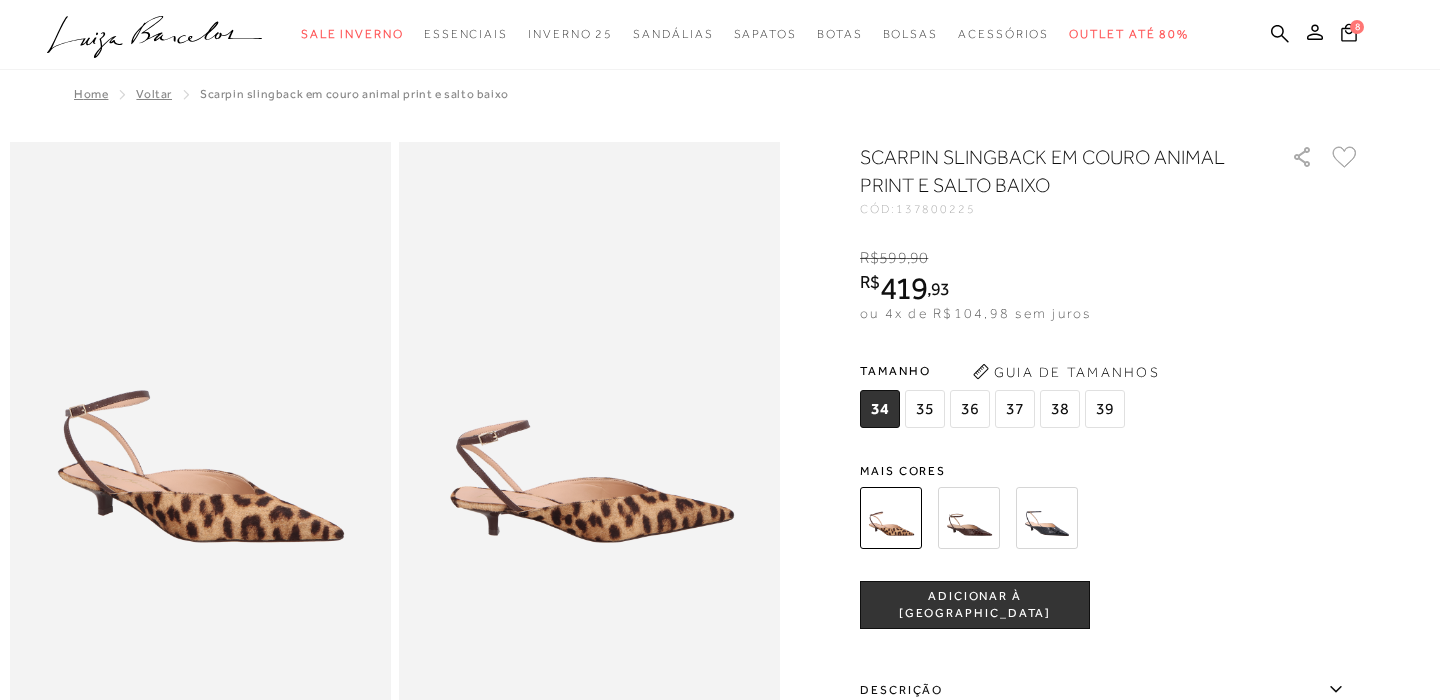 click at bounding box center (1047, 518) 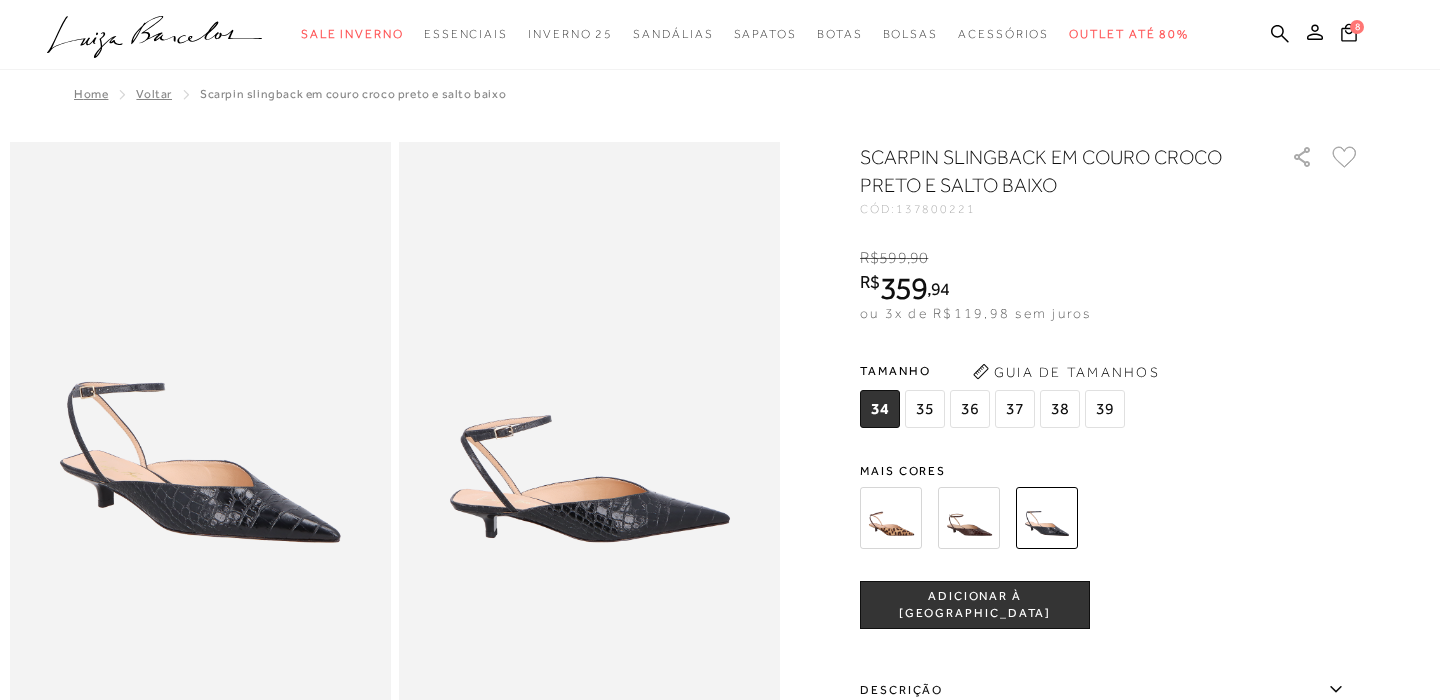 click at bounding box center [969, 518] 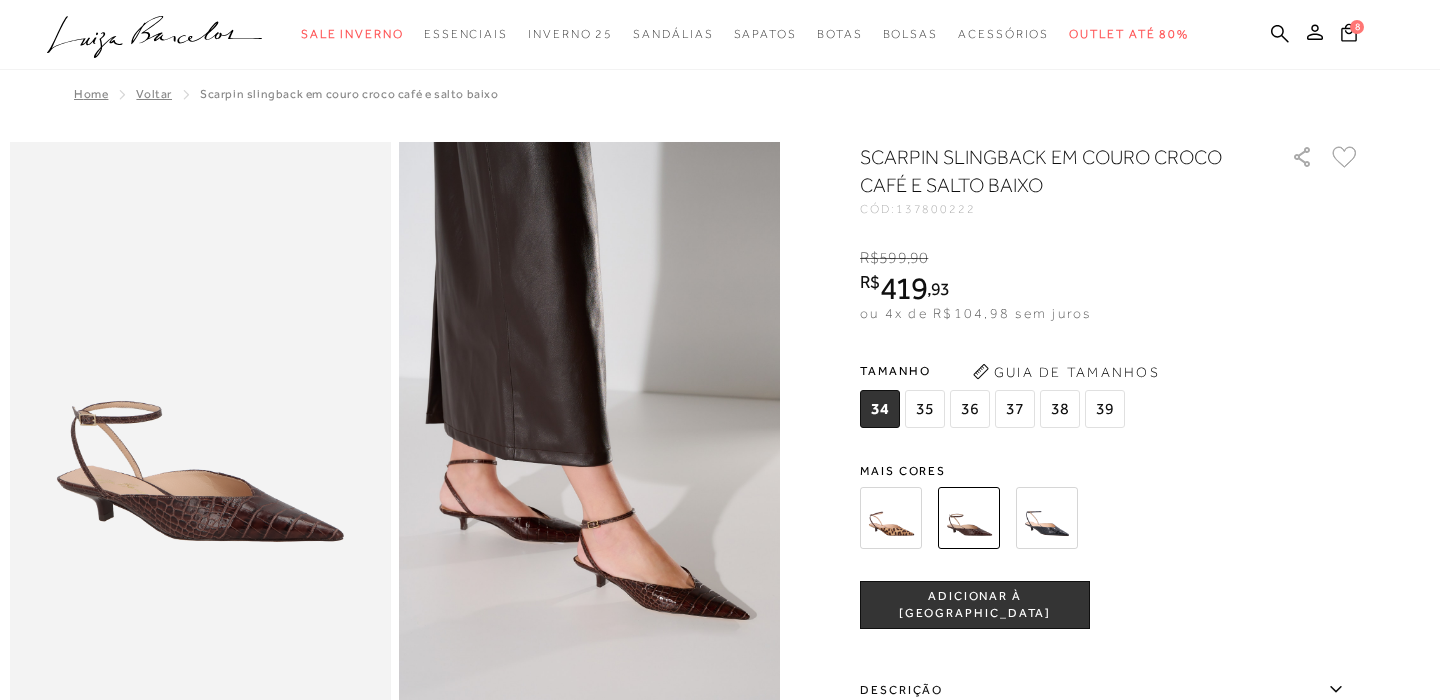click on "37" at bounding box center (1015, 409) 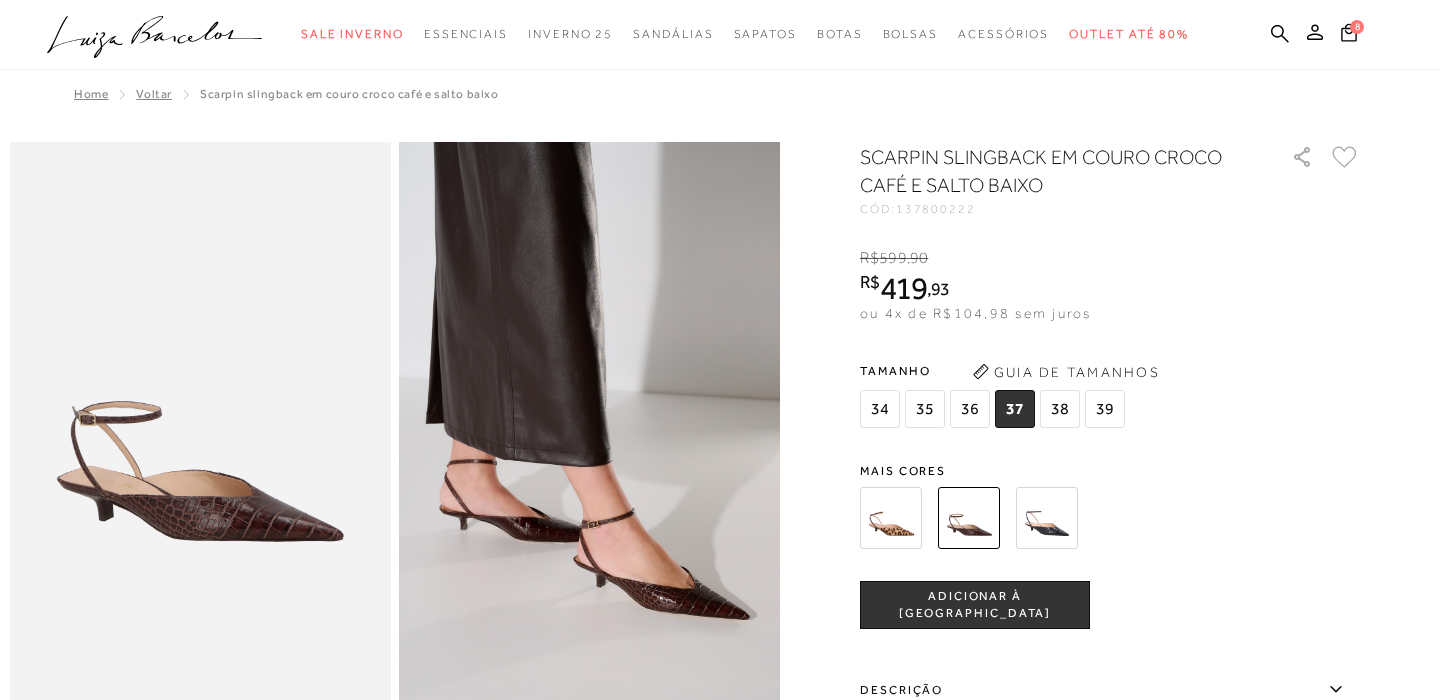 click on "ADICIONAR À [GEOGRAPHIC_DATA]" at bounding box center [975, 605] 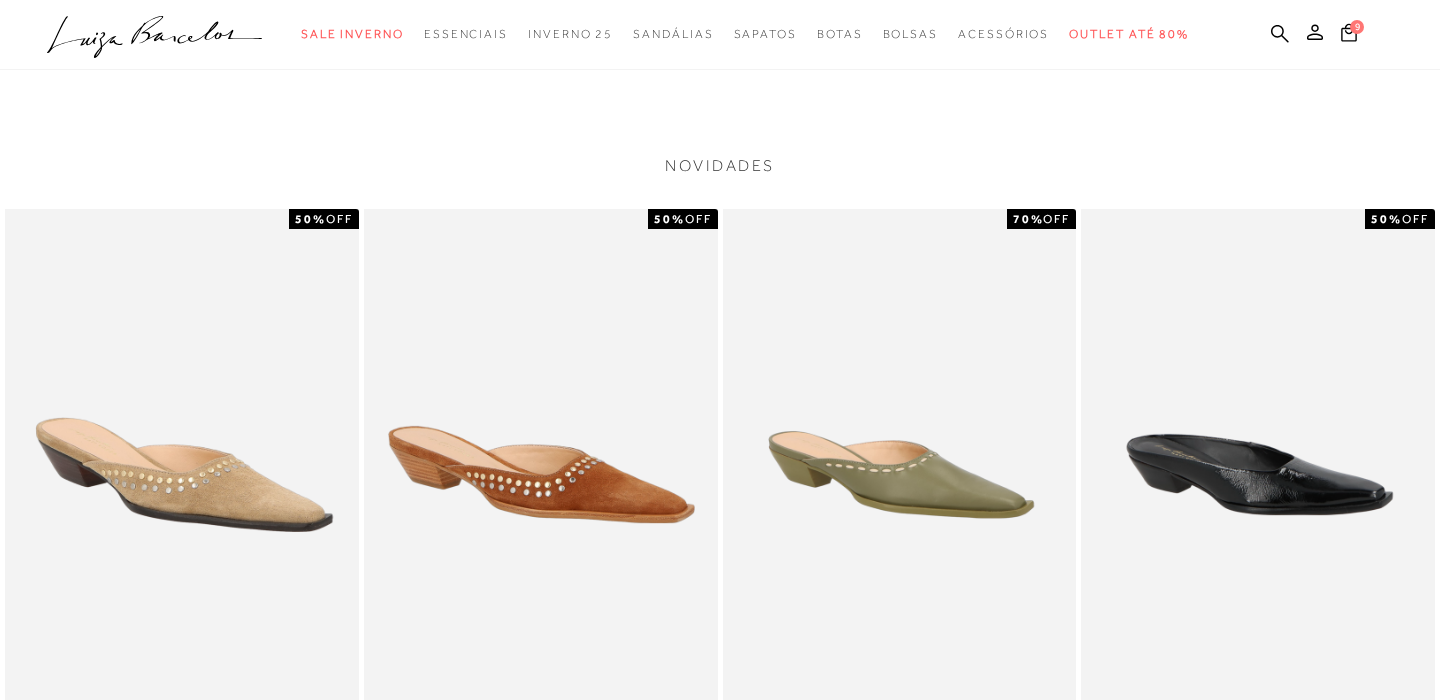 scroll, scrollTop: 2600, scrollLeft: 0, axis: vertical 